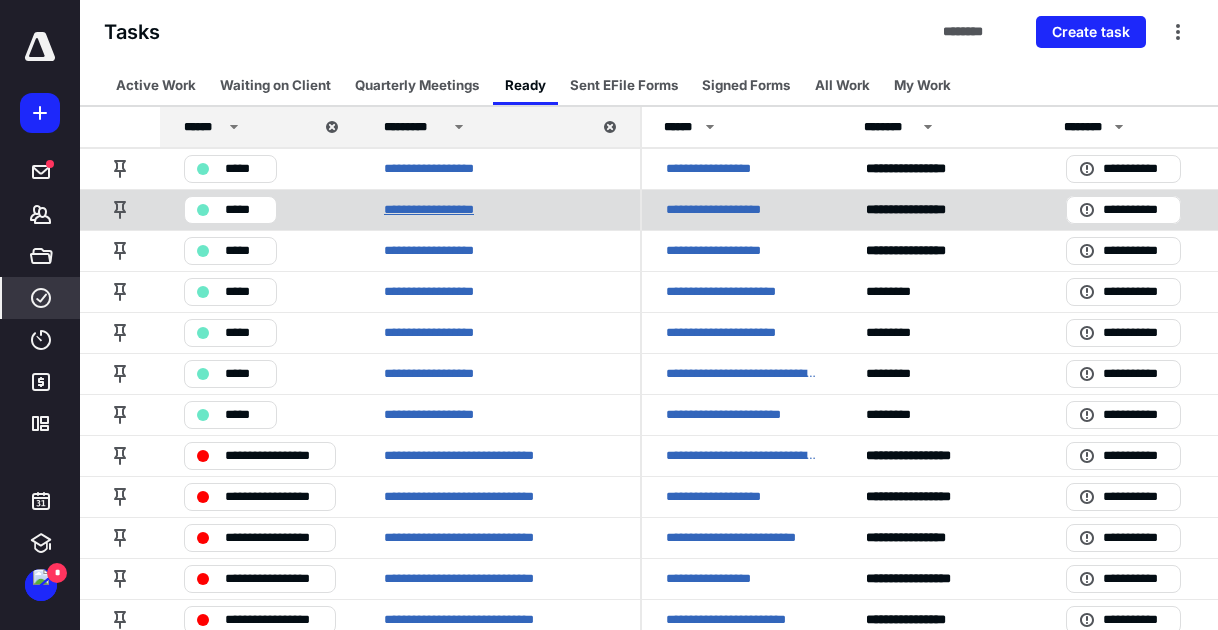scroll, scrollTop: 0, scrollLeft: 0, axis: both 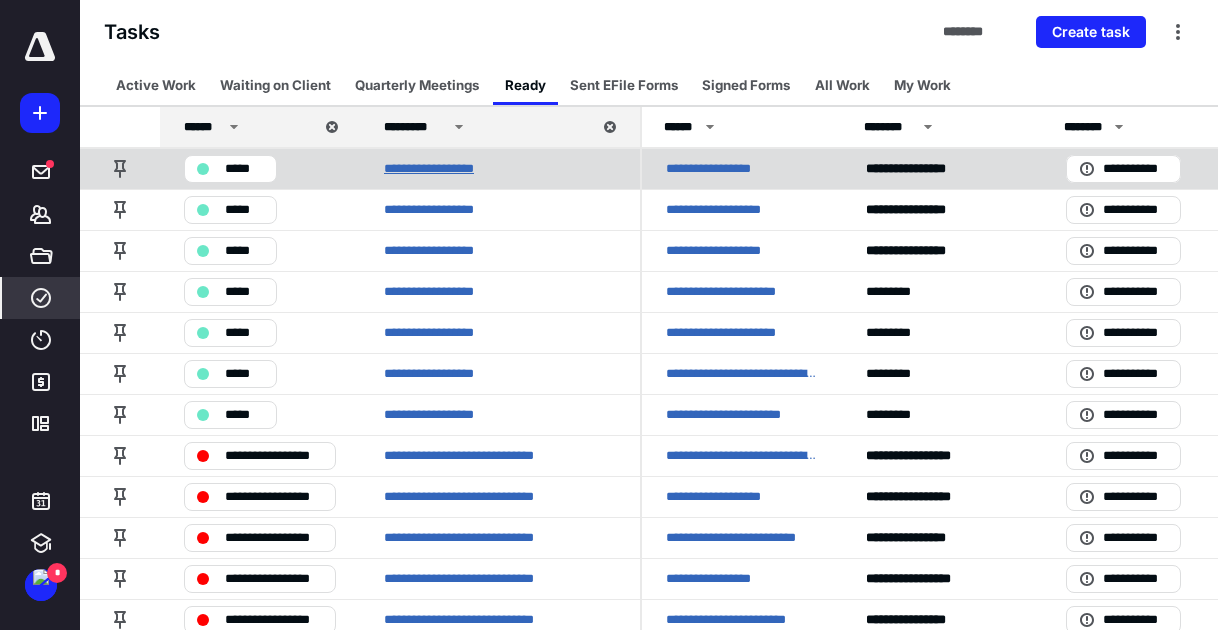 click on "**********" at bounding box center (443, 169) 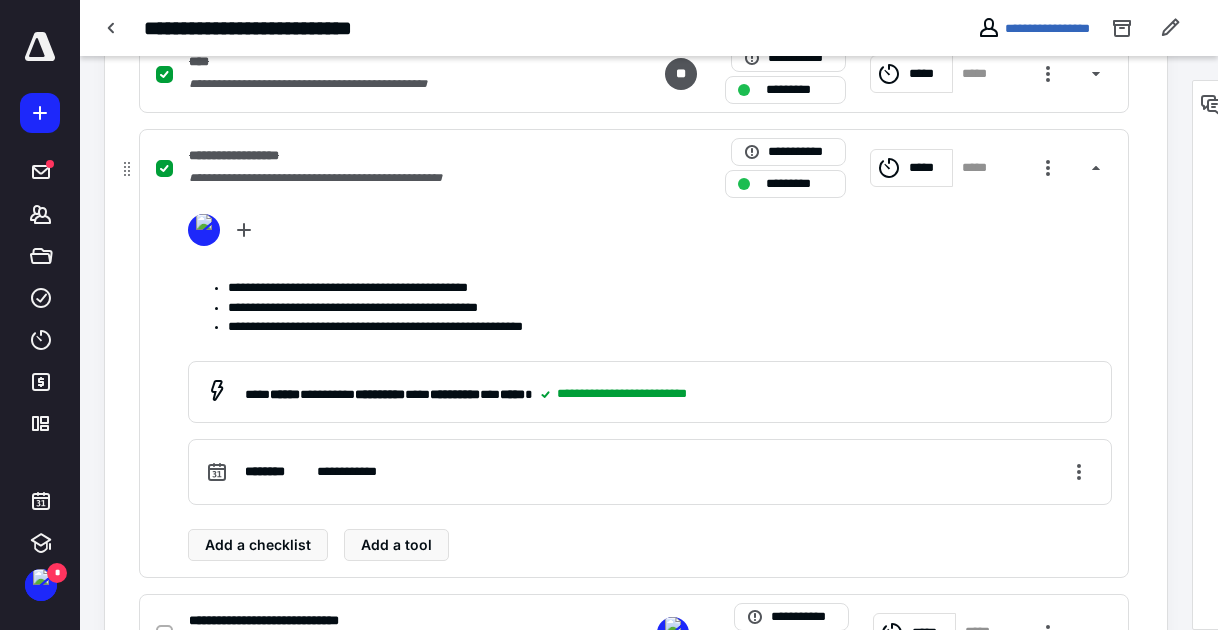 scroll, scrollTop: 1000, scrollLeft: 0, axis: vertical 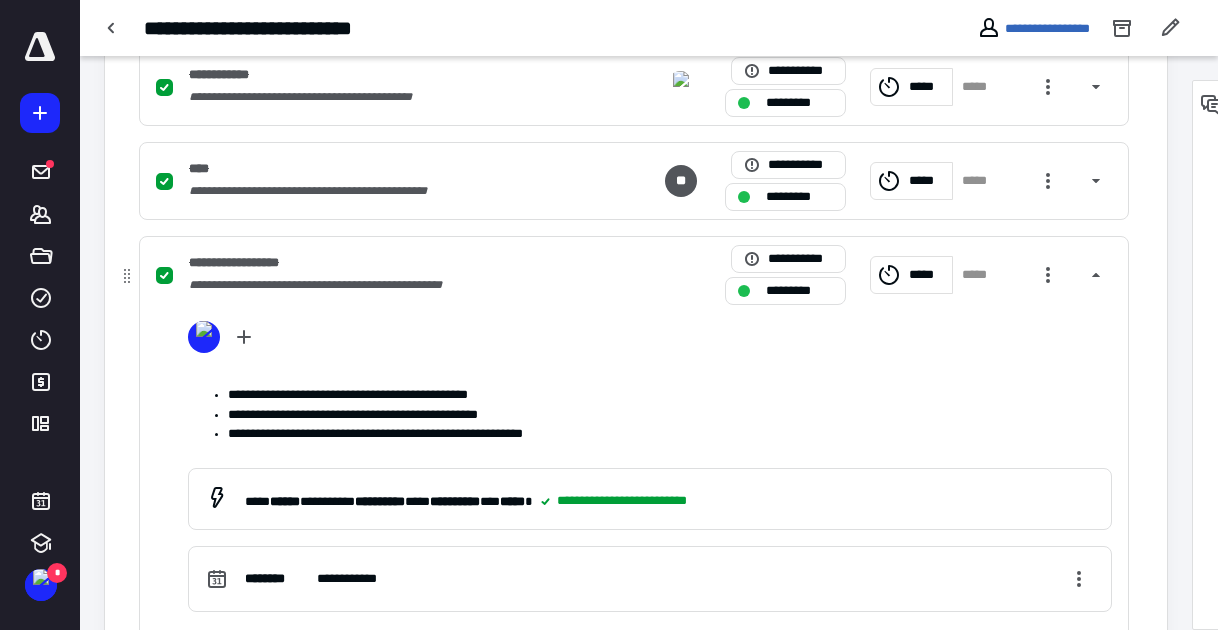 click 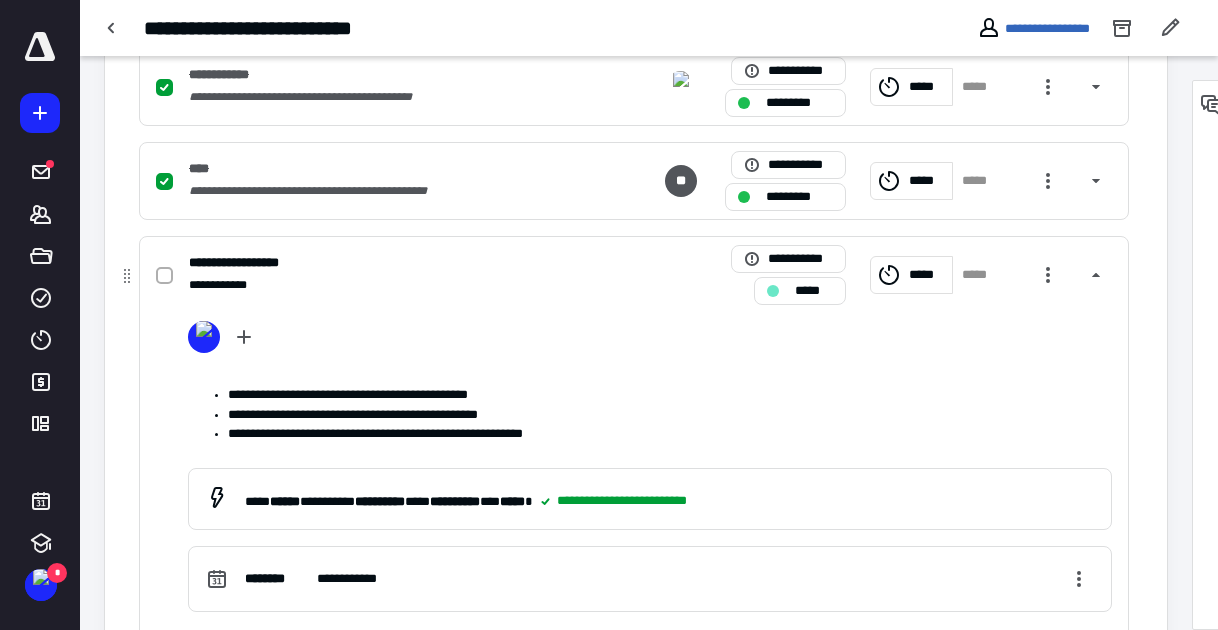 click 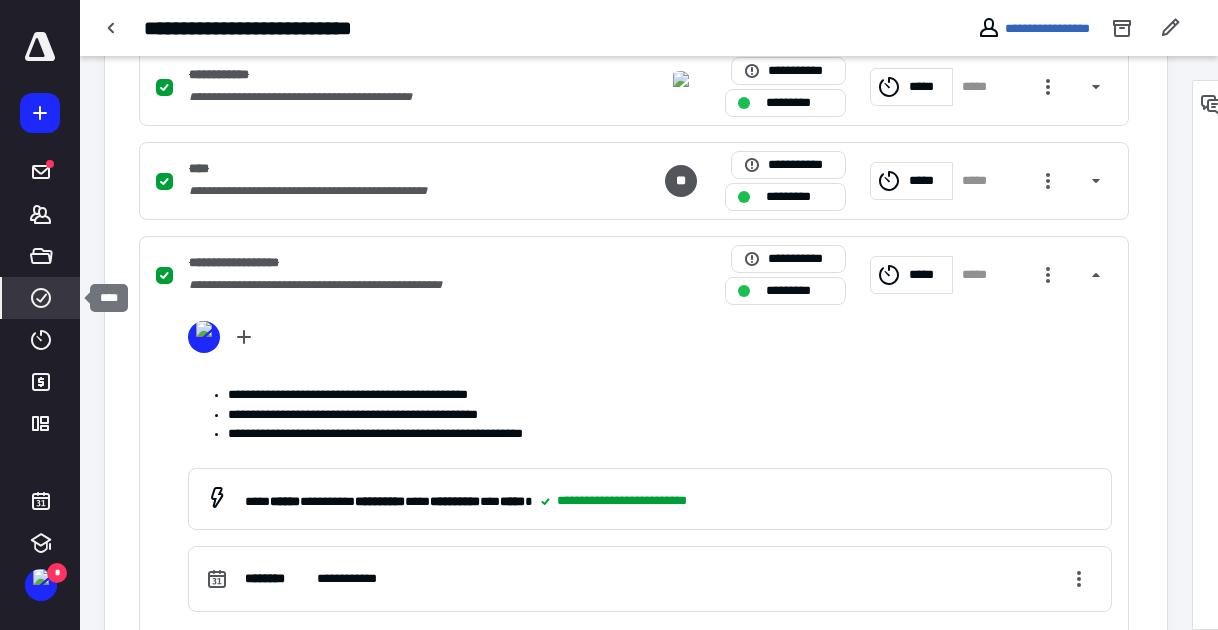 click 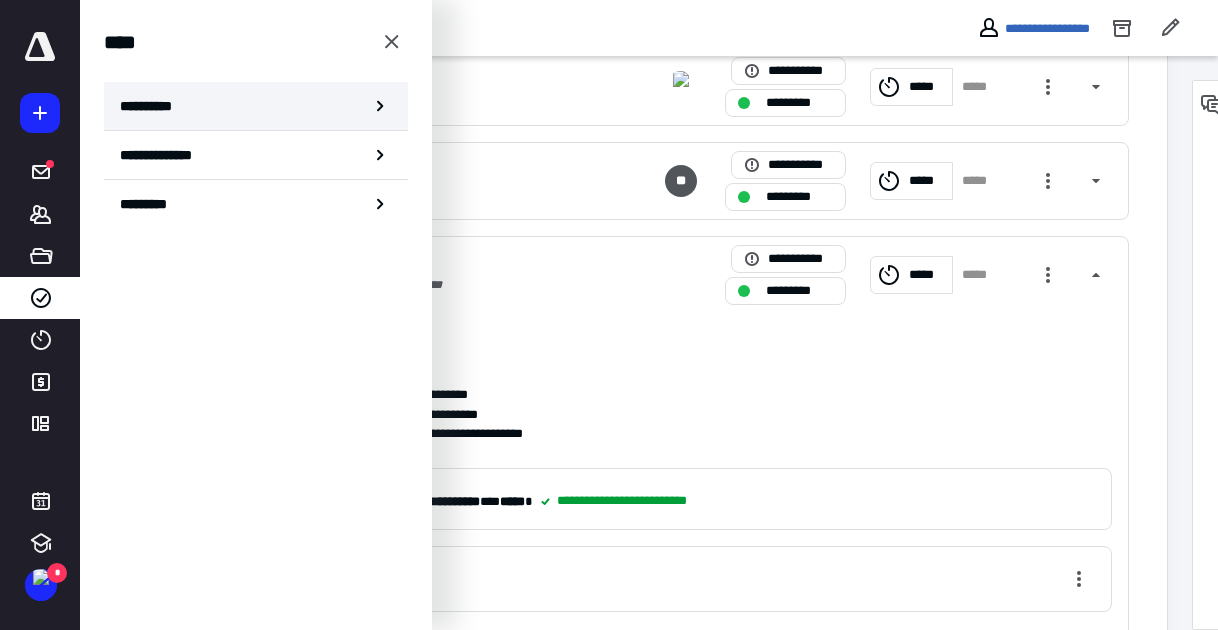 click on "**********" at bounding box center (153, 106) 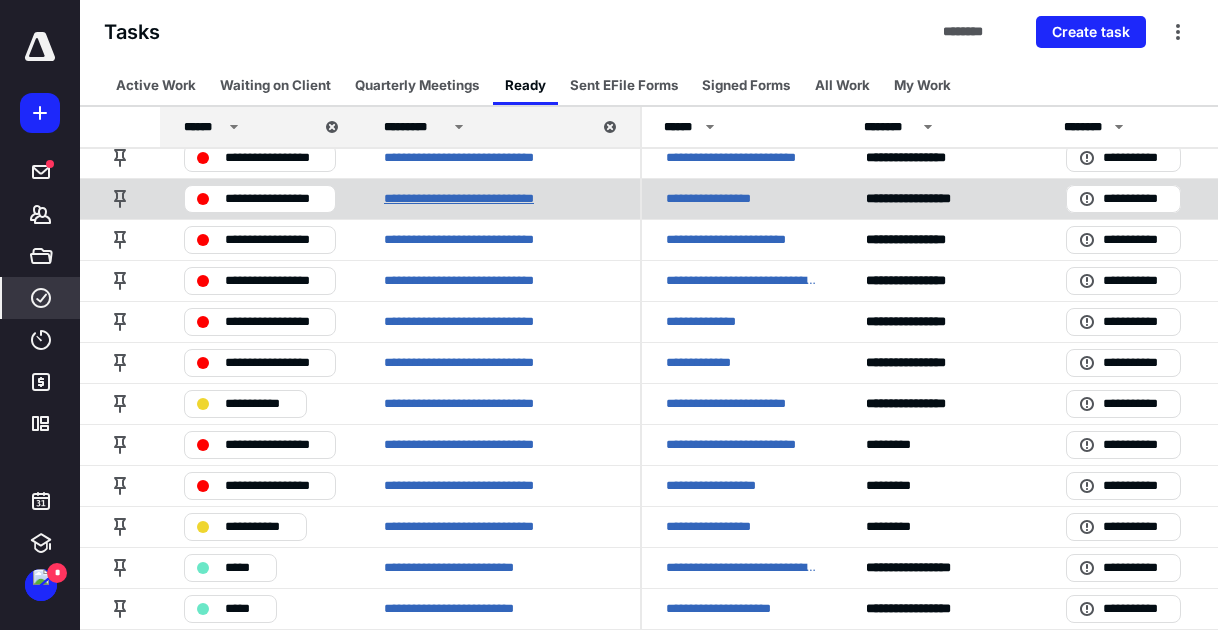 scroll, scrollTop: 400, scrollLeft: 0, axis: vertical 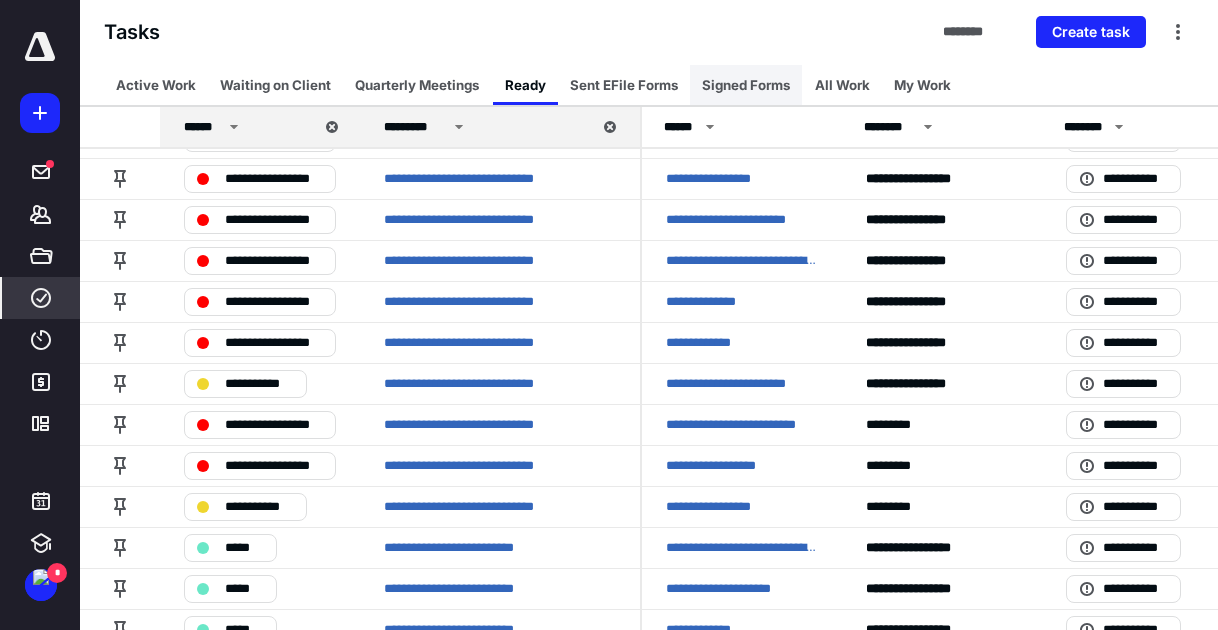 click on "Signed Forms" at bounding box center [746, 85] 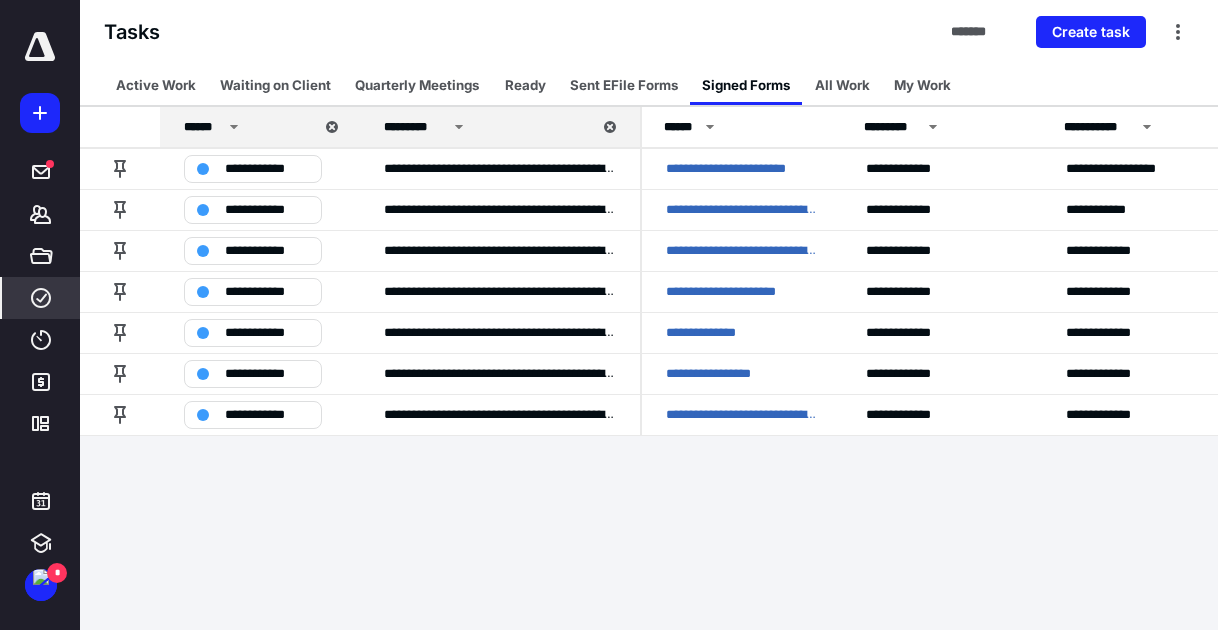 scroll, scrollTop: 0, scrollLeft: 0, axis: both 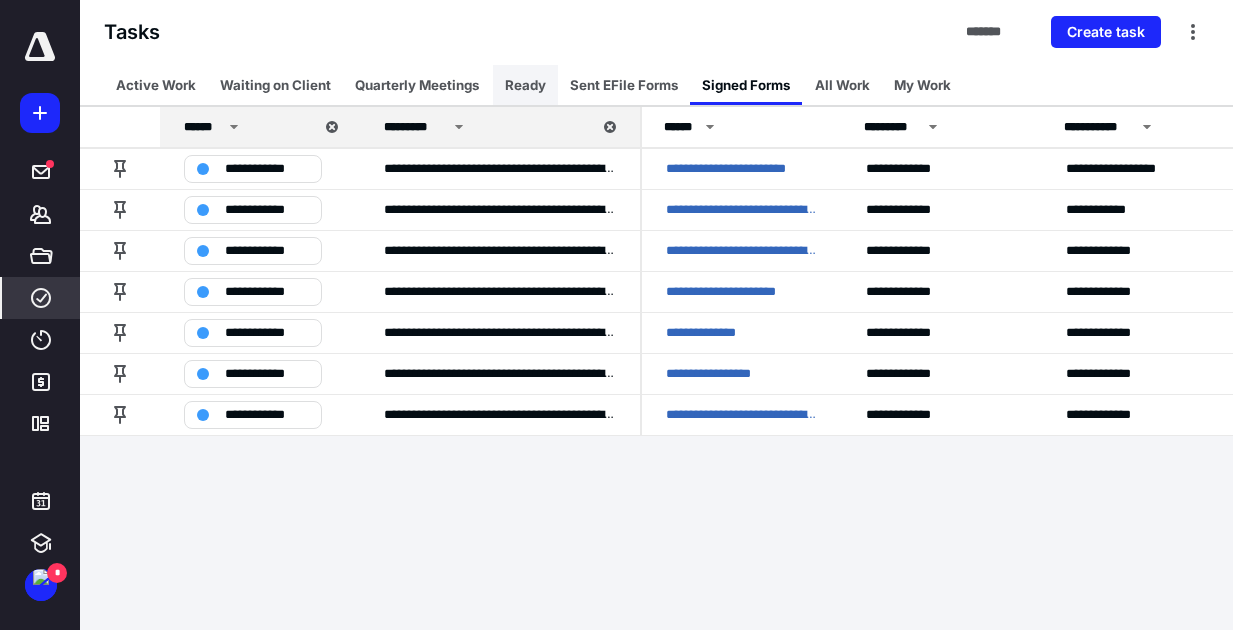 click on "Ready" at bounding box center [525, 85] 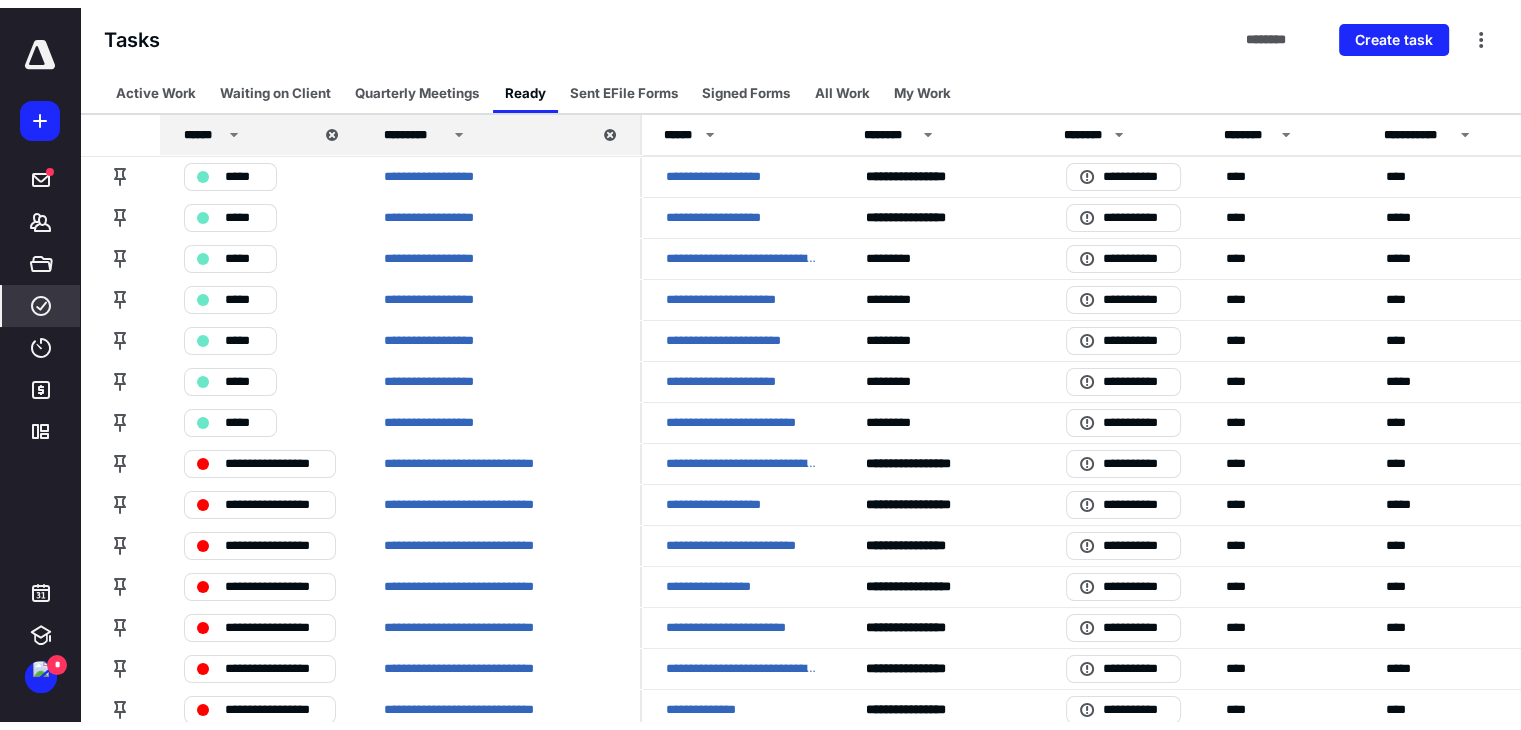 scroll, scrollTop: 0, scrollLeft: 0, axis: both 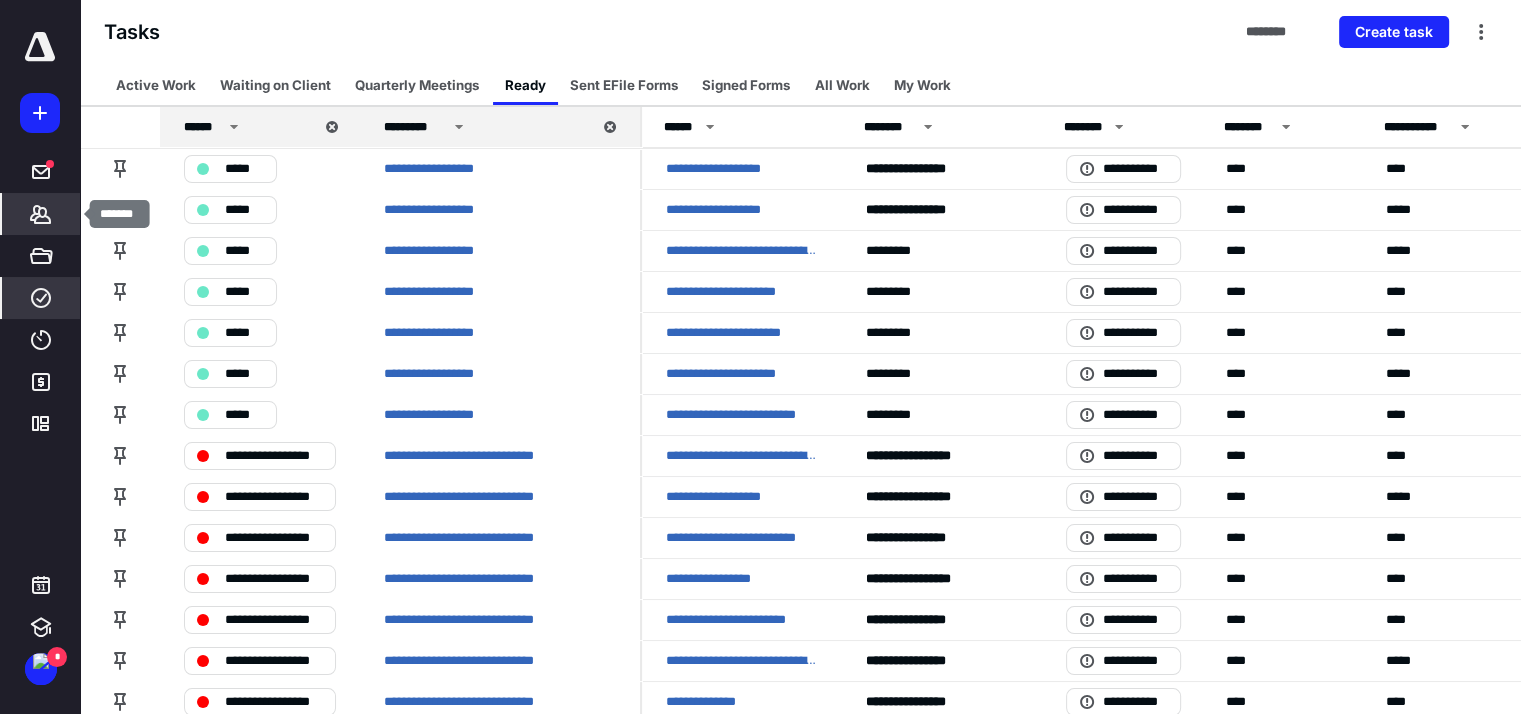 click 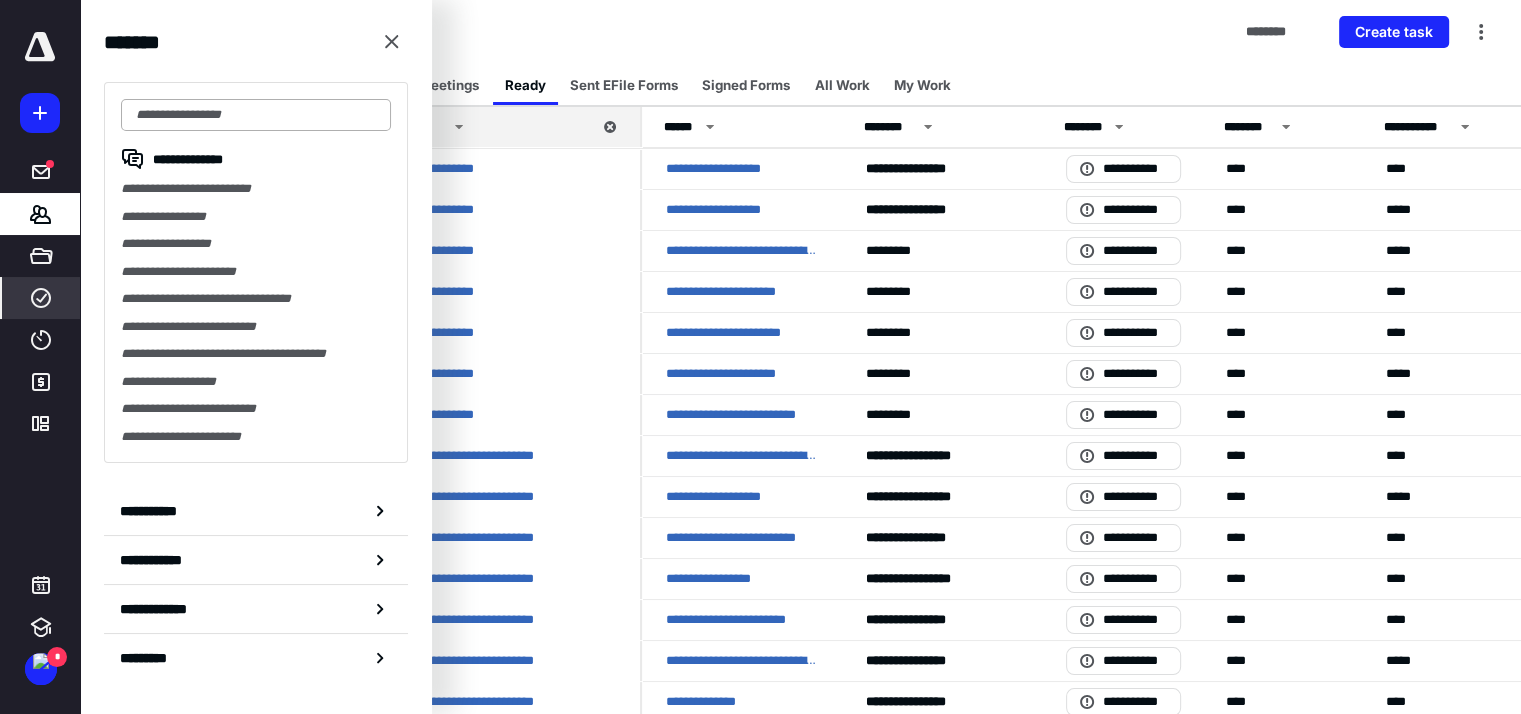 click at bounding box center (256, 115) 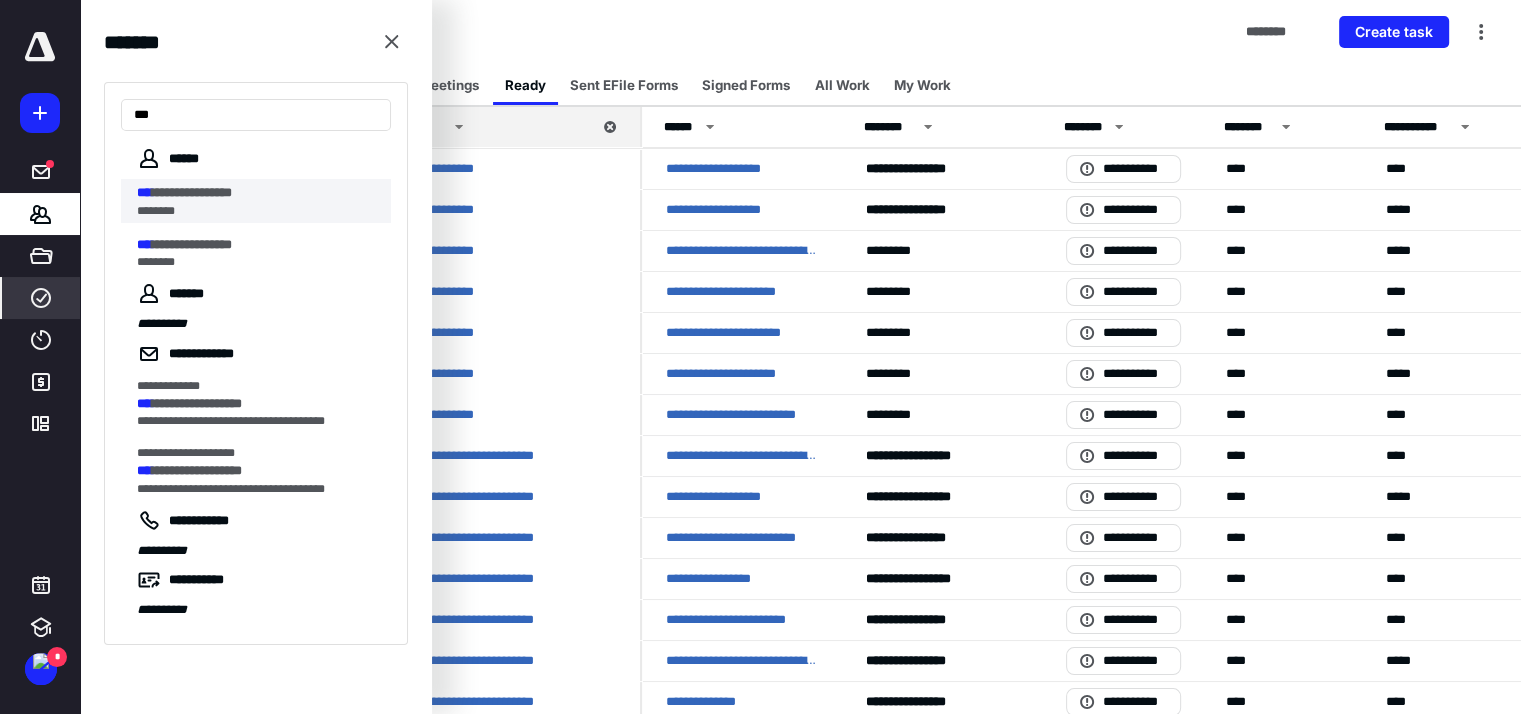 type on "***" 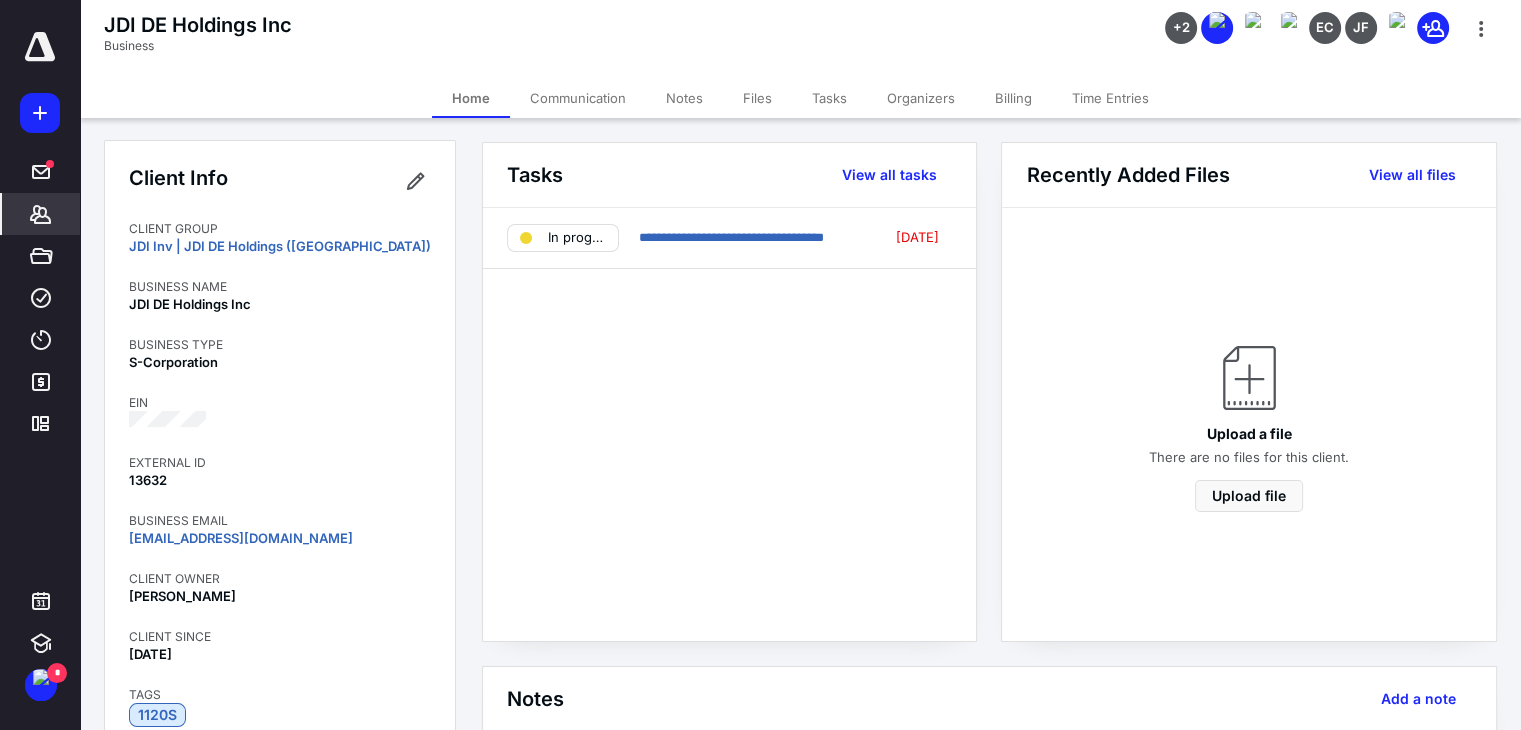 scroll, scrollTop: 0, scrollLeft: 0, axis: both 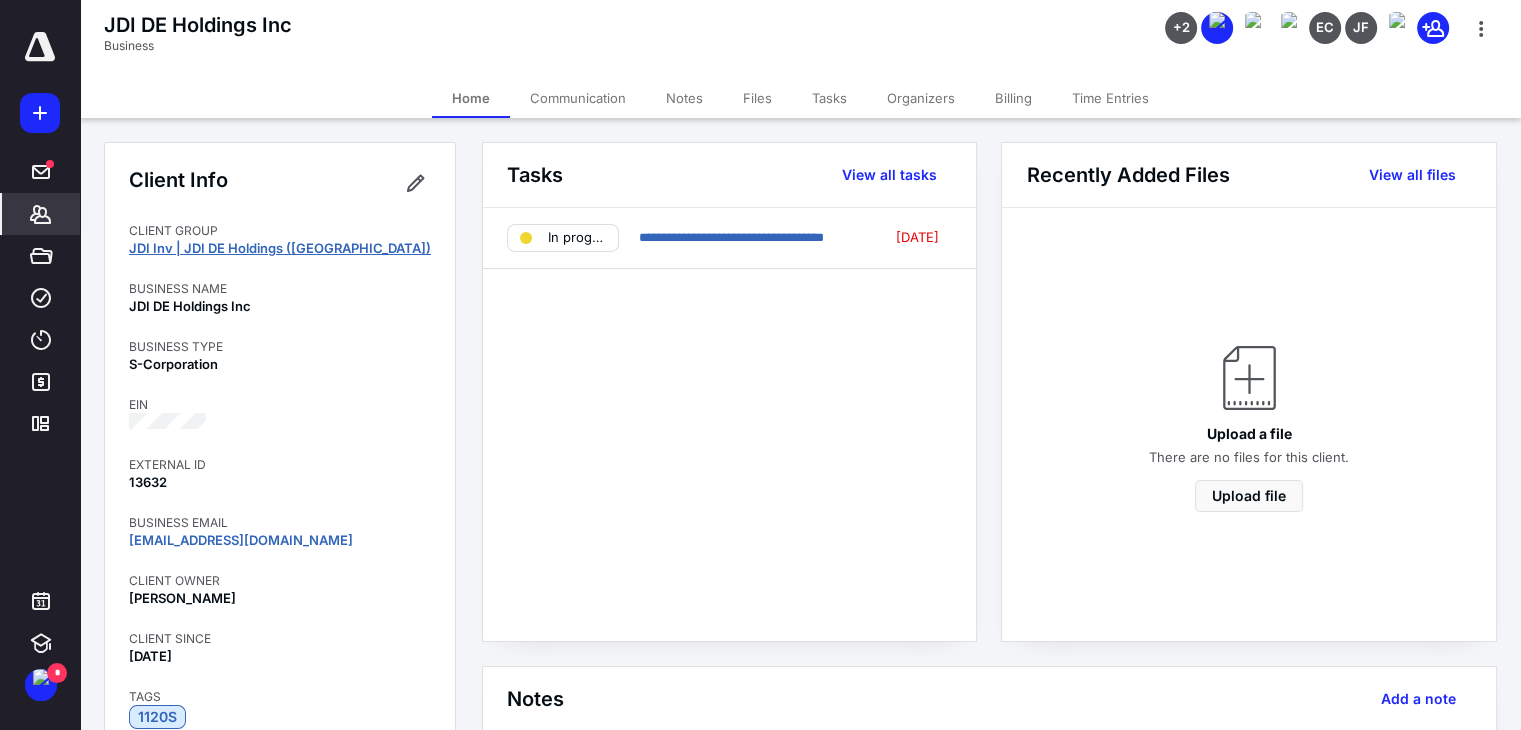 click on "JDI Inv | JDI DE Holdings (Burnham)" at bounding box center [280, 248] 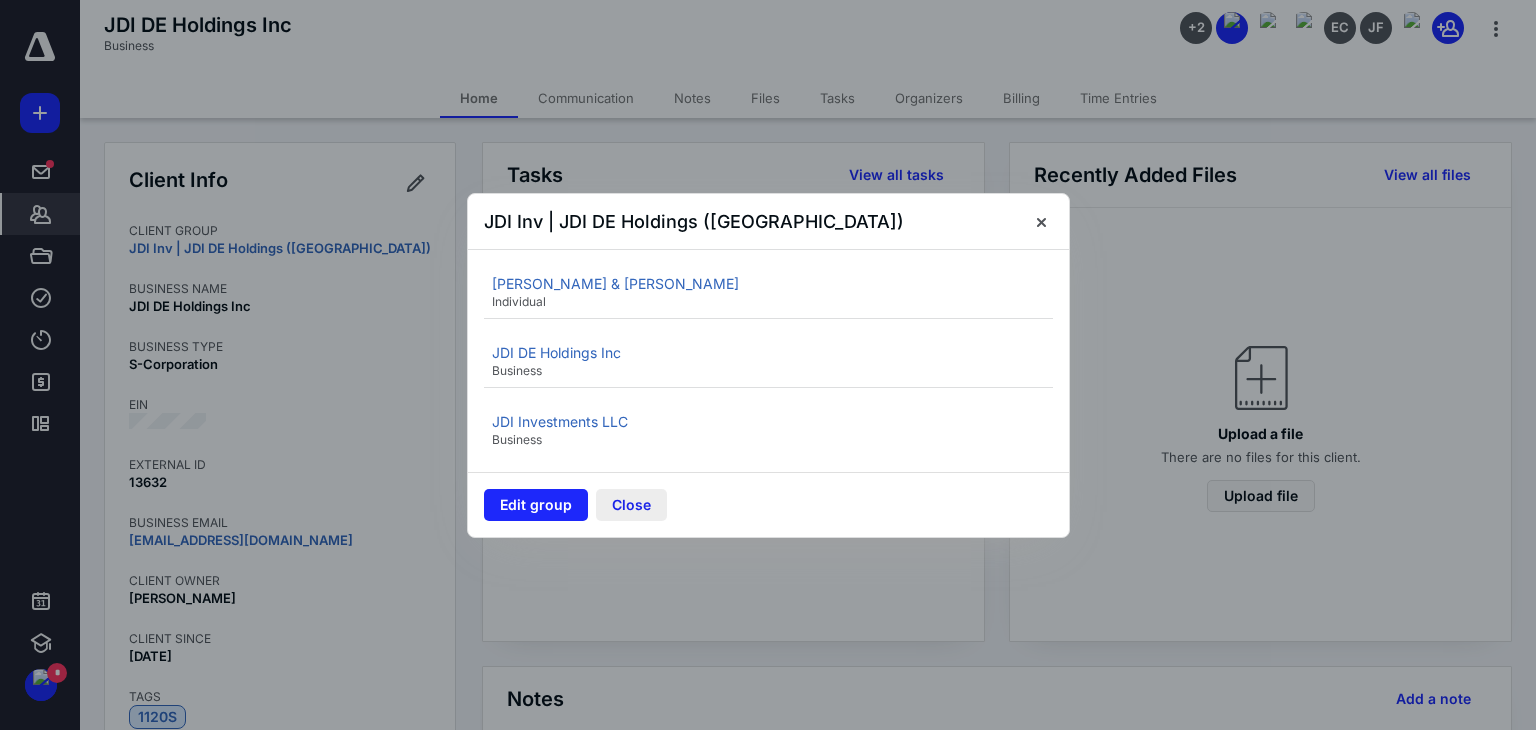click on "Close" at bounding box center [631, 505] 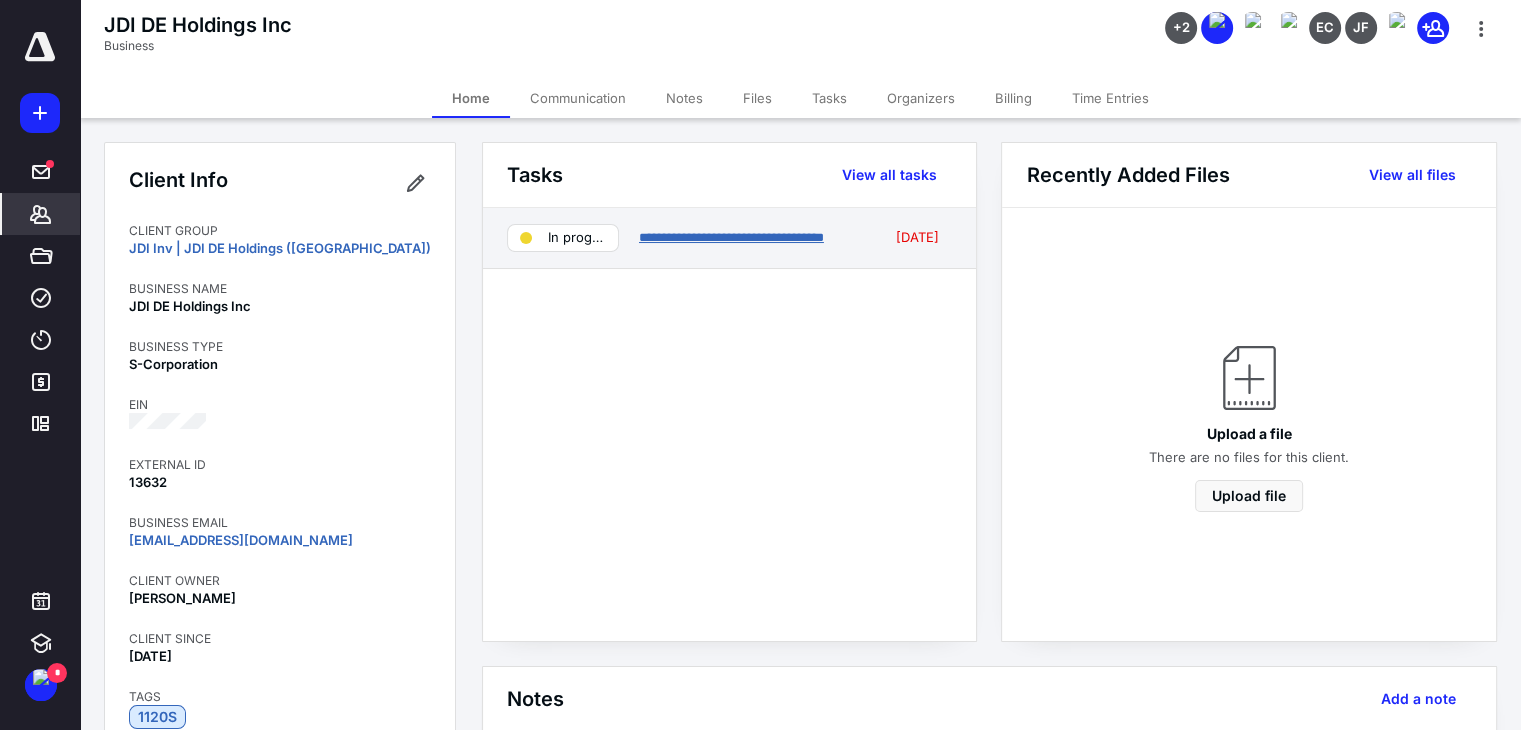 click on "**********" at bounding box center (731, 237) 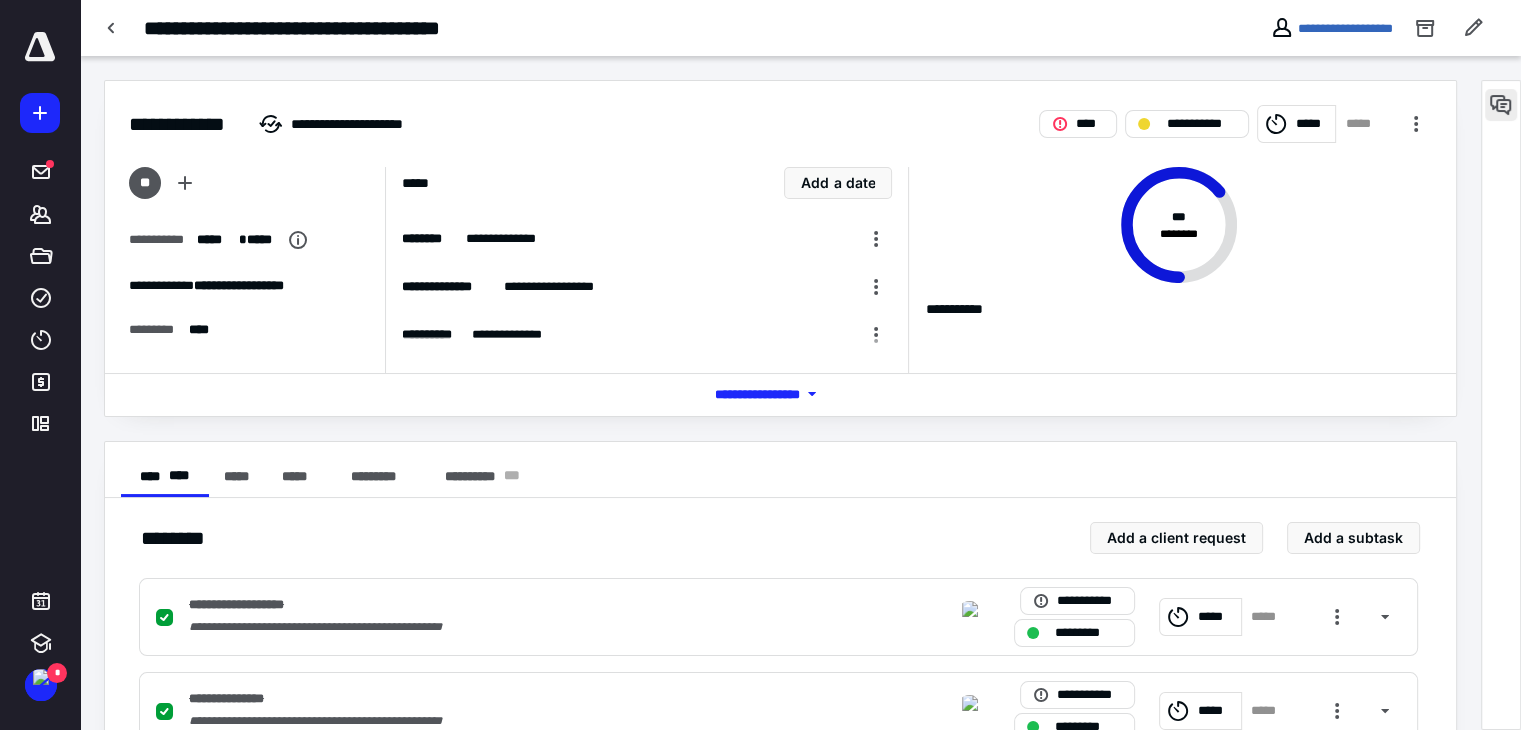 click at bounding box center (1501, 105) 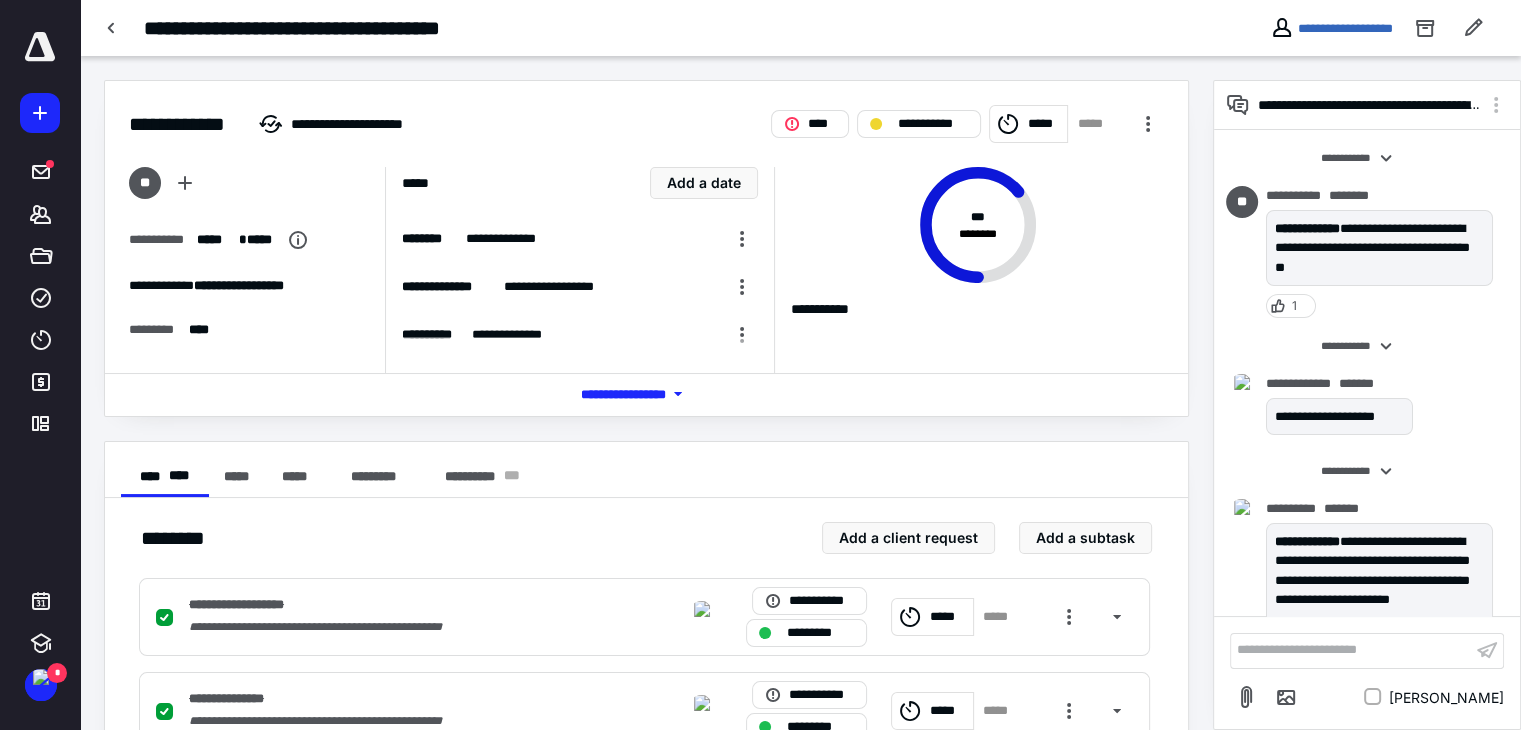 scroll, scrollTop: 581, scrollLeft: 0, axis: vertical 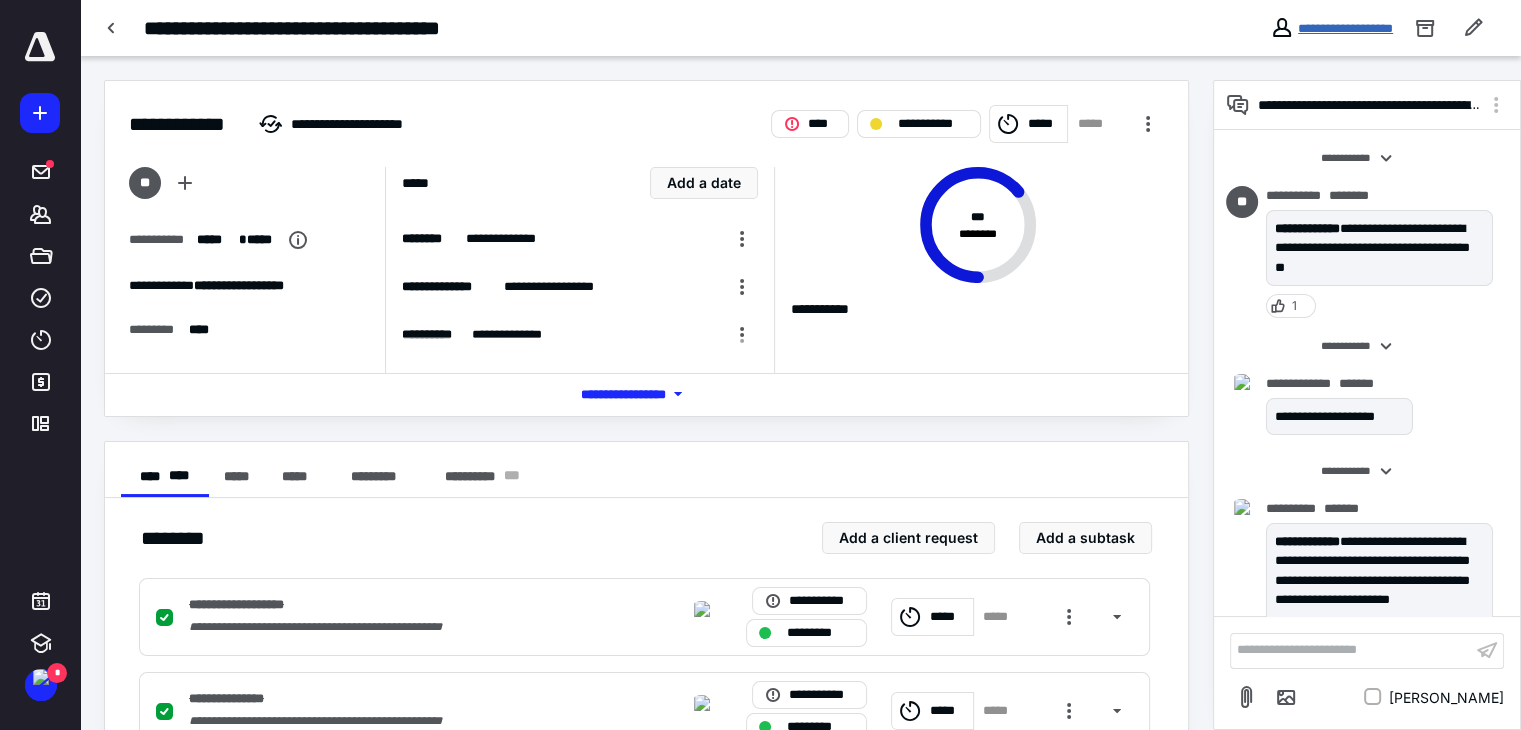 click on "**********" at bounding box center (1345, 28) 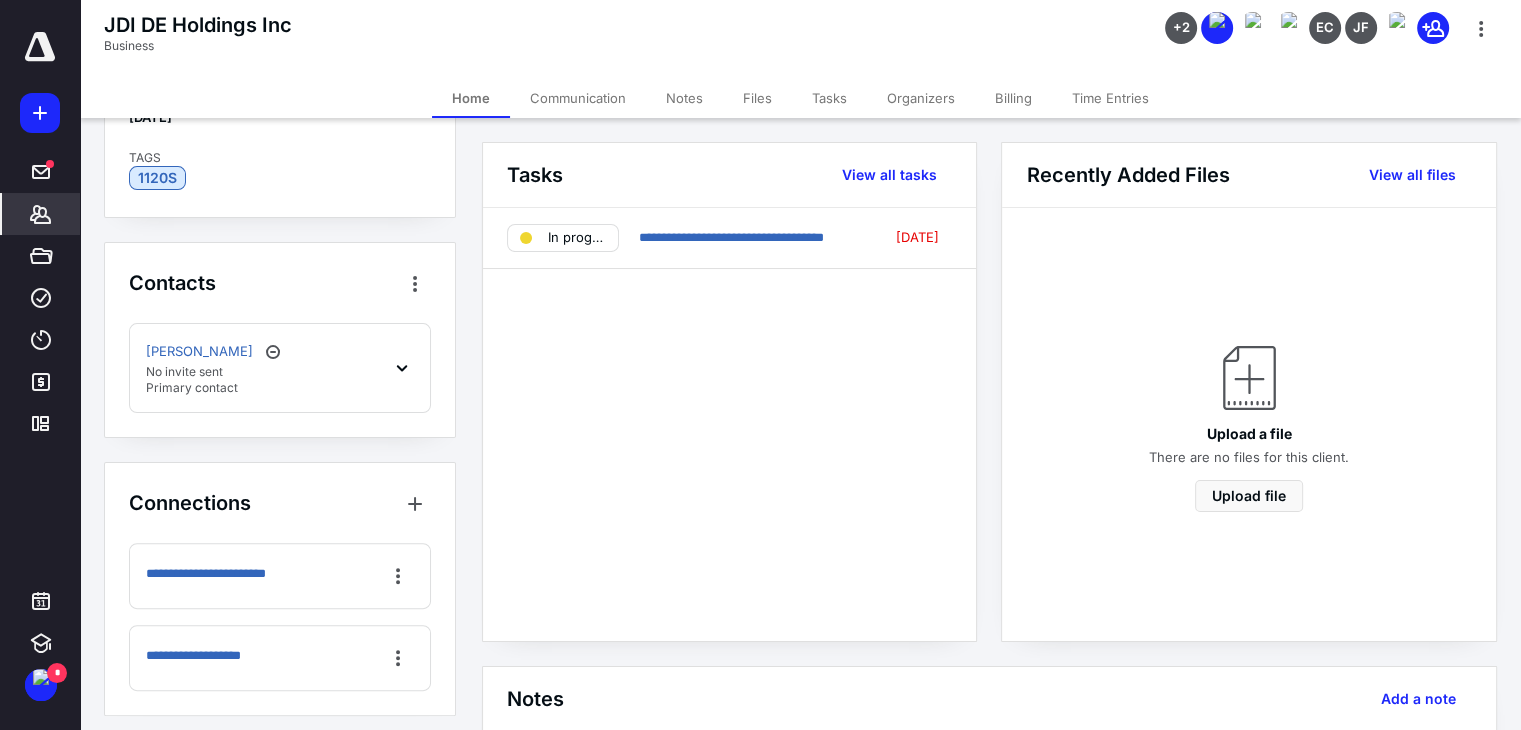 scroll, scrollTop: 544, scrollLeft: 0, axis: vertical 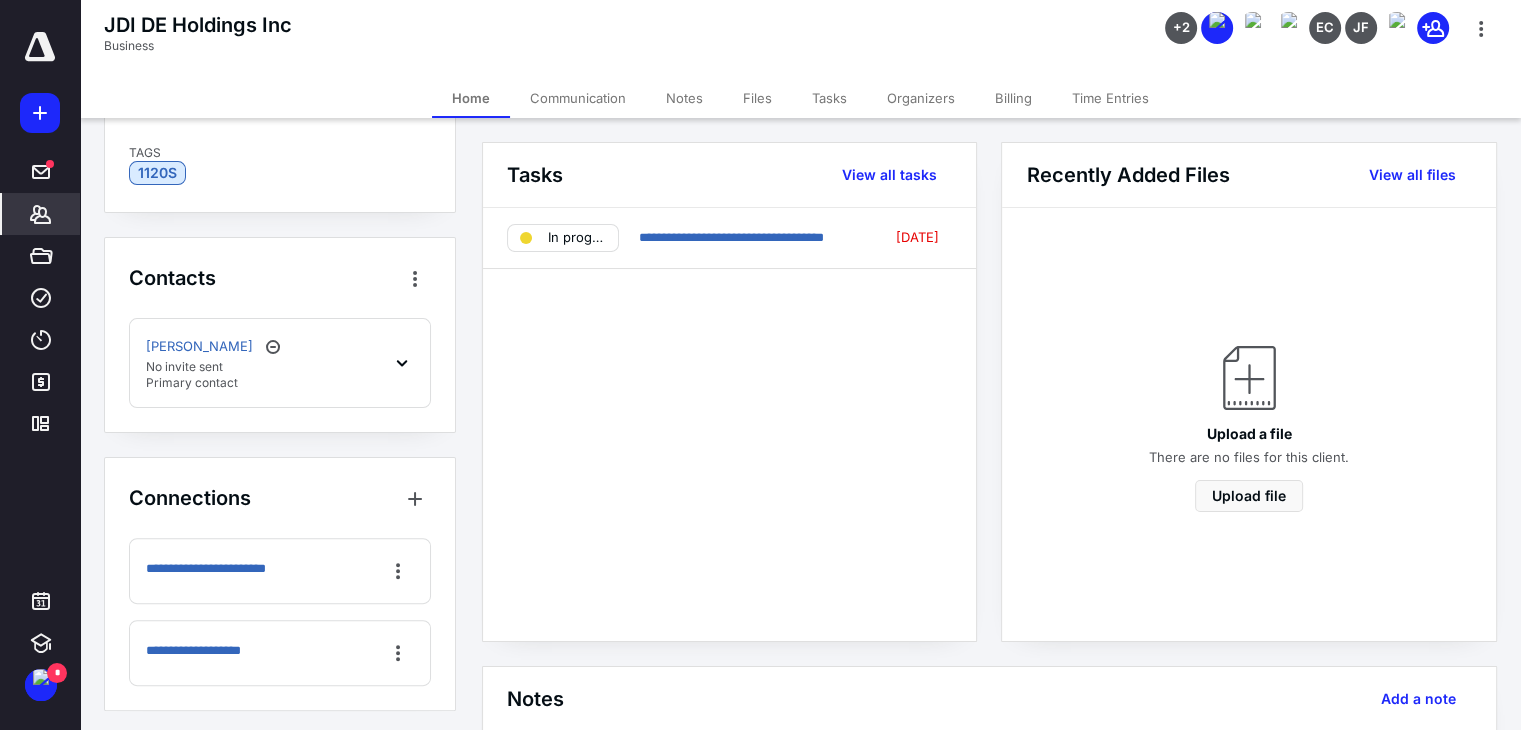 click 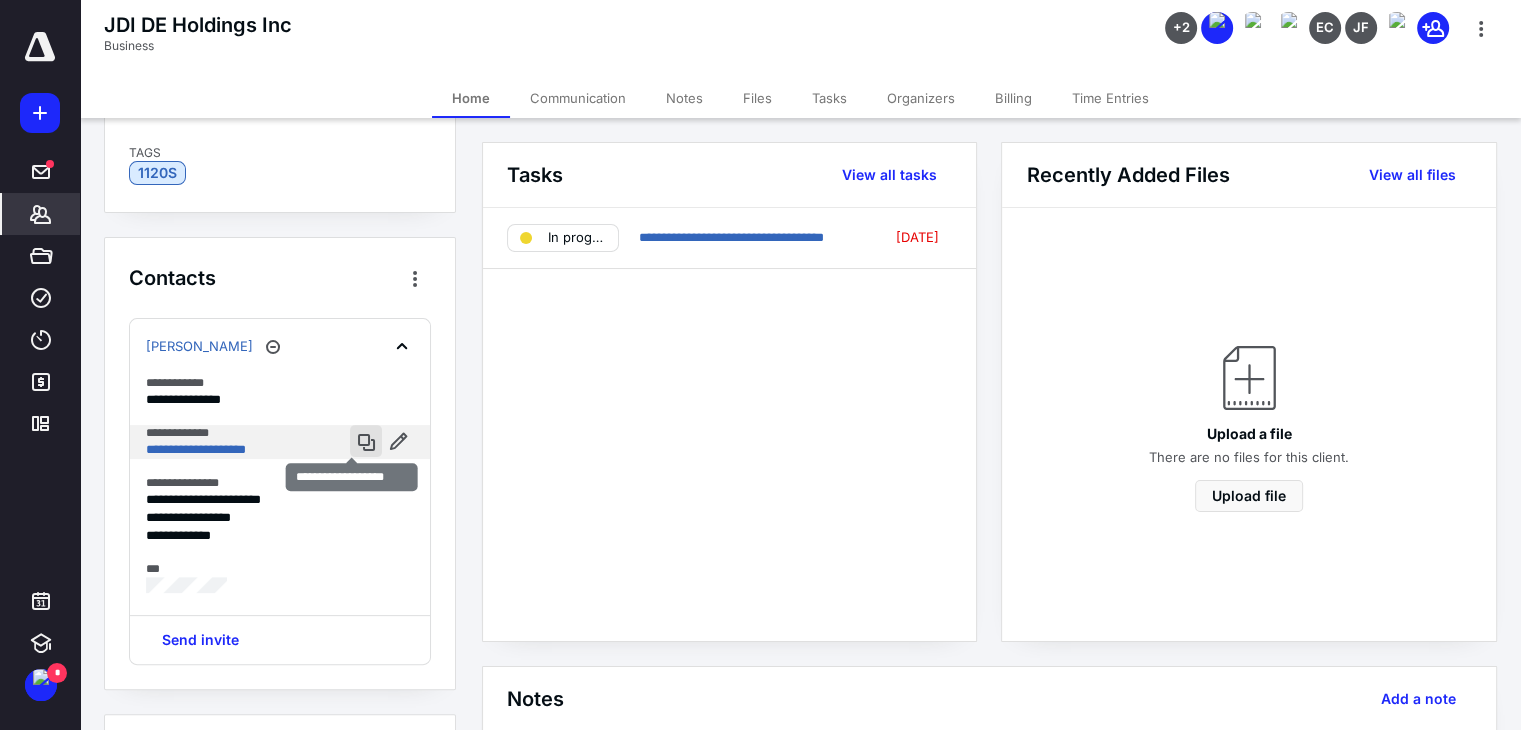 click at bounding box center [366, 441] 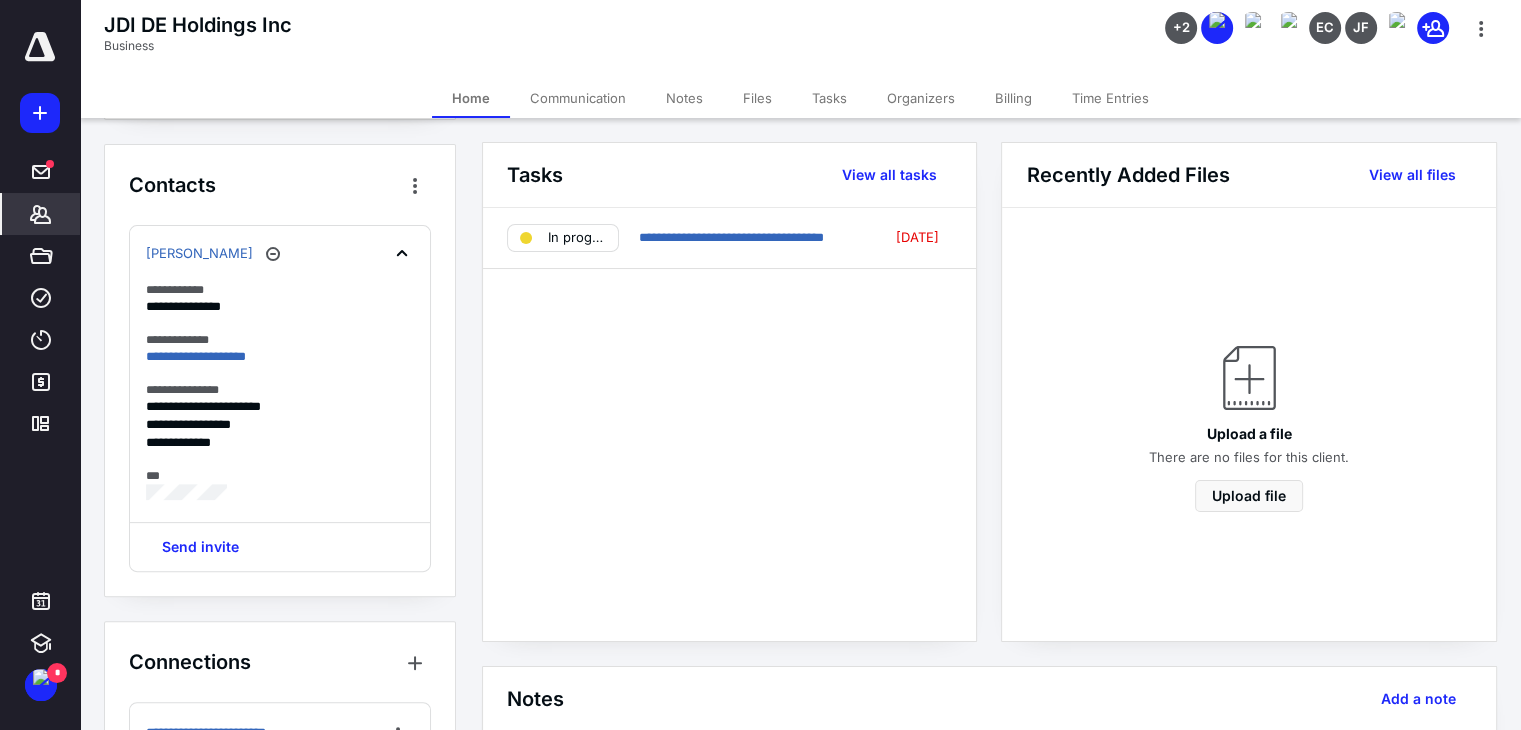 scroll, scrollTop: 700, scrollLeft: 0, axis: vertical 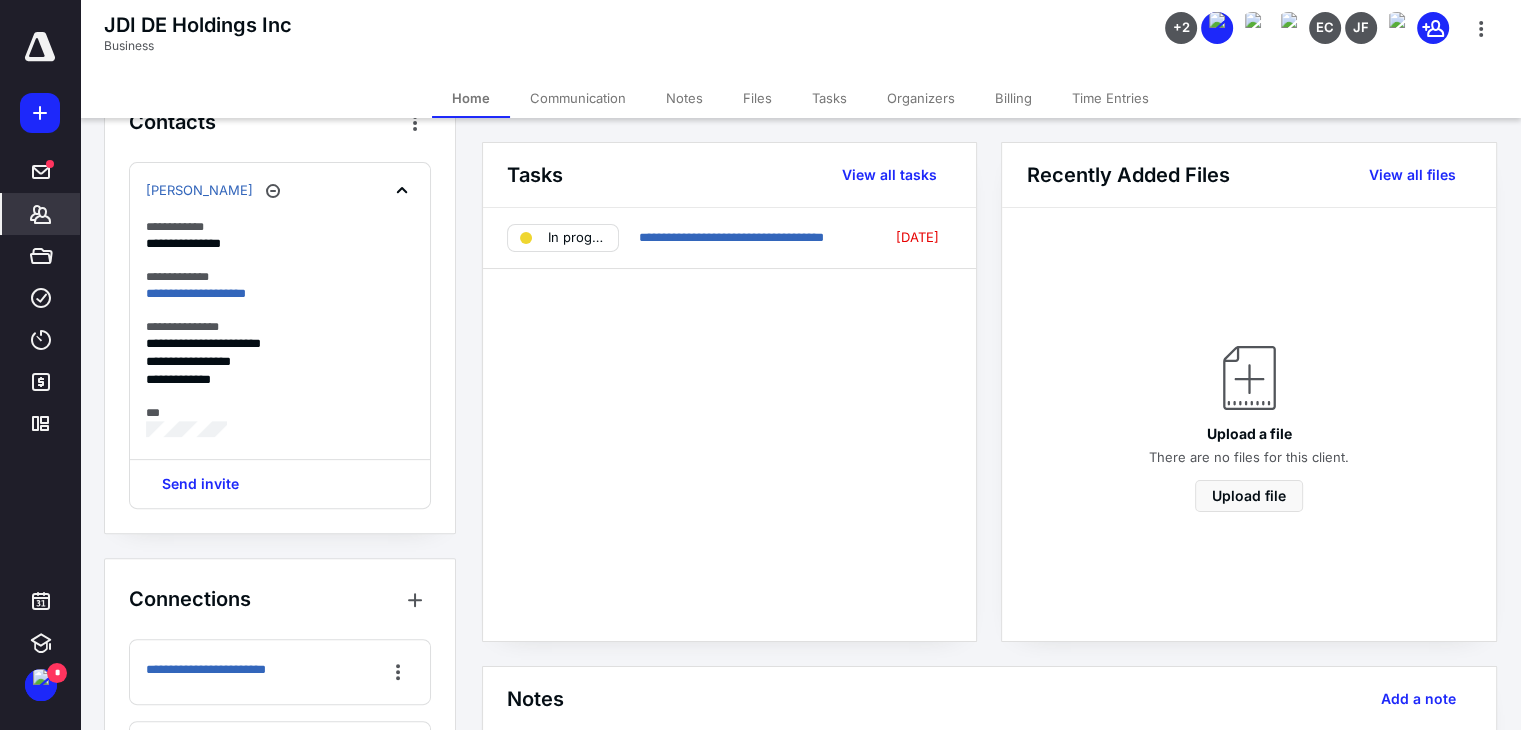click 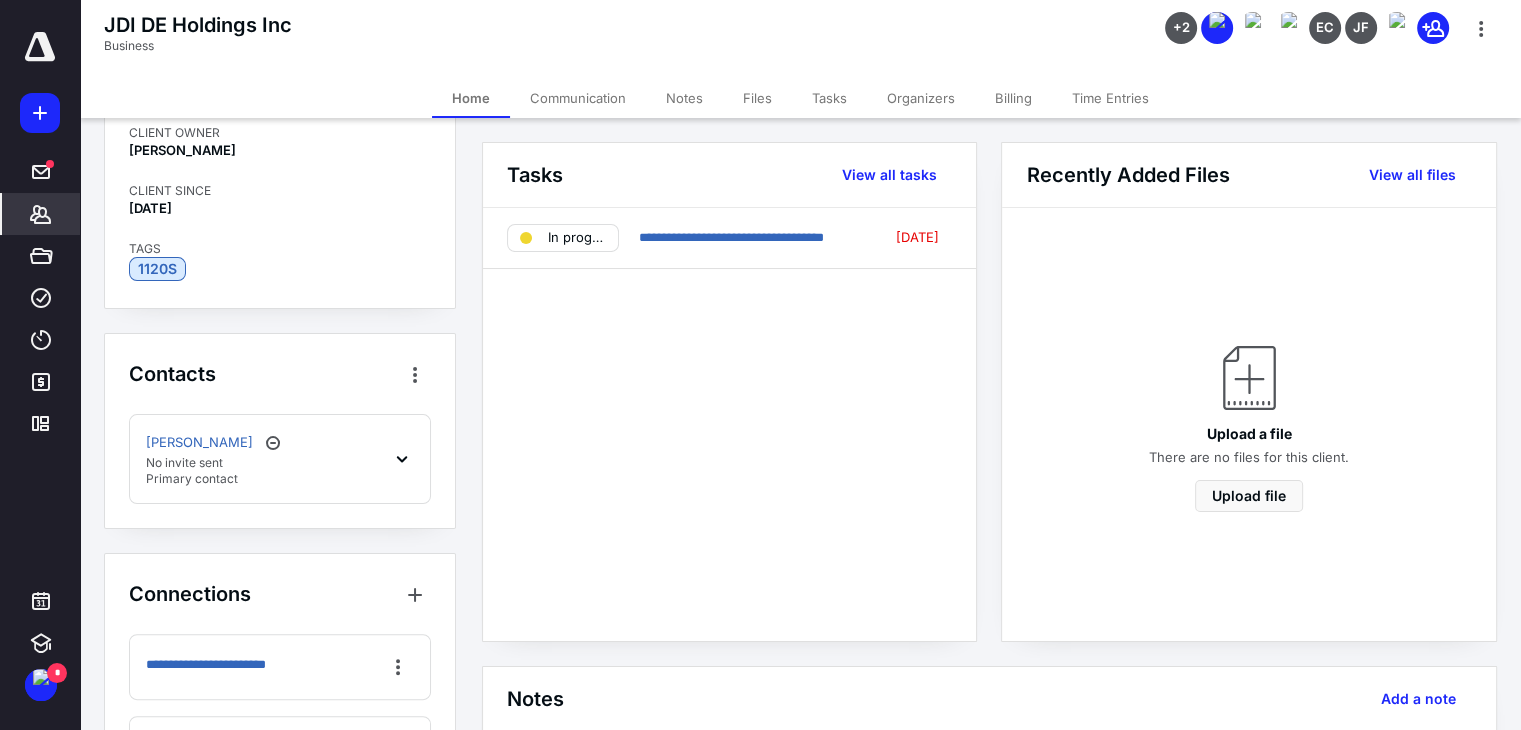 scroll, scrollTop: 500, scrollLeft: 0, axis: vertical 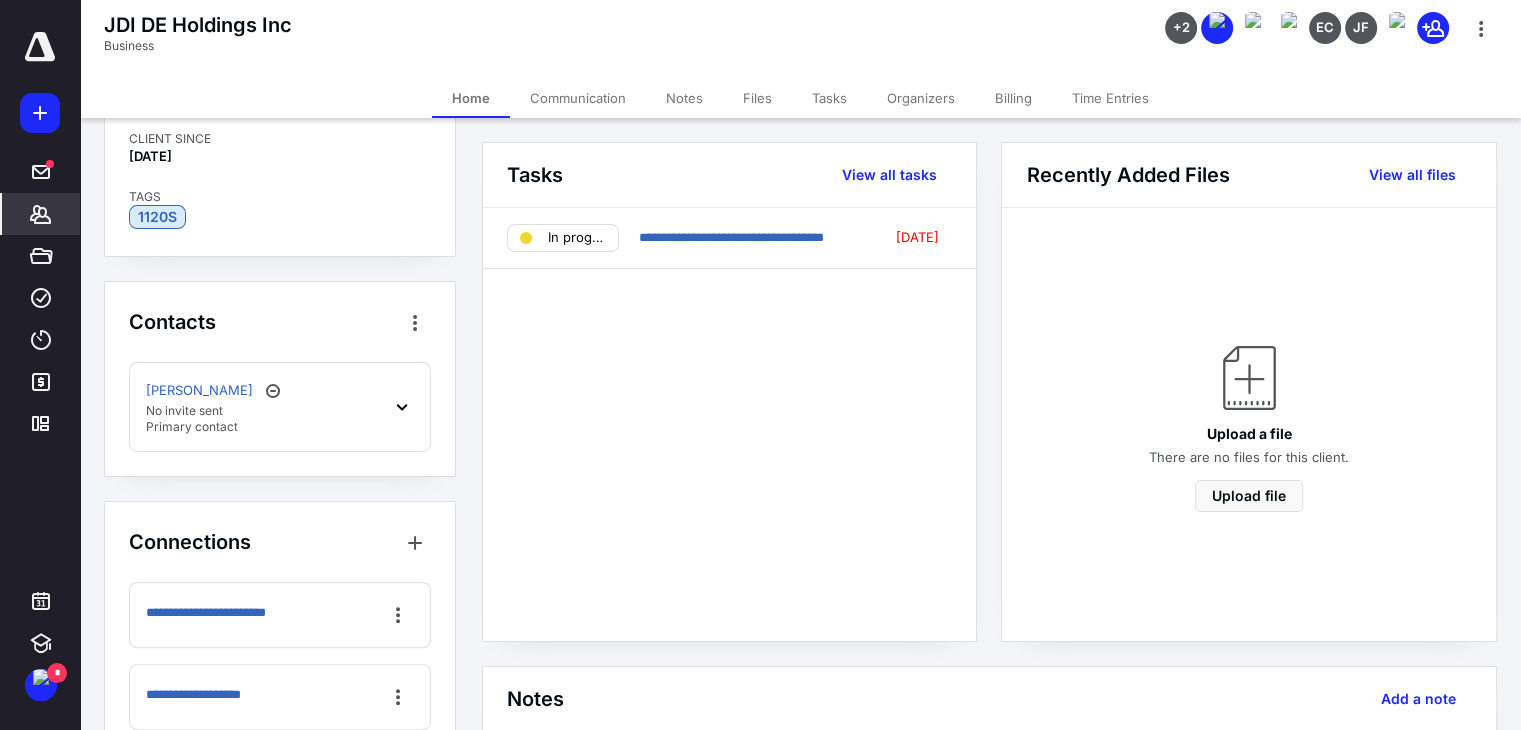 click on "Files" at bounding box center [757, 98] 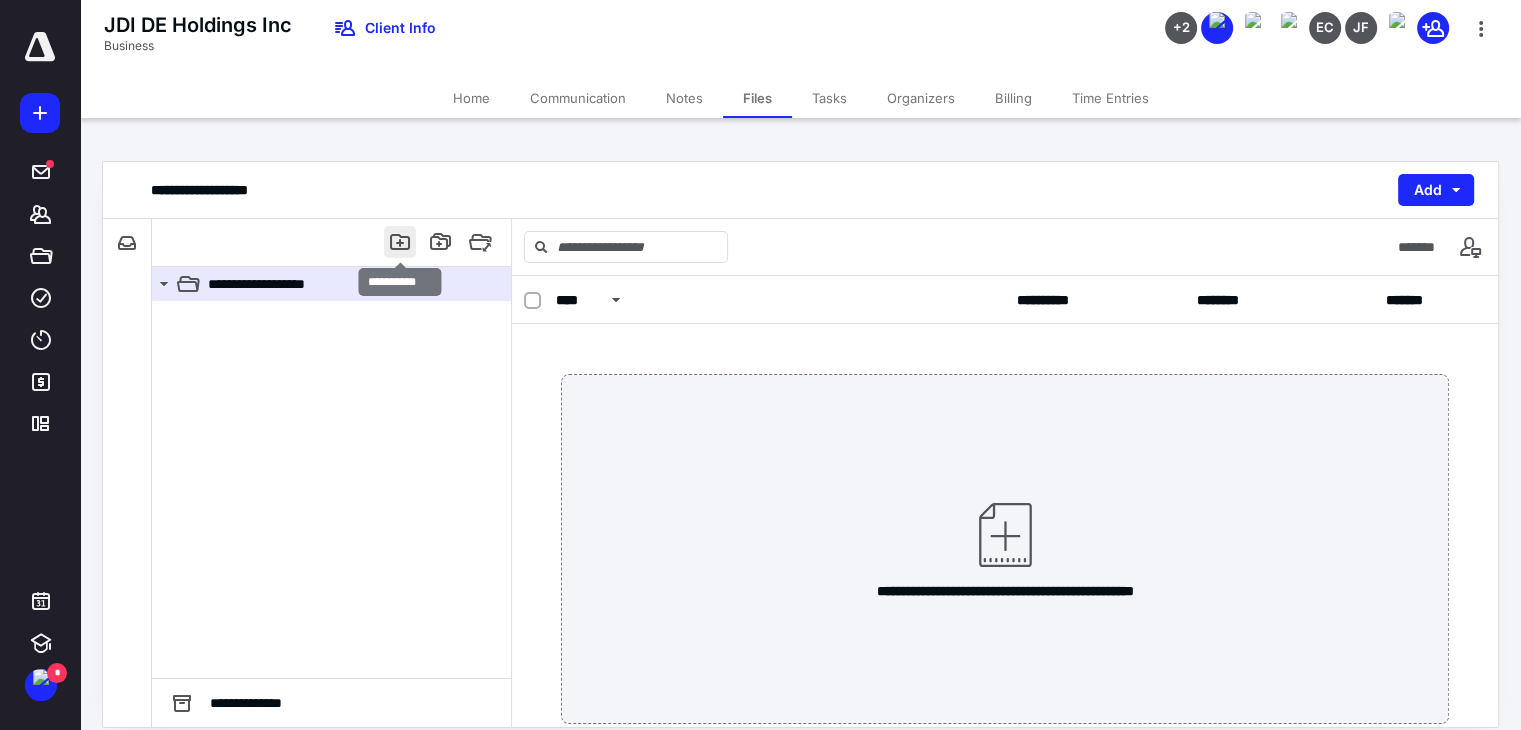 click at bounding box center [400, 242] 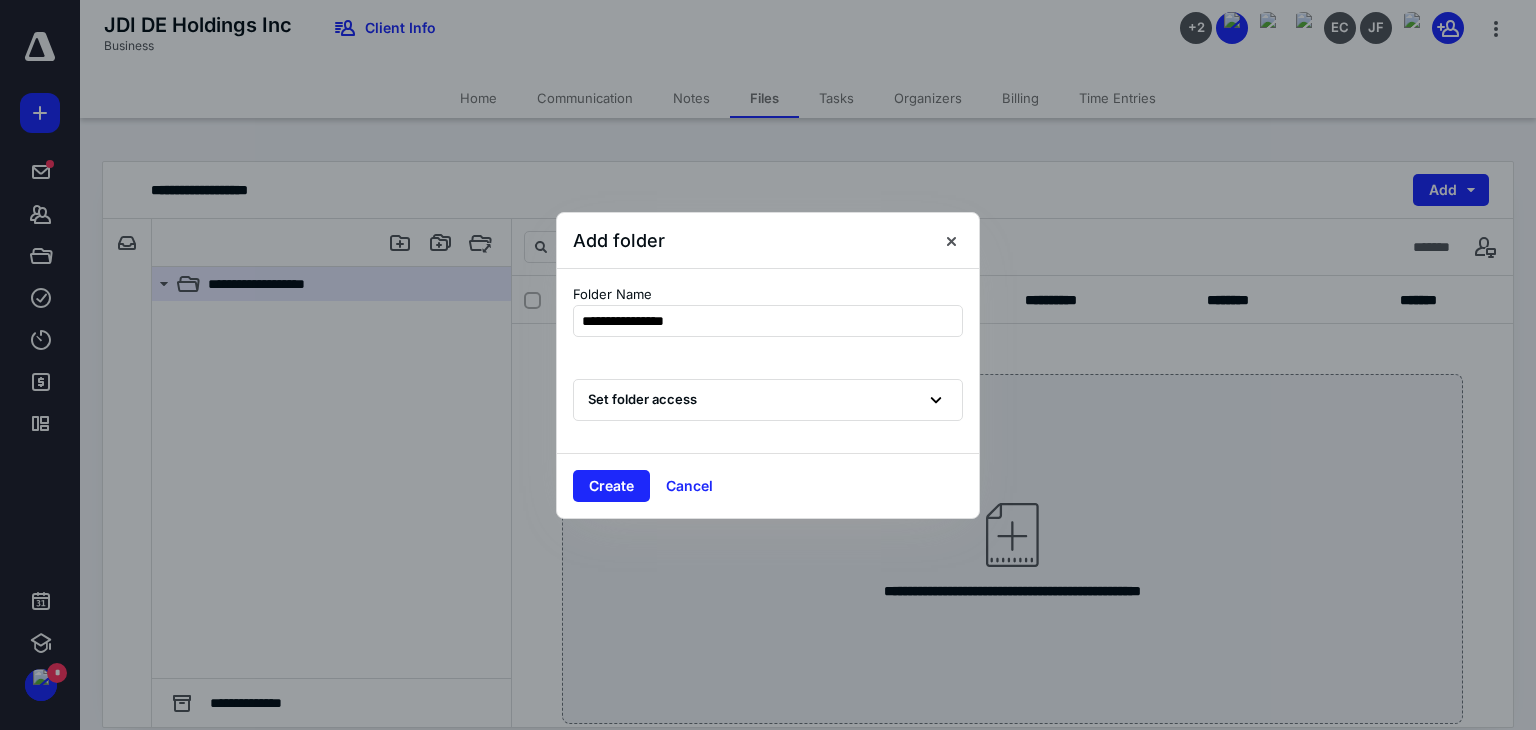 type on "**********" 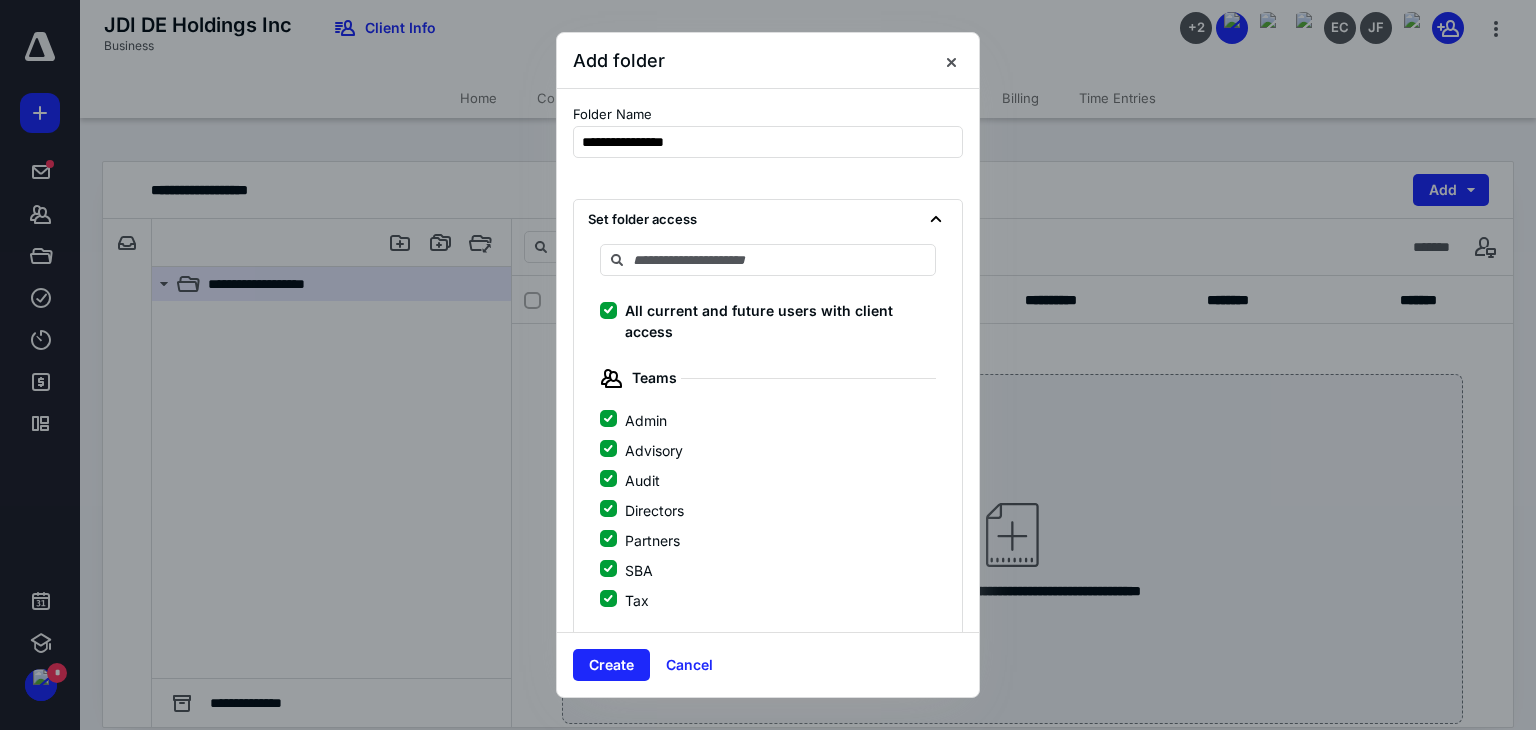 click 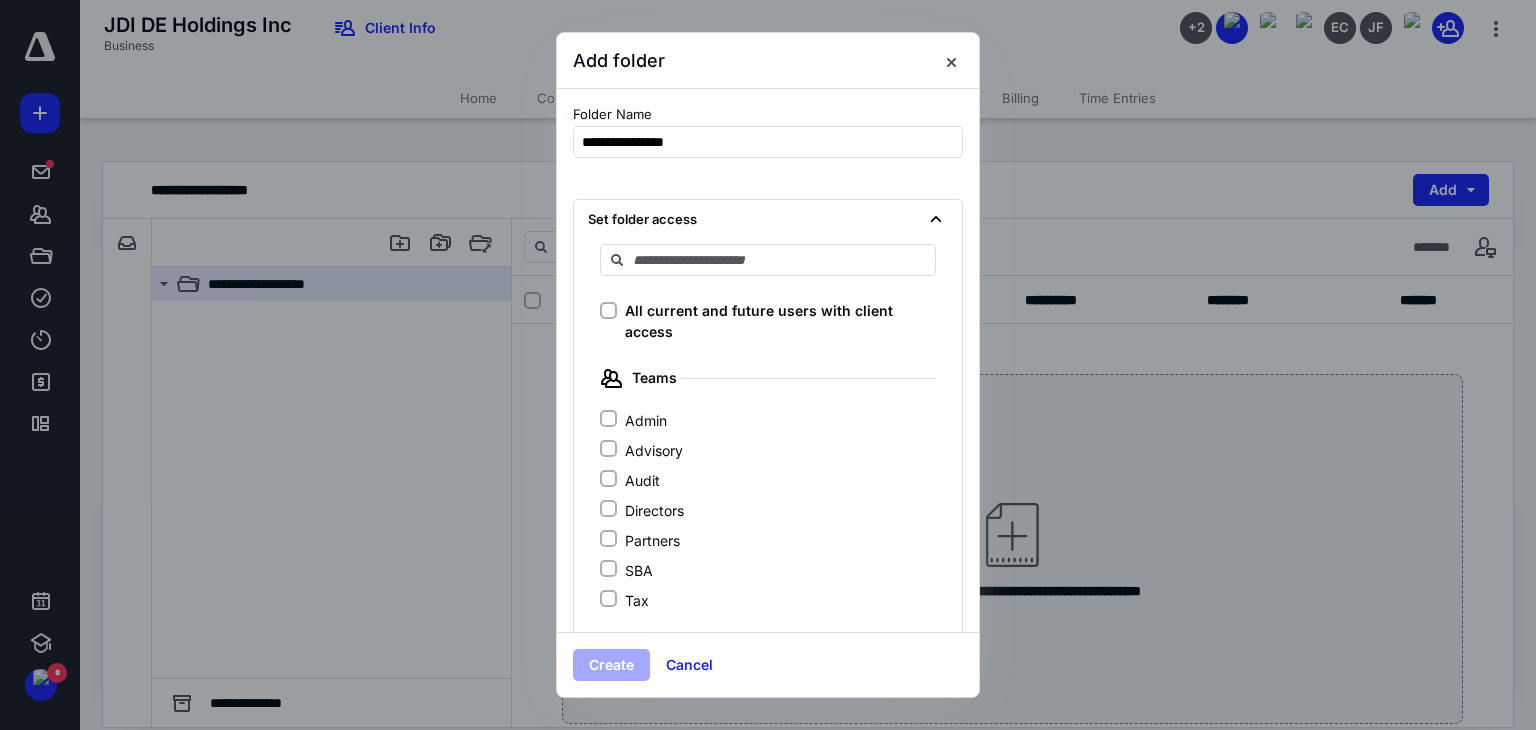 click 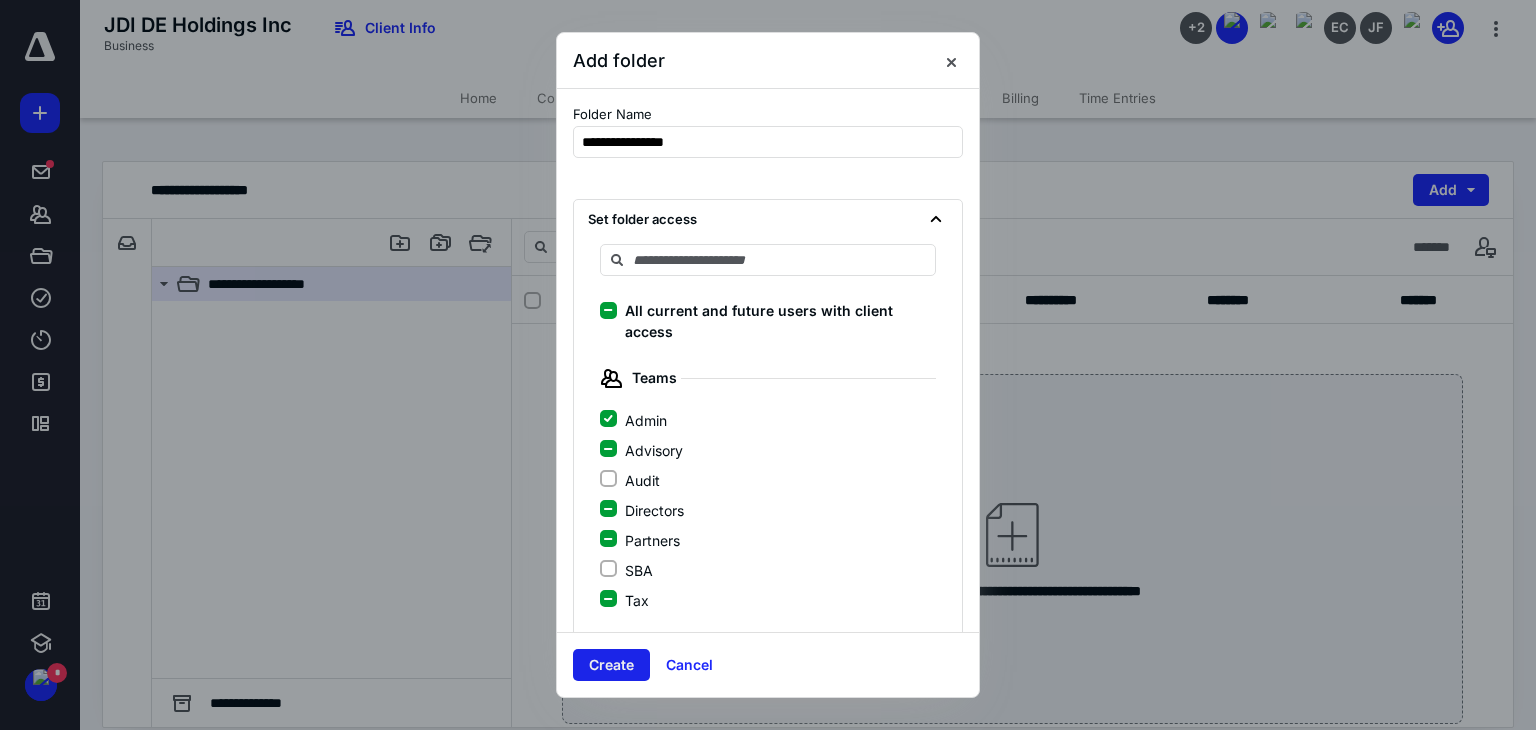 click on "Create" at bounding box center [611, 665] 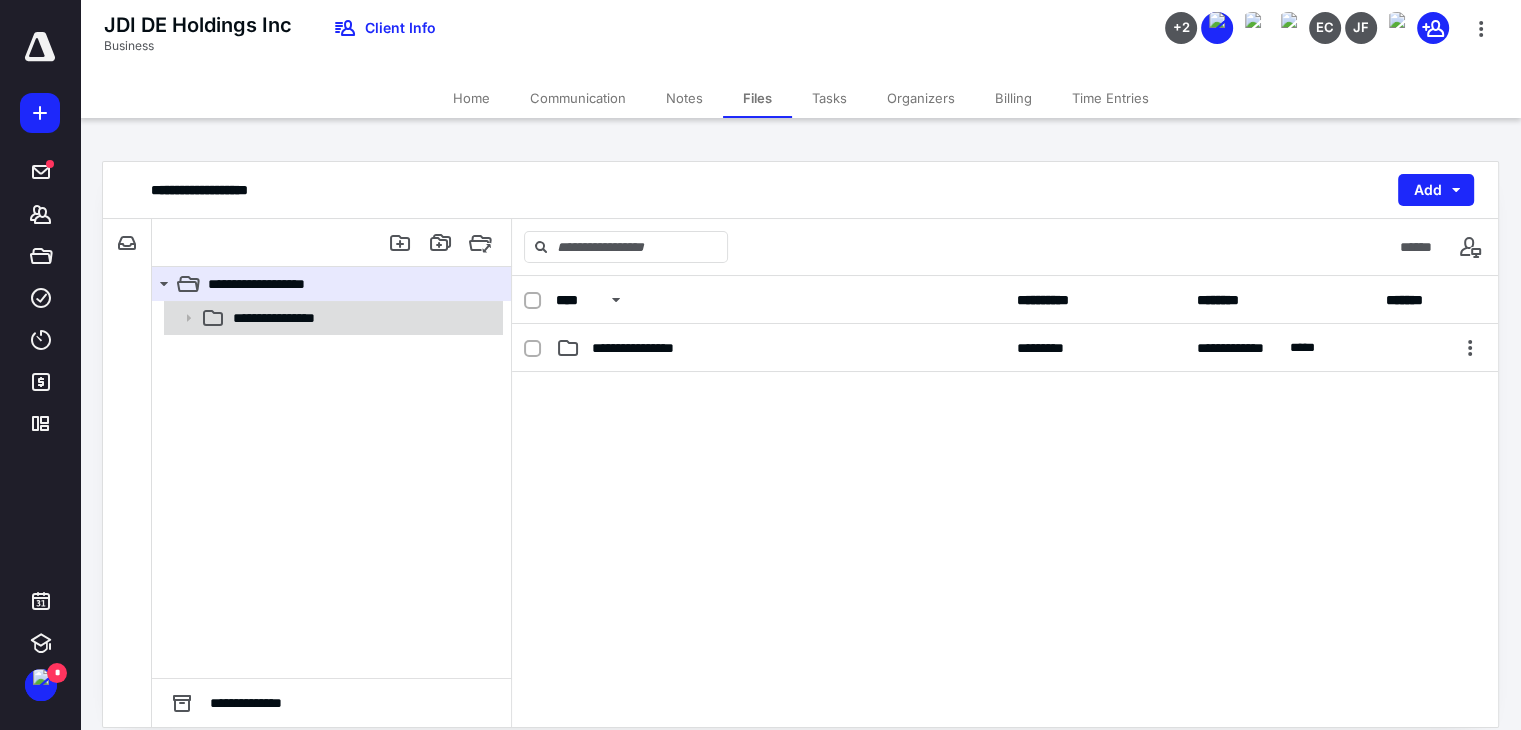 click on "**********" at bounding box center (291, 318) 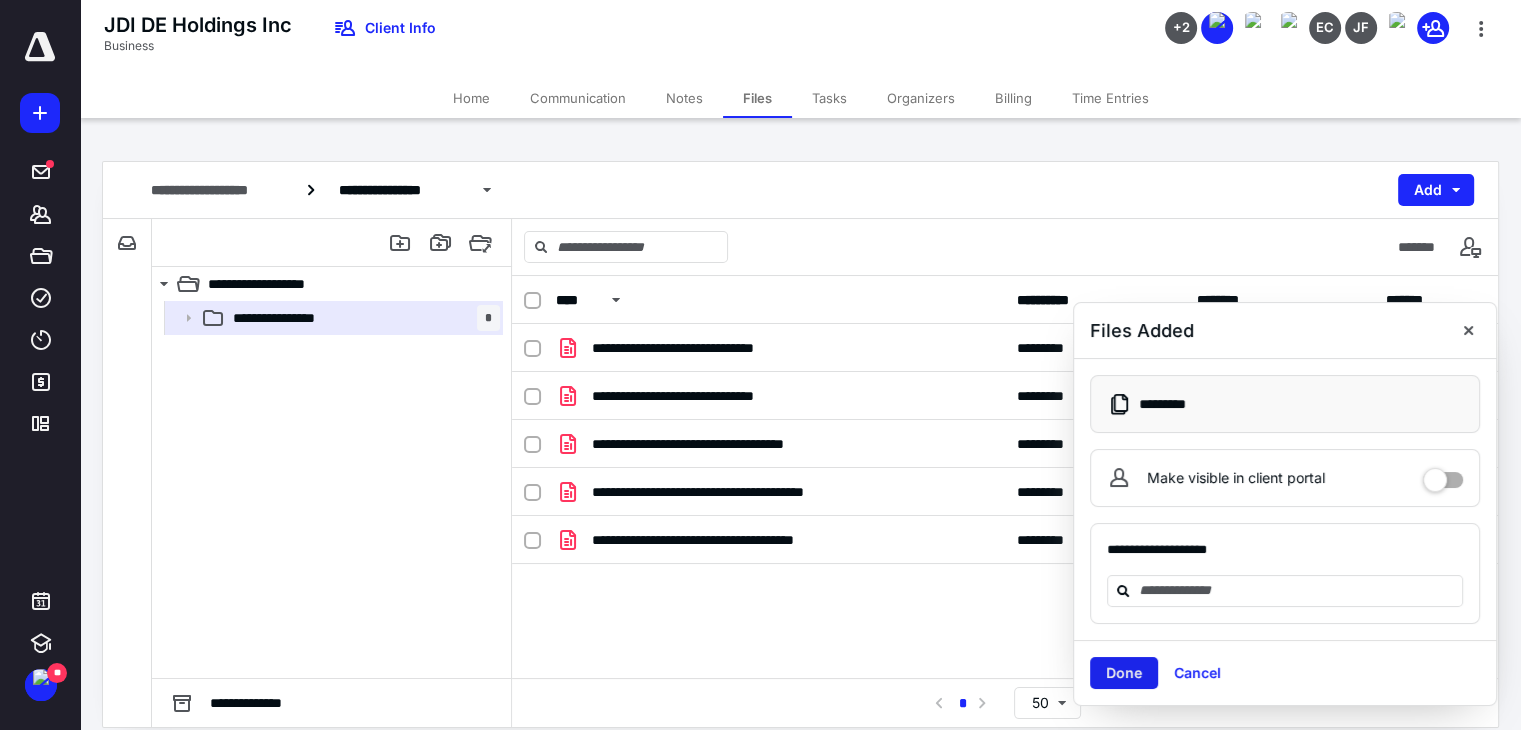 click on "Done" at bounding box center (1124, 673) 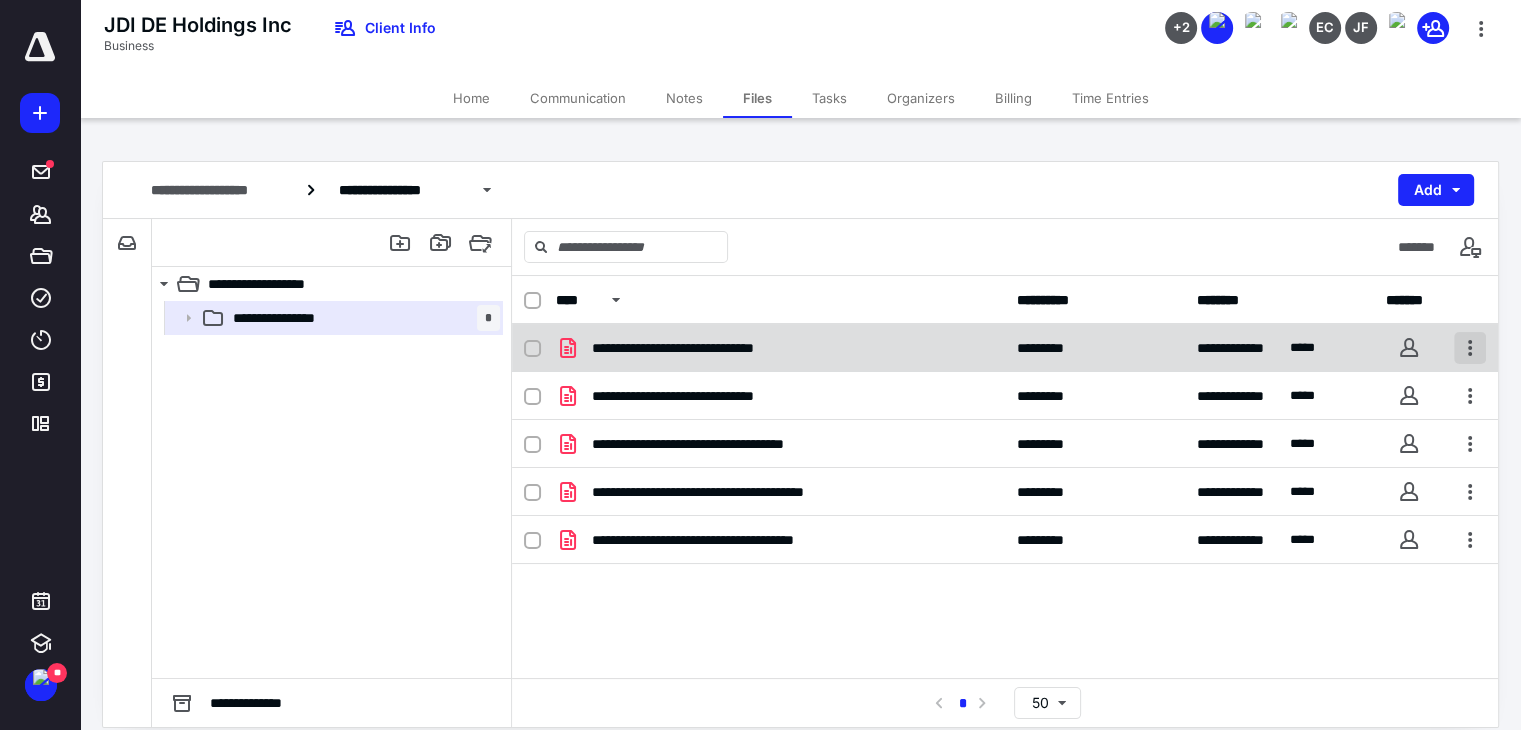 click at bounding box center [1470, 348] 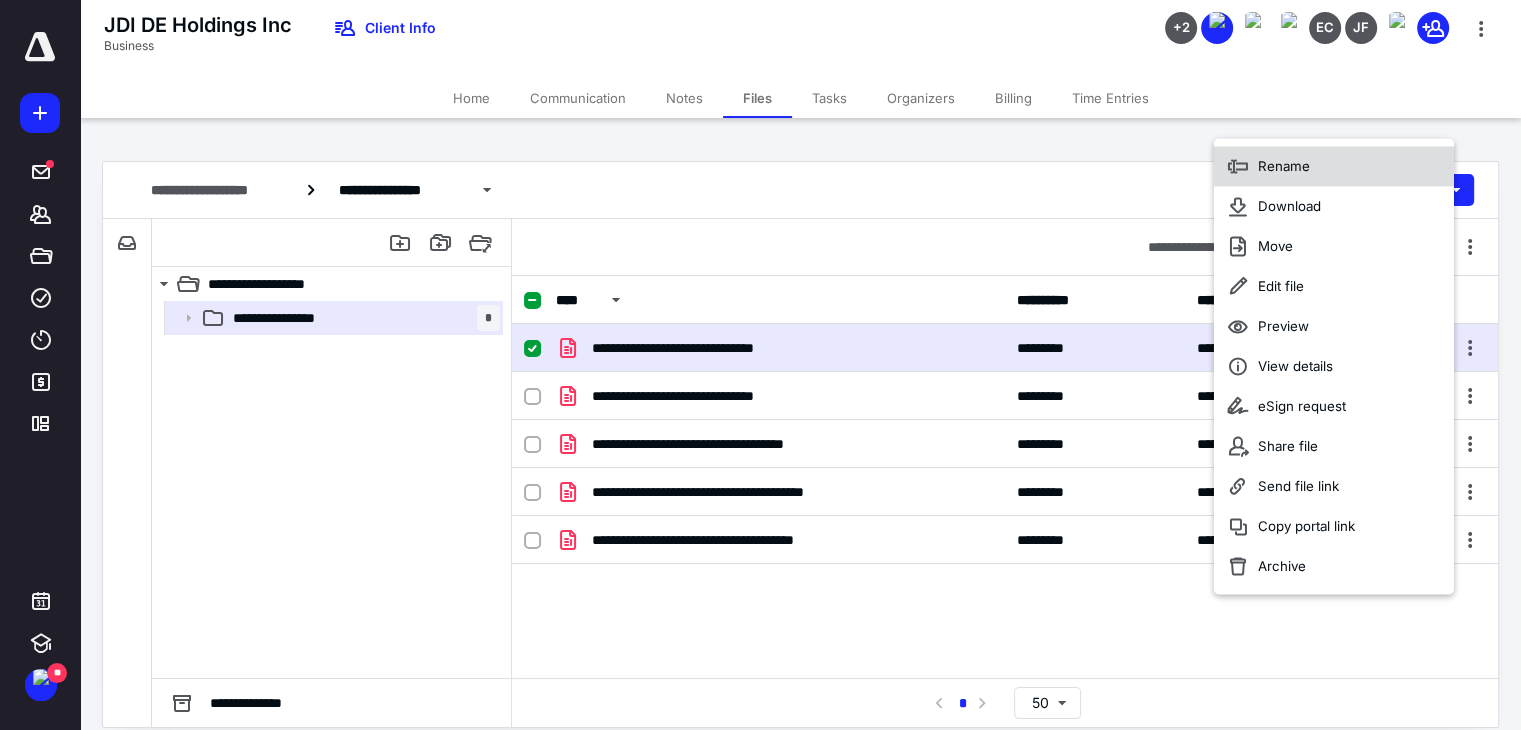 click on "Rename" at bounding box center [1284, 166] 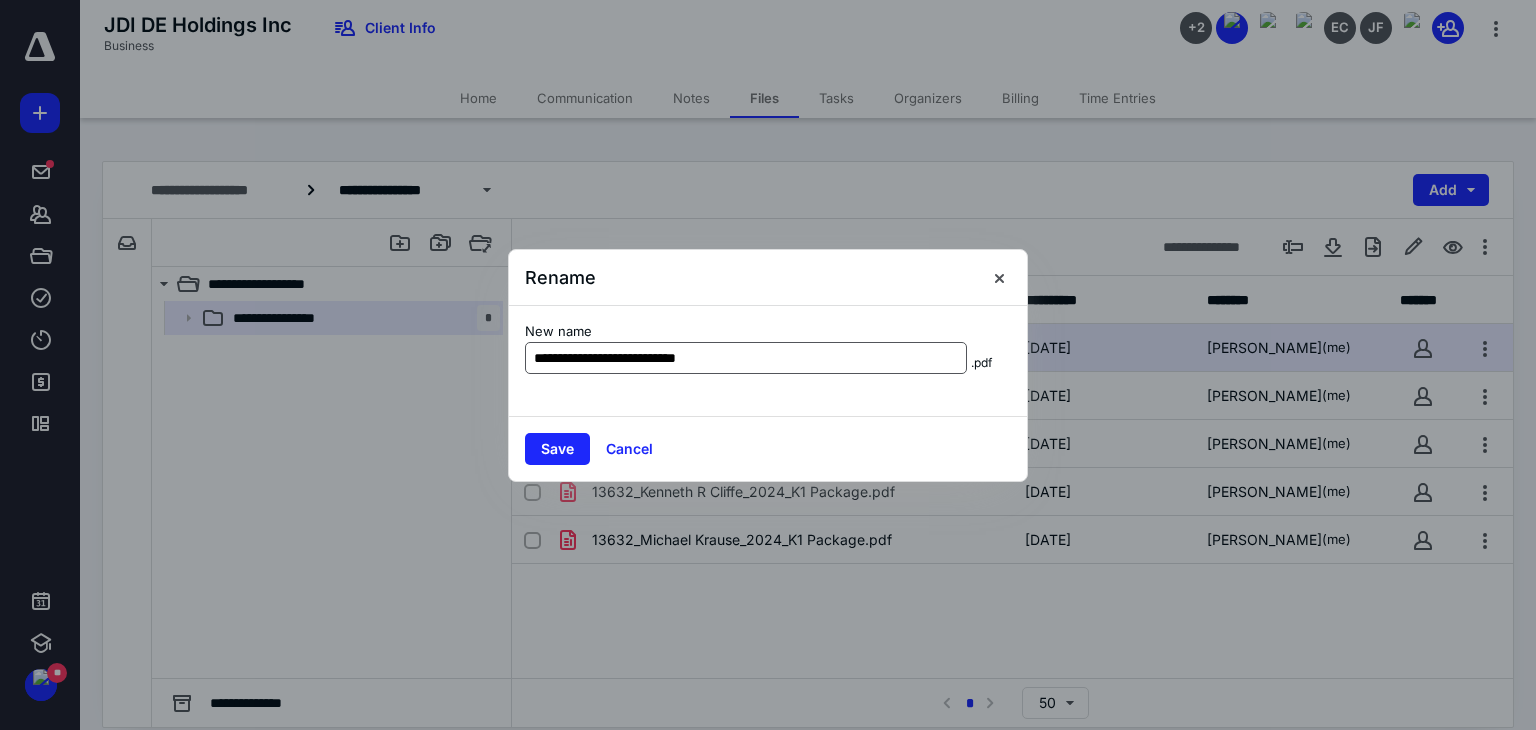 click on "**********" at bounding box center [746, 358] 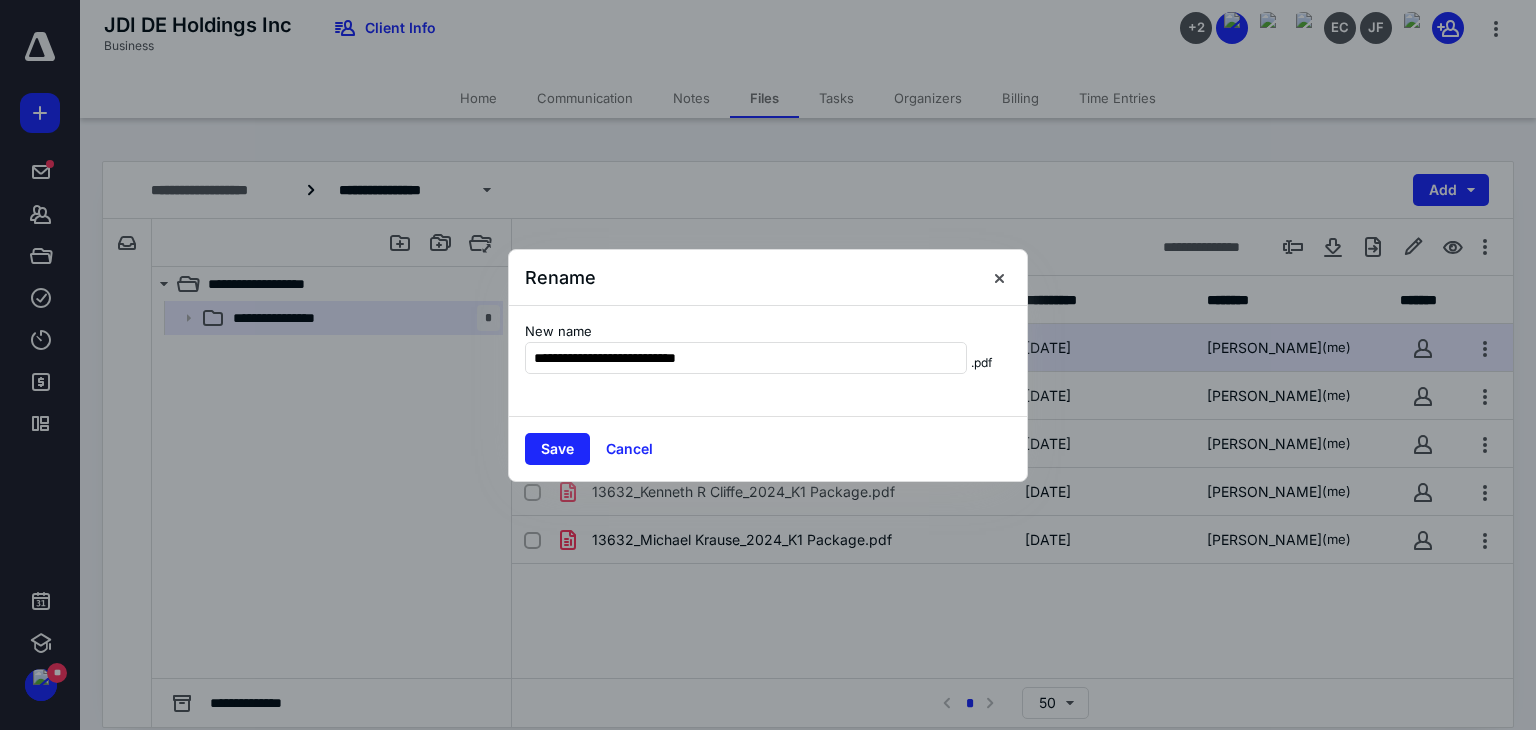 drag, startPoint x: 626, startPoint y: 356, endPoint x: 445, endPoint y: 329, distance: 183.00273 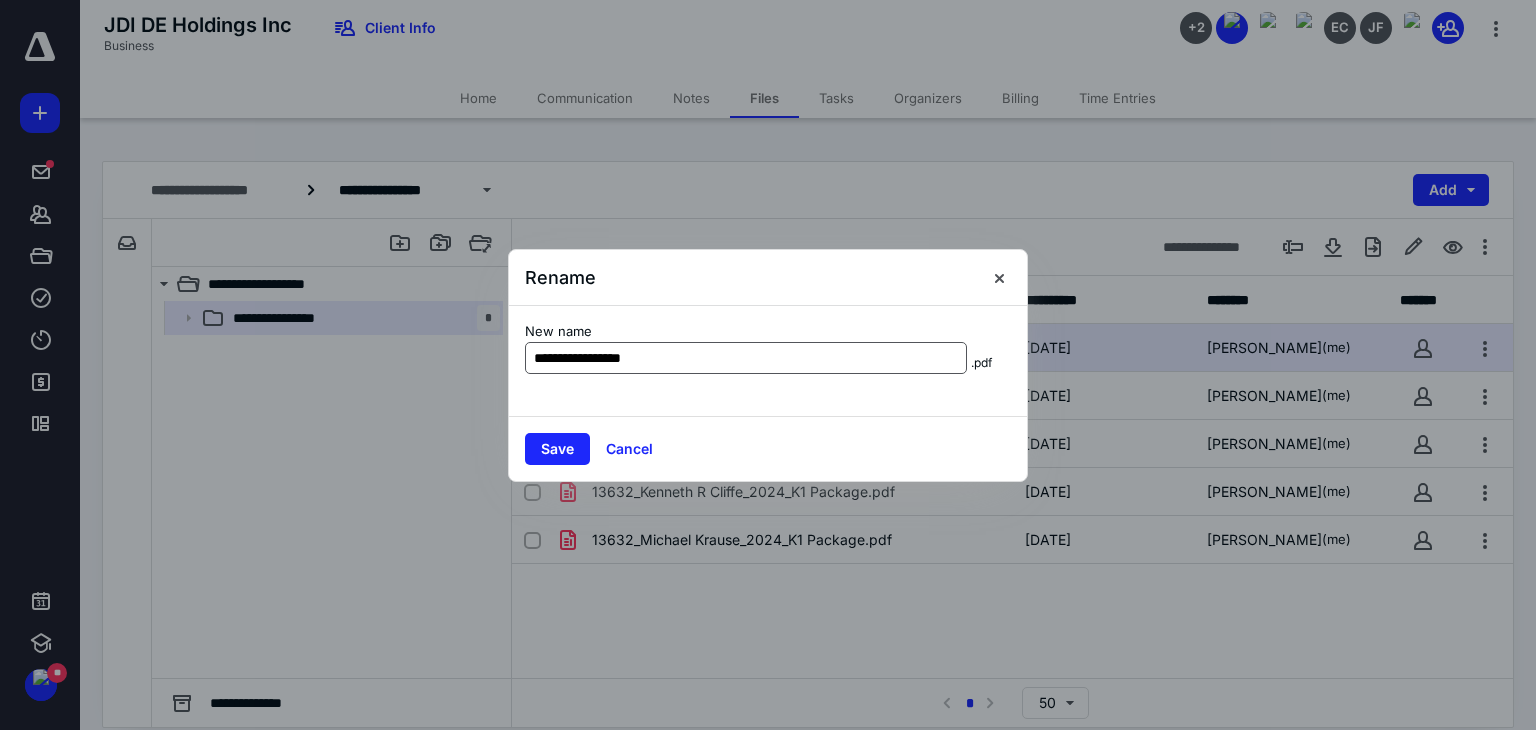 drag, startPoint x: 669, startPoint y: 357, endPoint x: 575, endPoint y: 354, distance: 94.04786 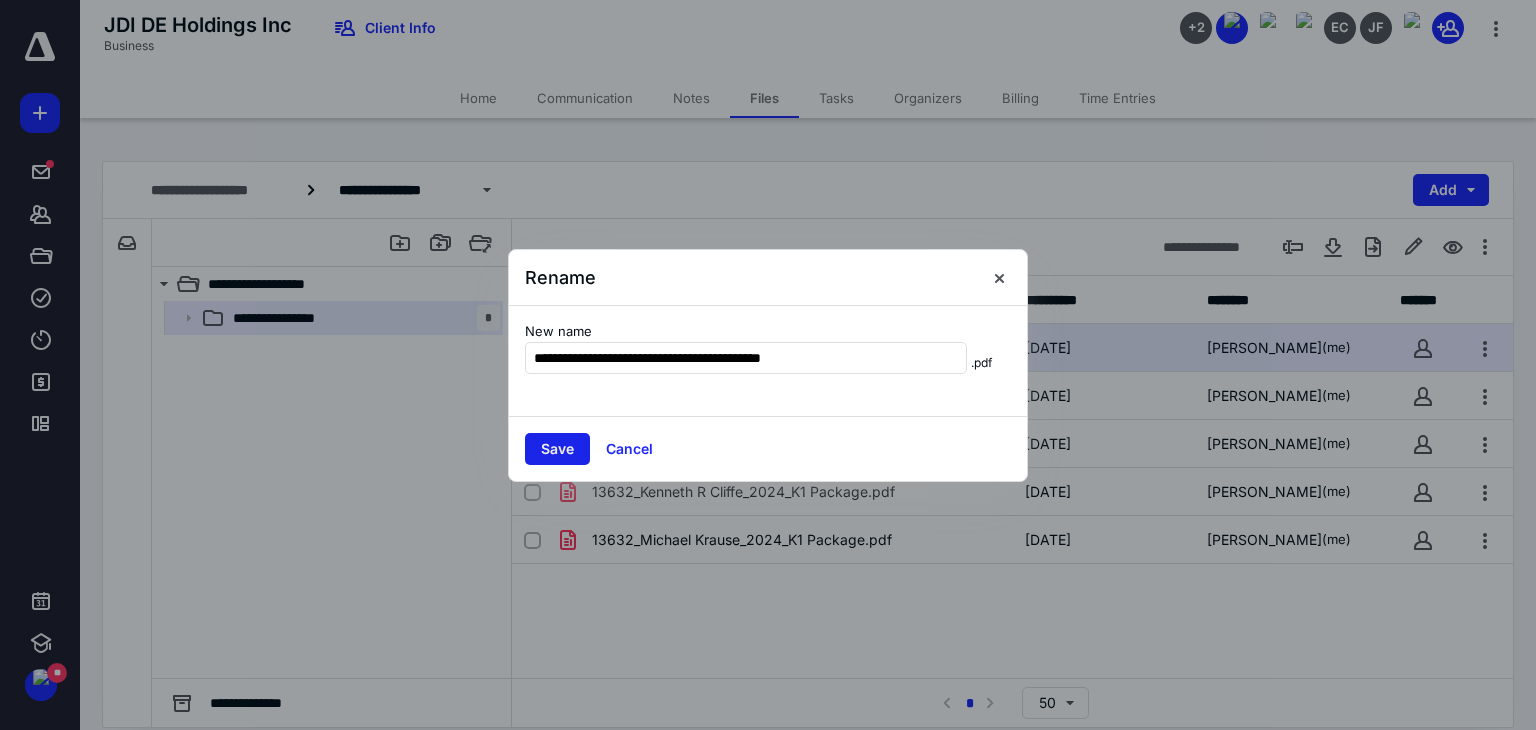 type on "**********" 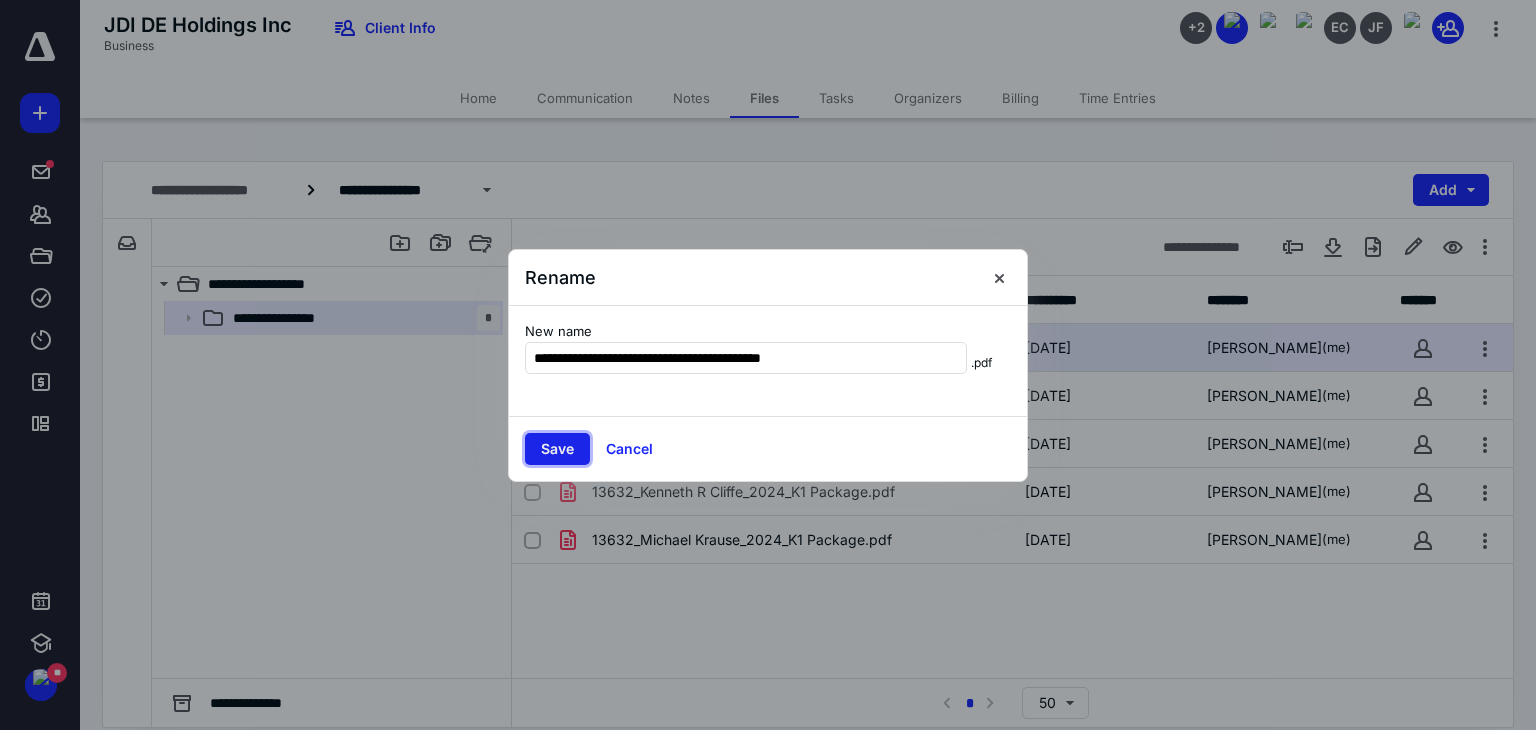 click on "Save" at bounding box center (557, 449) 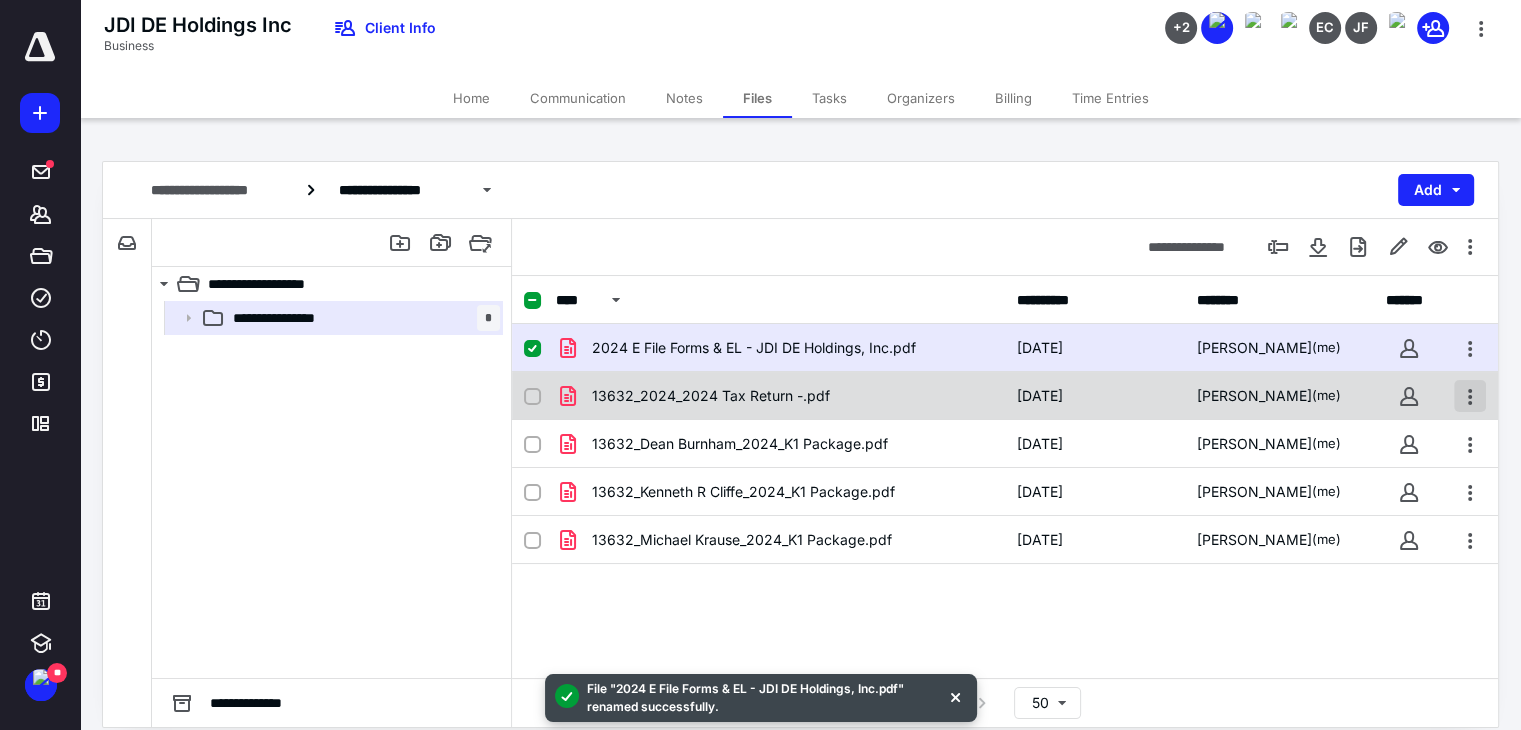 click at bounding box center [1470, 396] 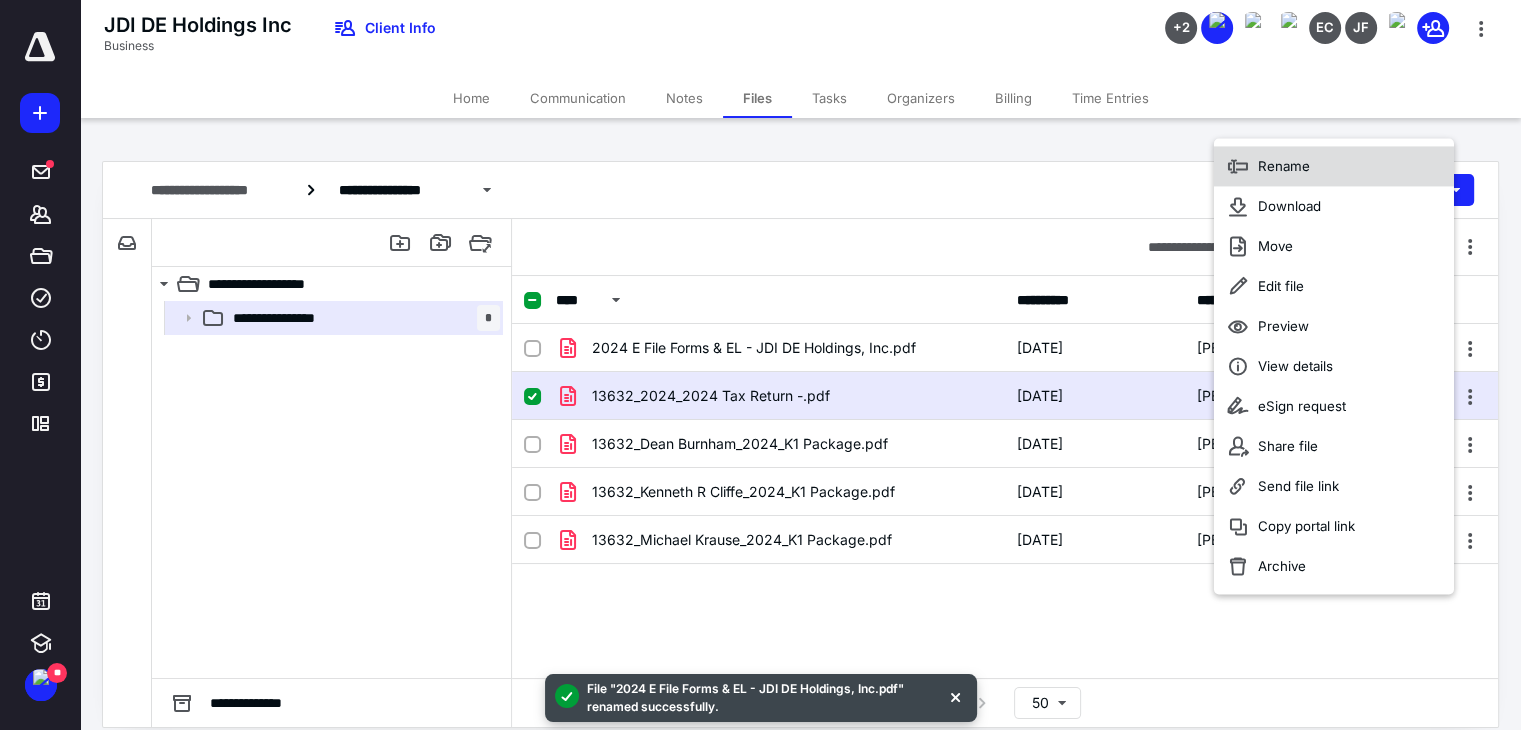 click on "Rename" at bounding box center [1284, 166] 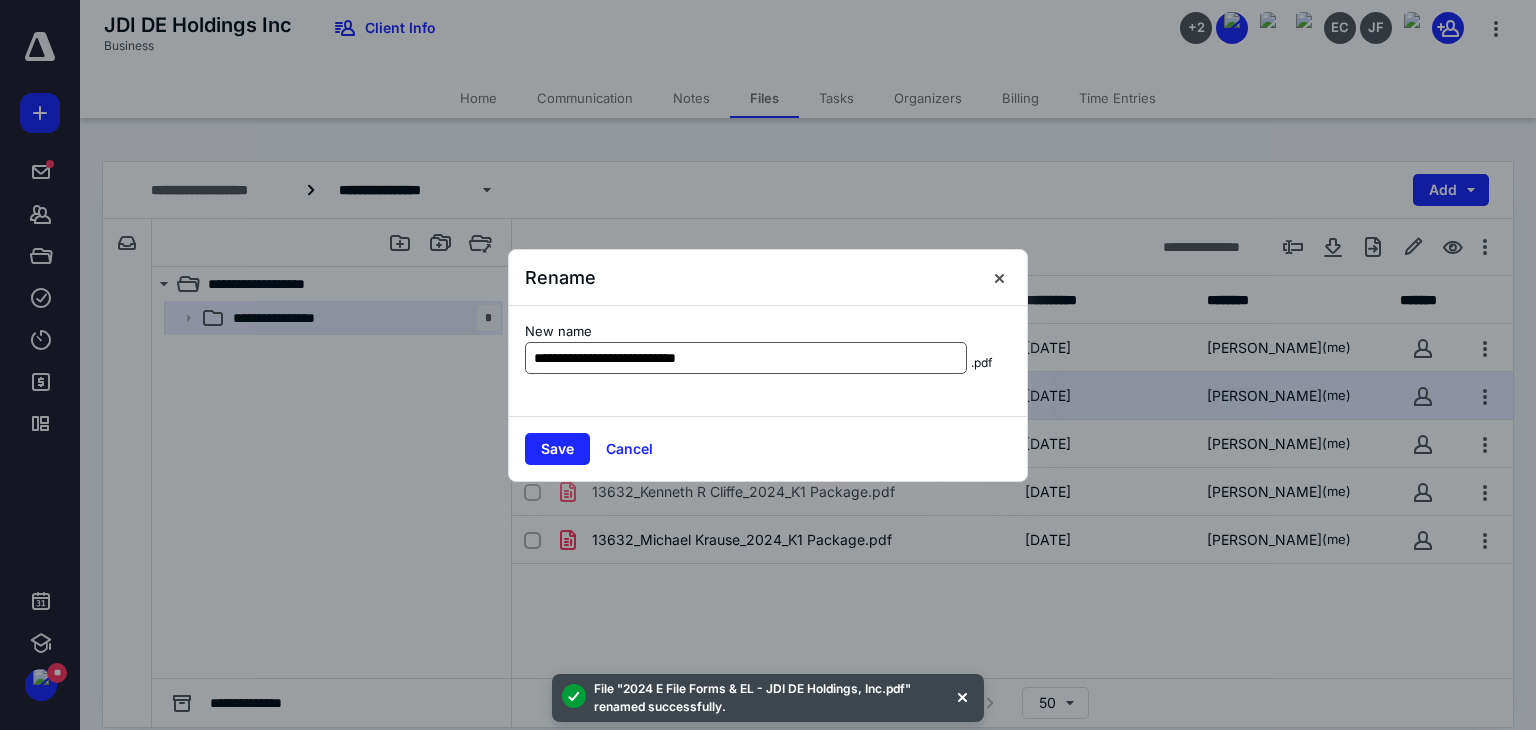 click on "**********" at bounding box center [746, 358] 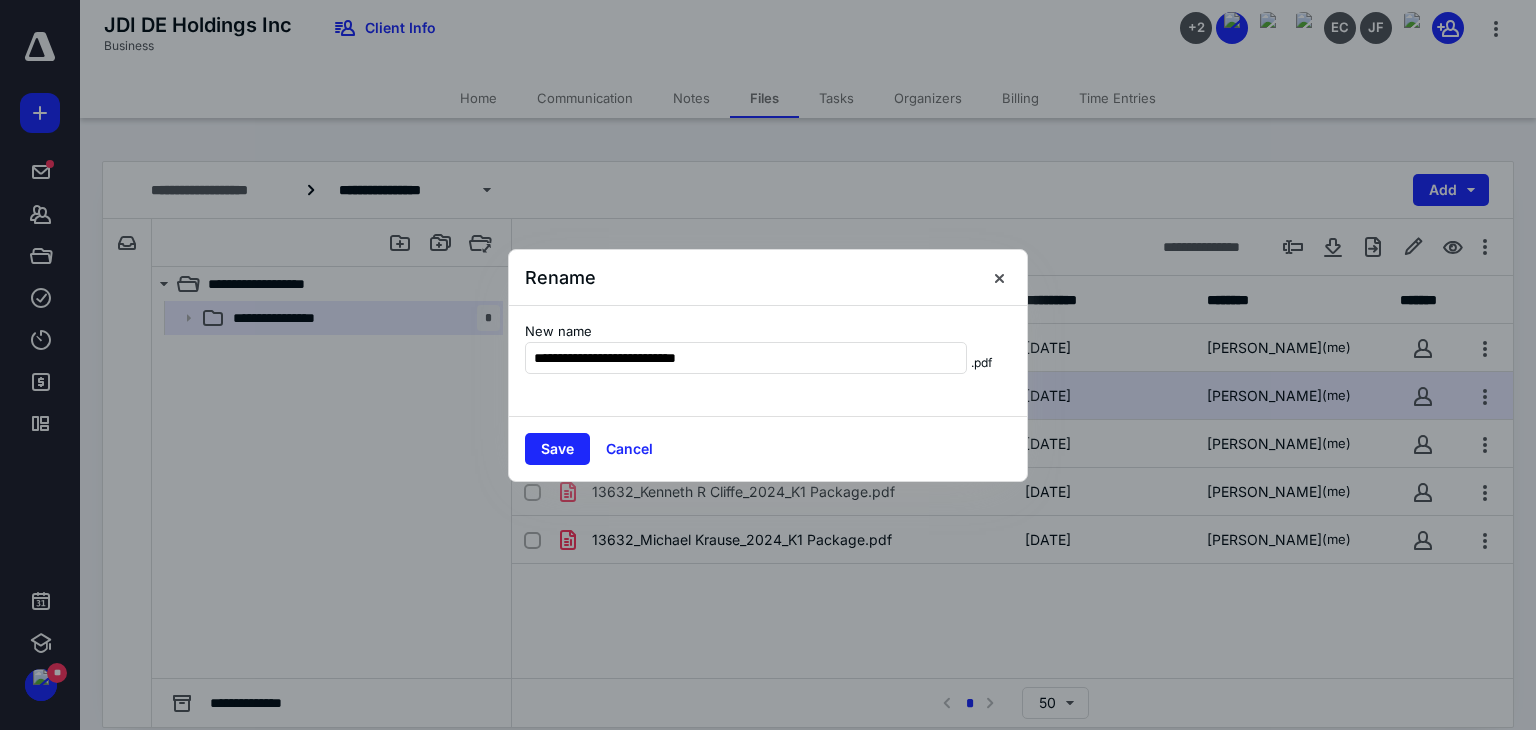 drag, startPoint x: 623, startPoint y: 357, endPoint x: 339, endPoint y: 340, distance: 284.50836 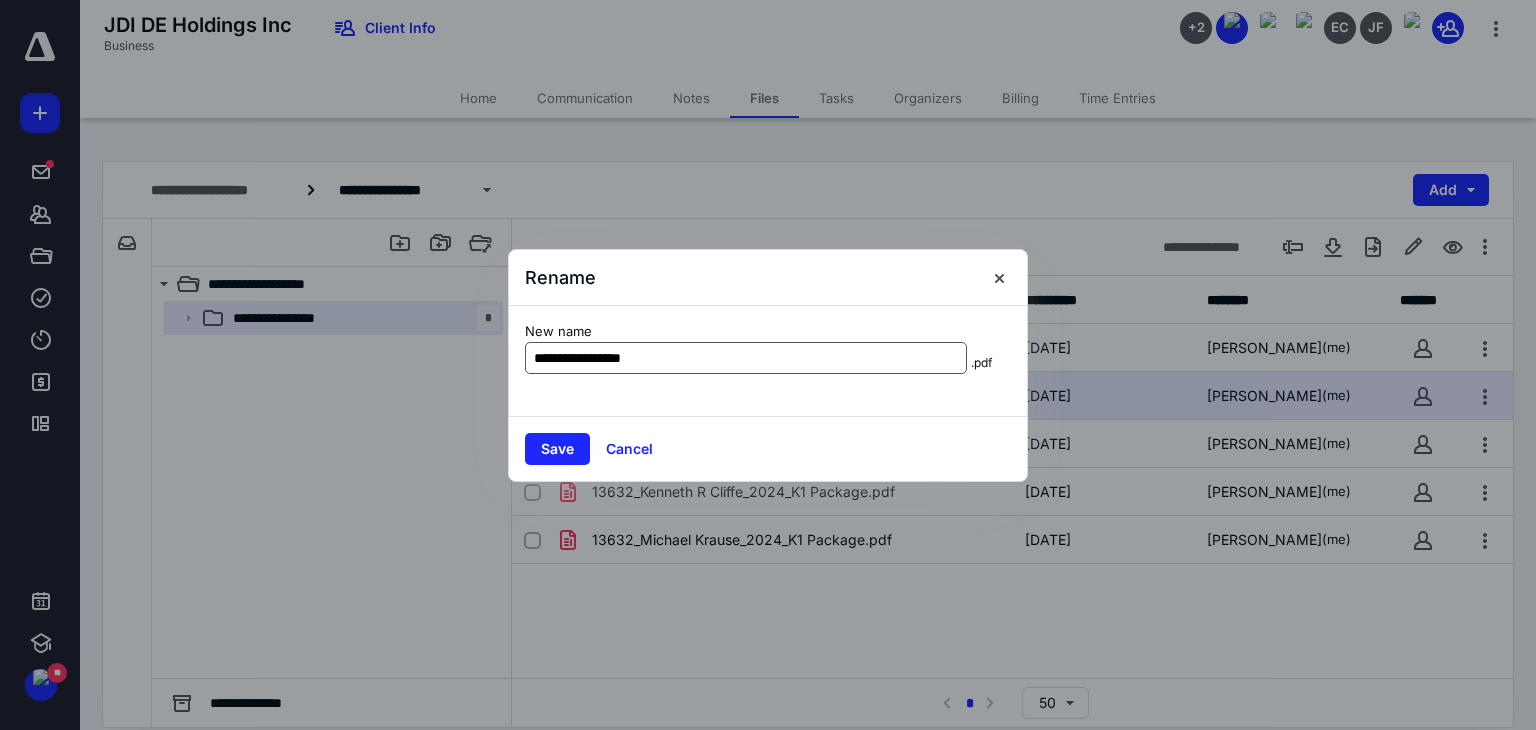 click on "**********" at bounding box center [746, 358] 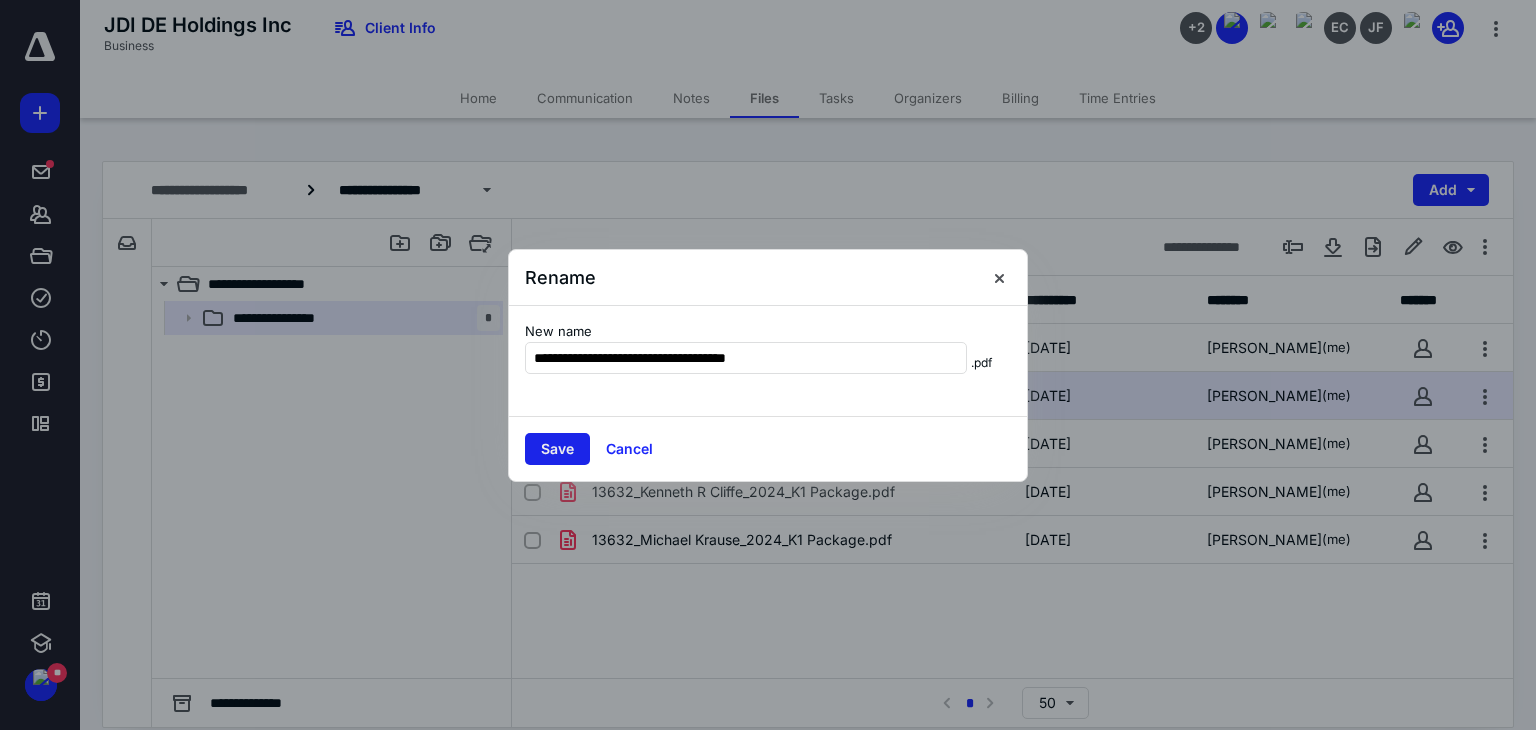 type on "**********" 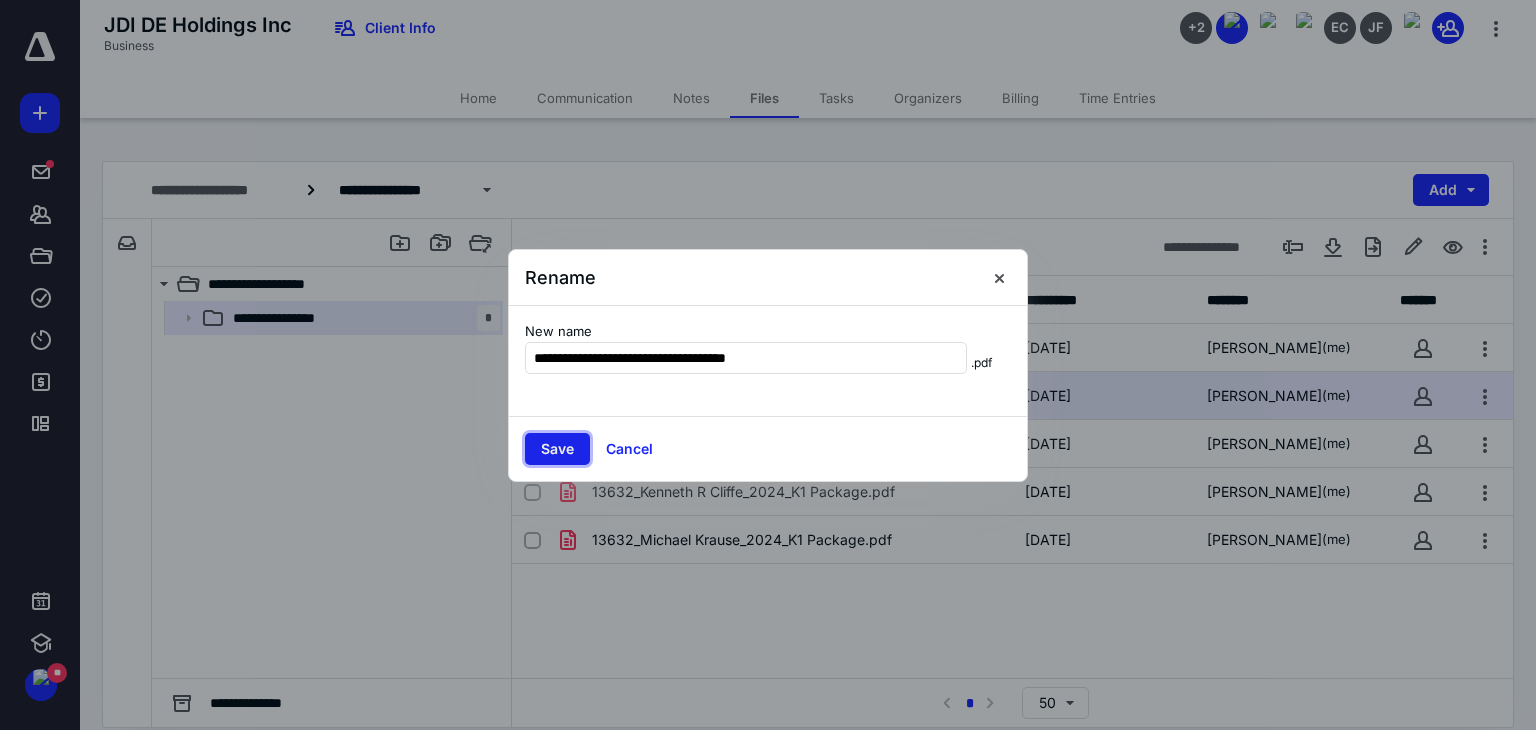 click on "Save" at bounding box center (557, 449) 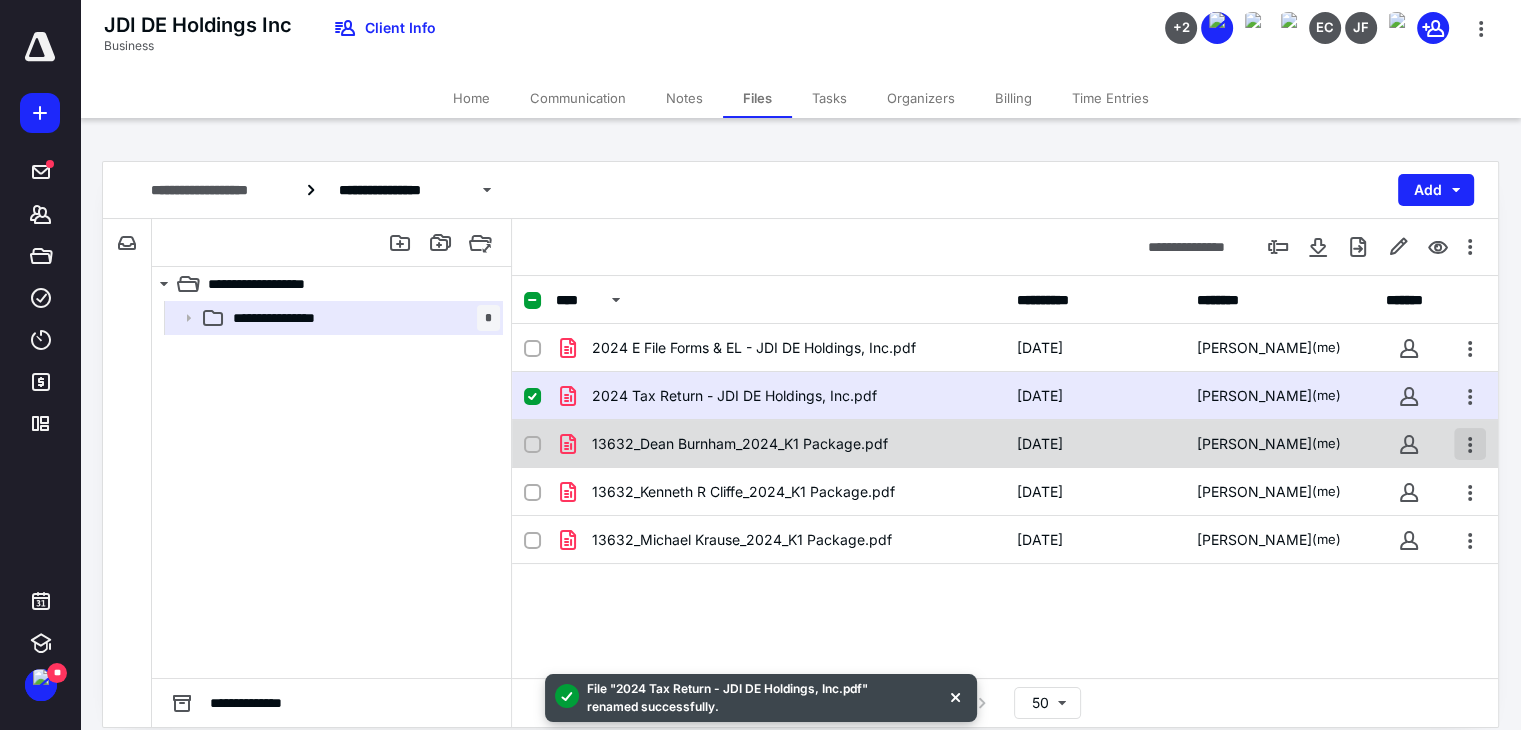 click at bounding box center [1470, 444] 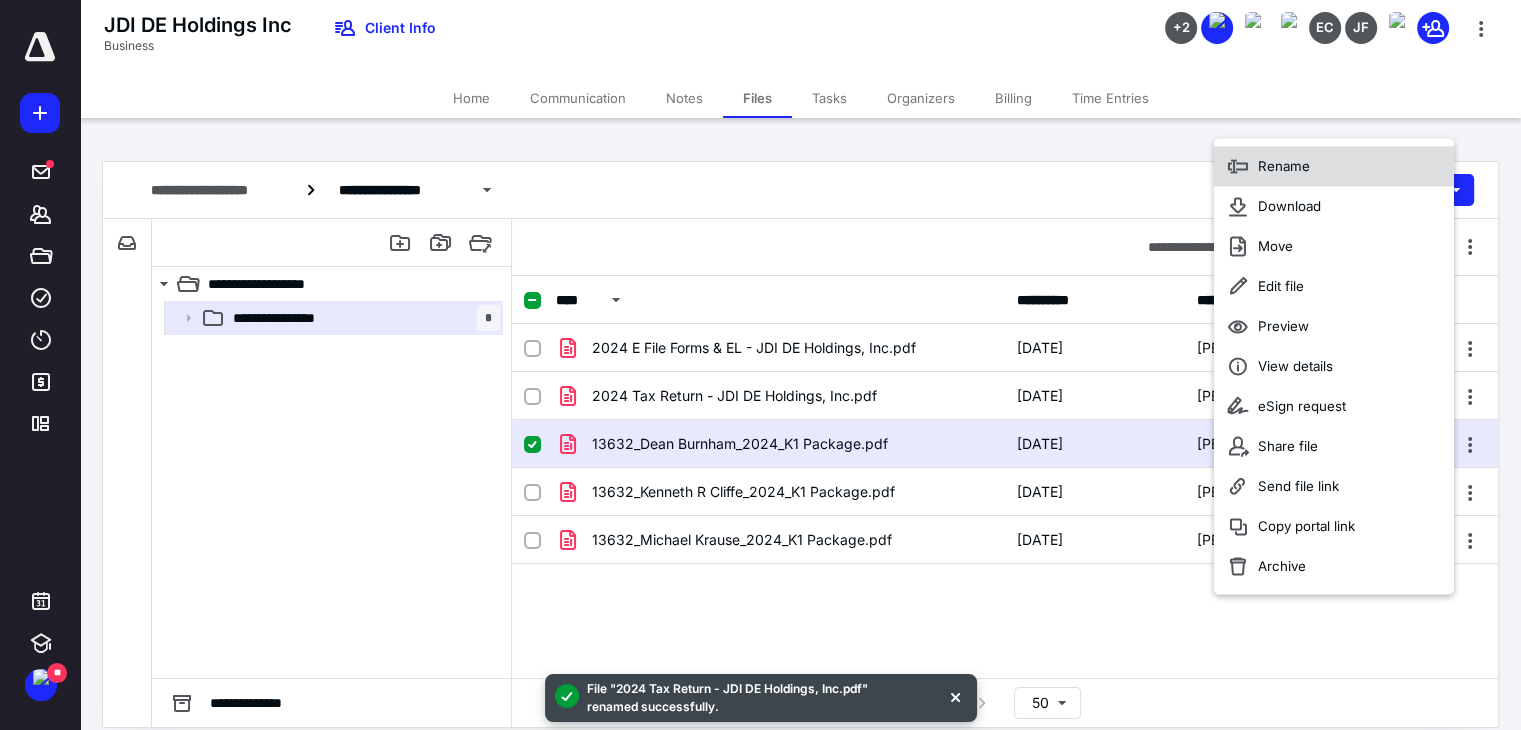 click on "Rename" at bounding box center [1334, 166] 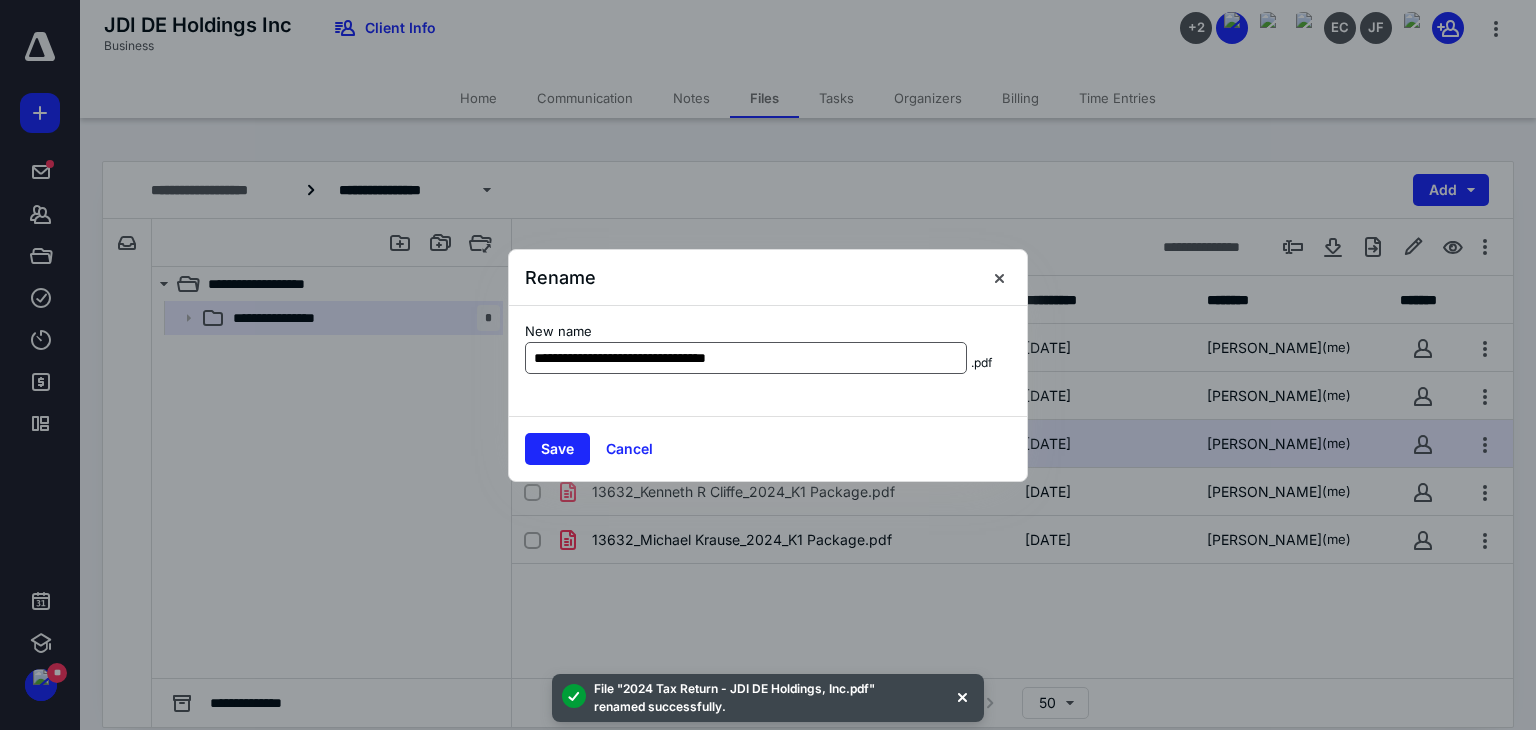 click on "**********" at bounding box center (746, 358) 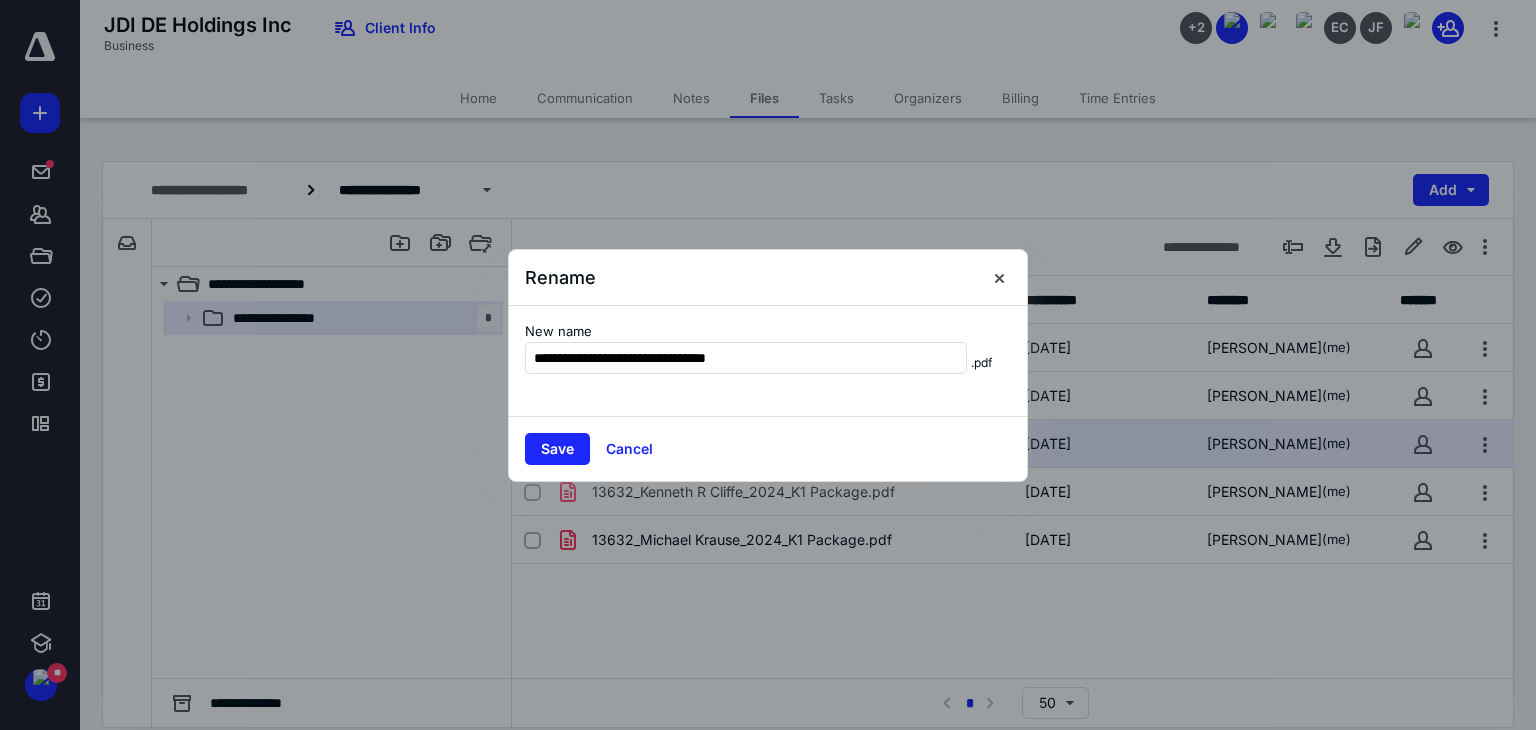drag, startPoint x: 584, startPoint y: 357, endPoint x: 433, endPoint y: 339, distance: 152.06906 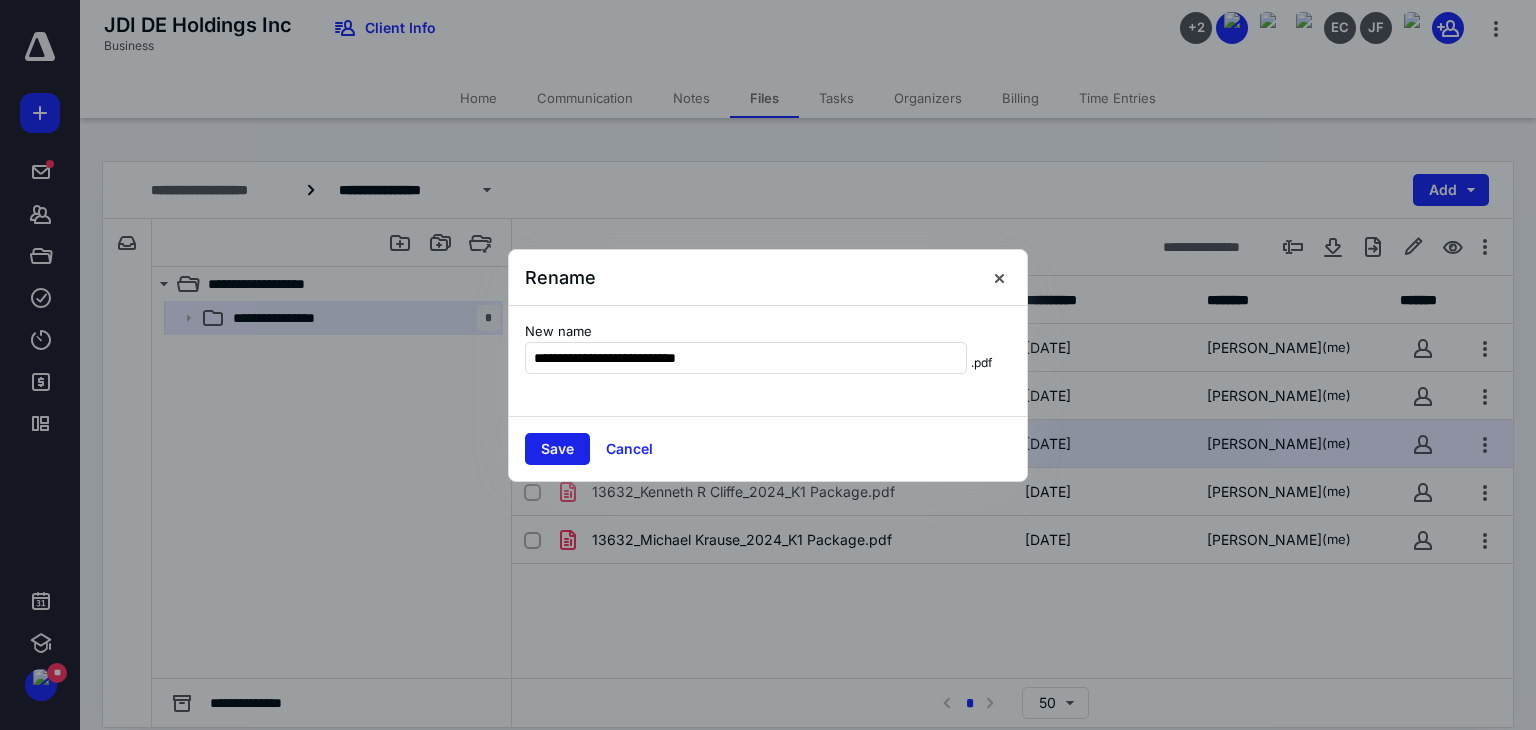 type on "**********" 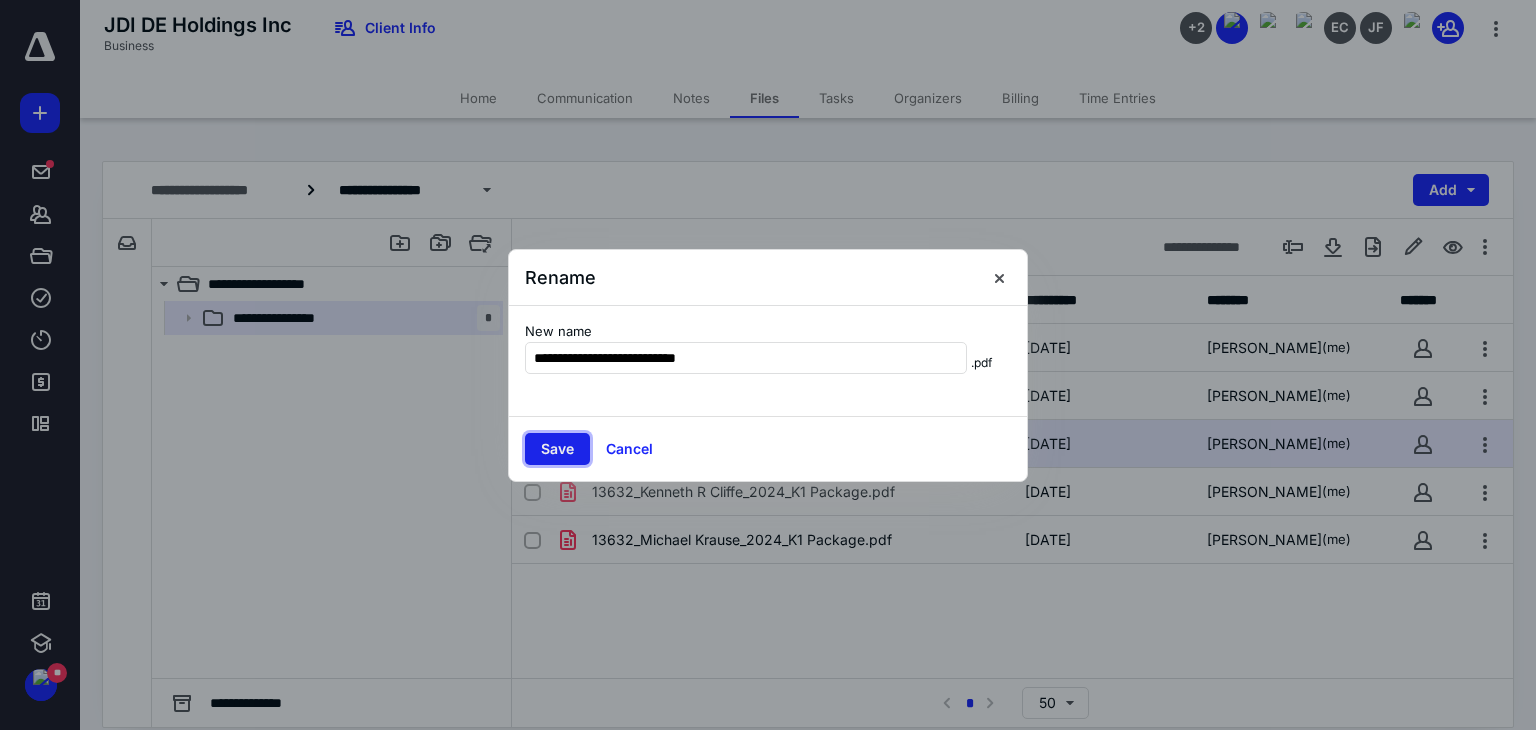 click on "Save" at bounding box center (557, 449) 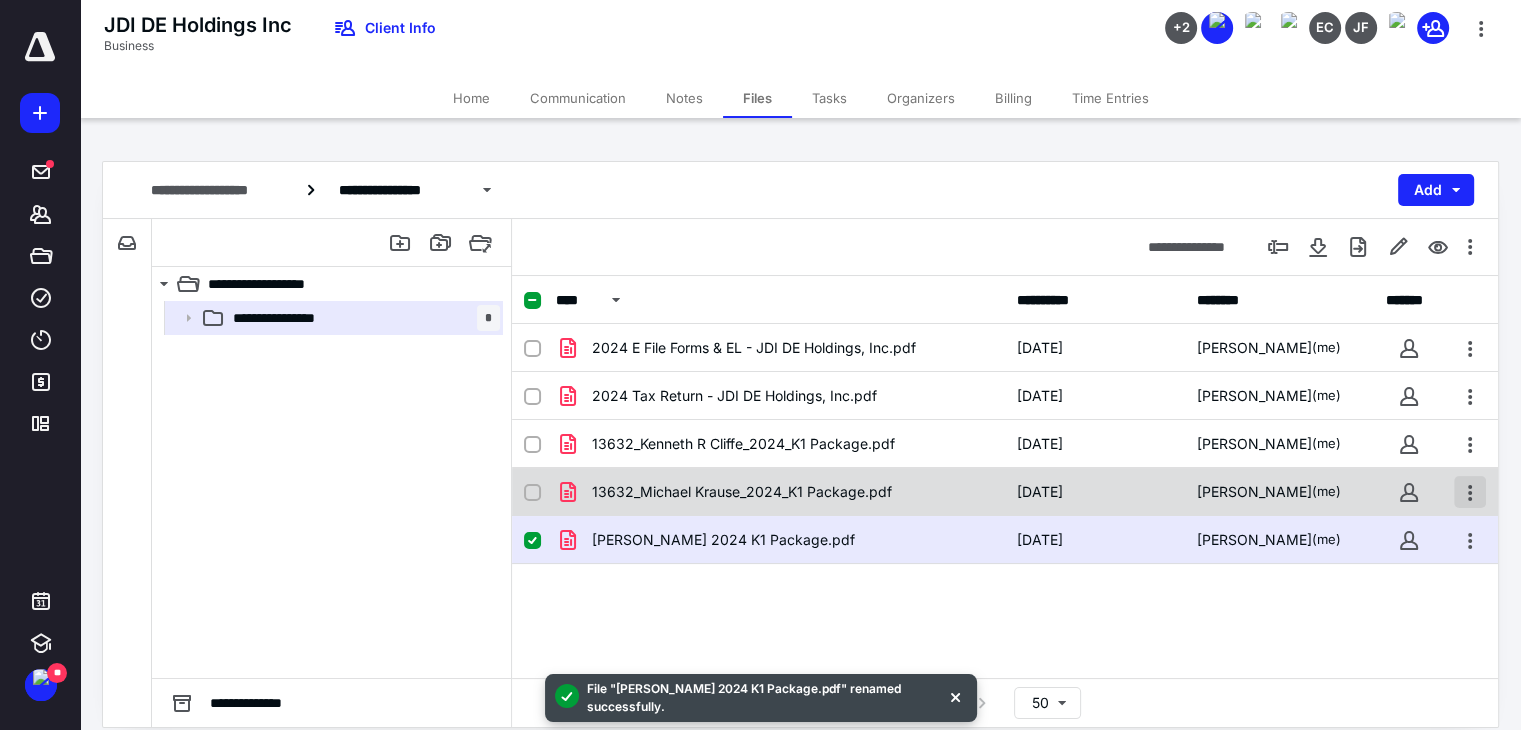 click at bounding box center (1470, 492) 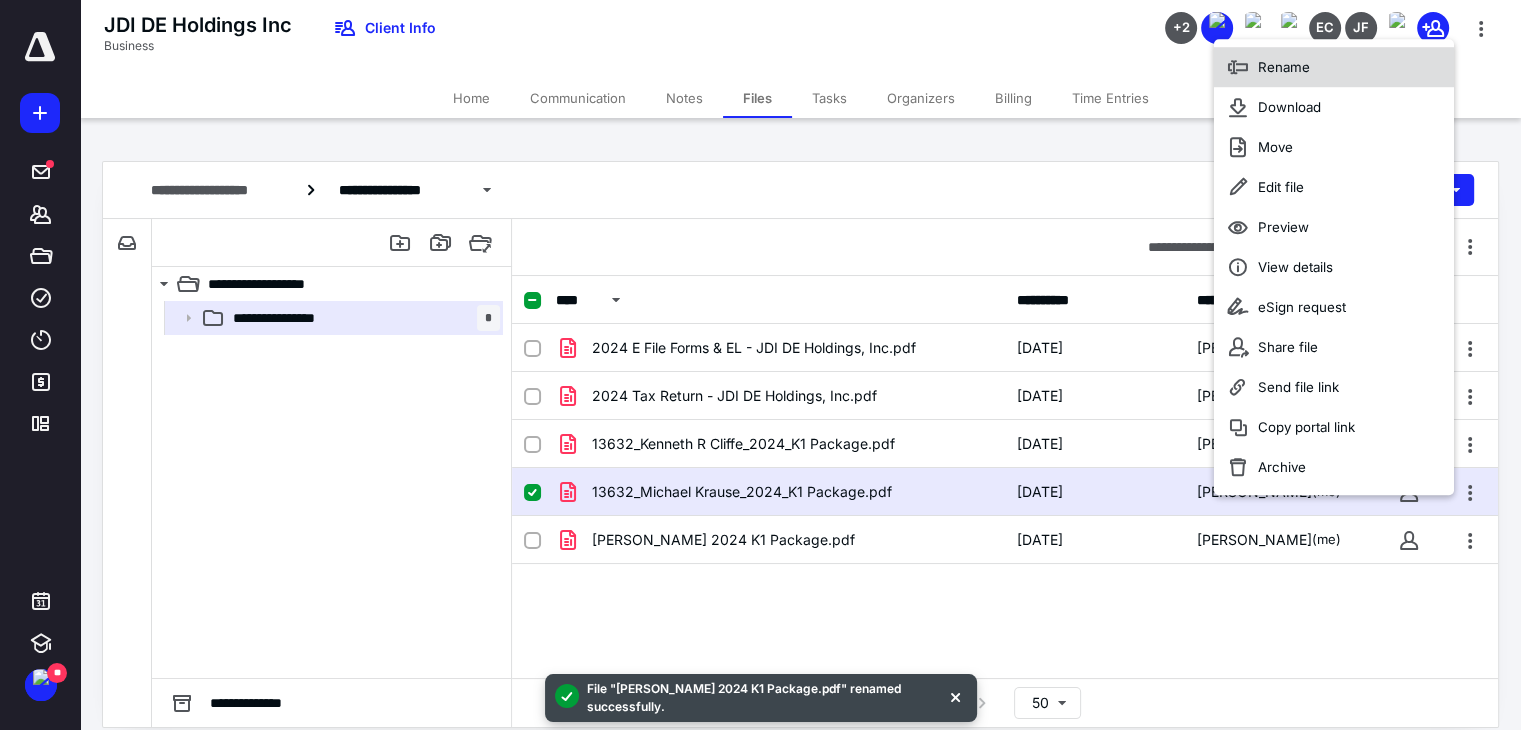 click on "Rename" at bounding box center [1284, 67] 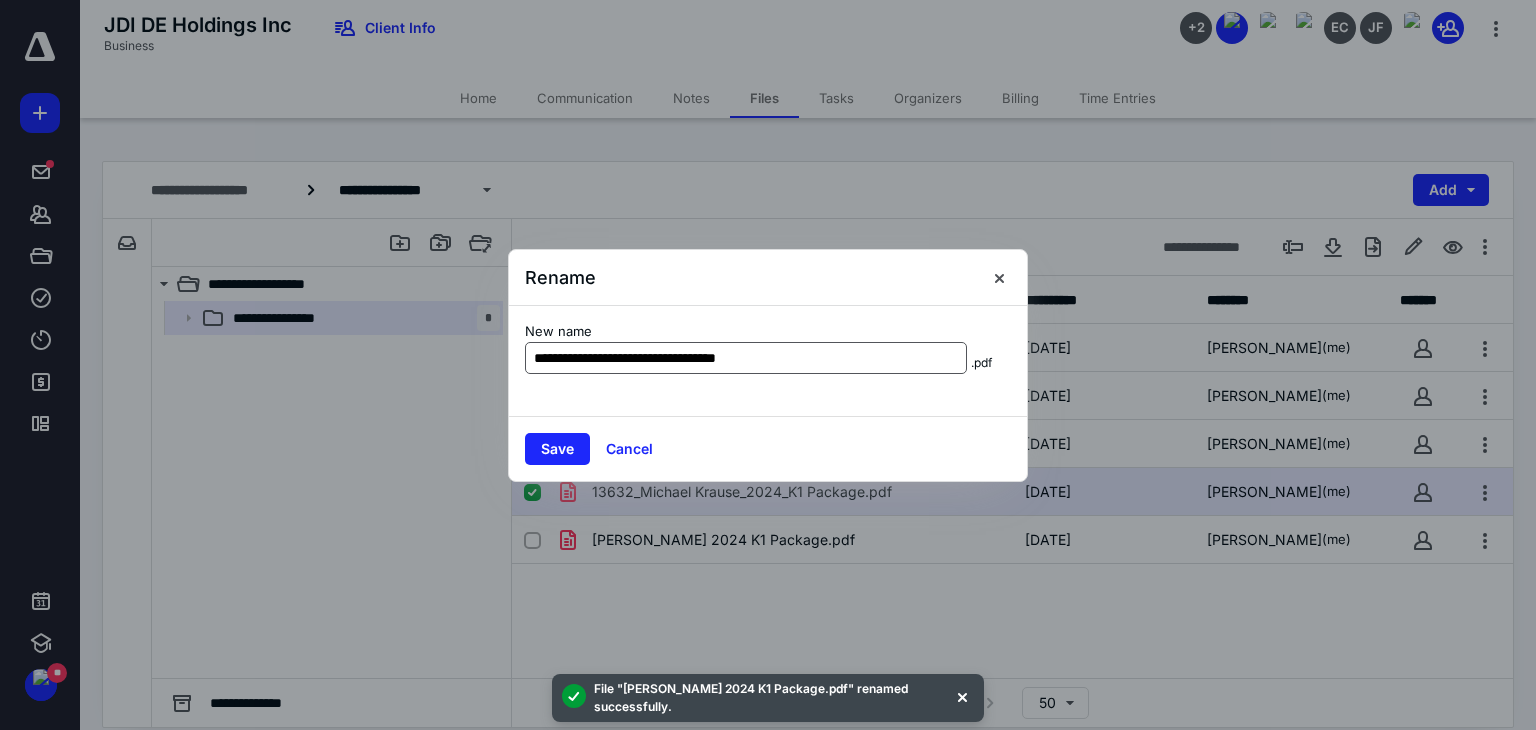 click on "**********" at bounding box center [746, 358] 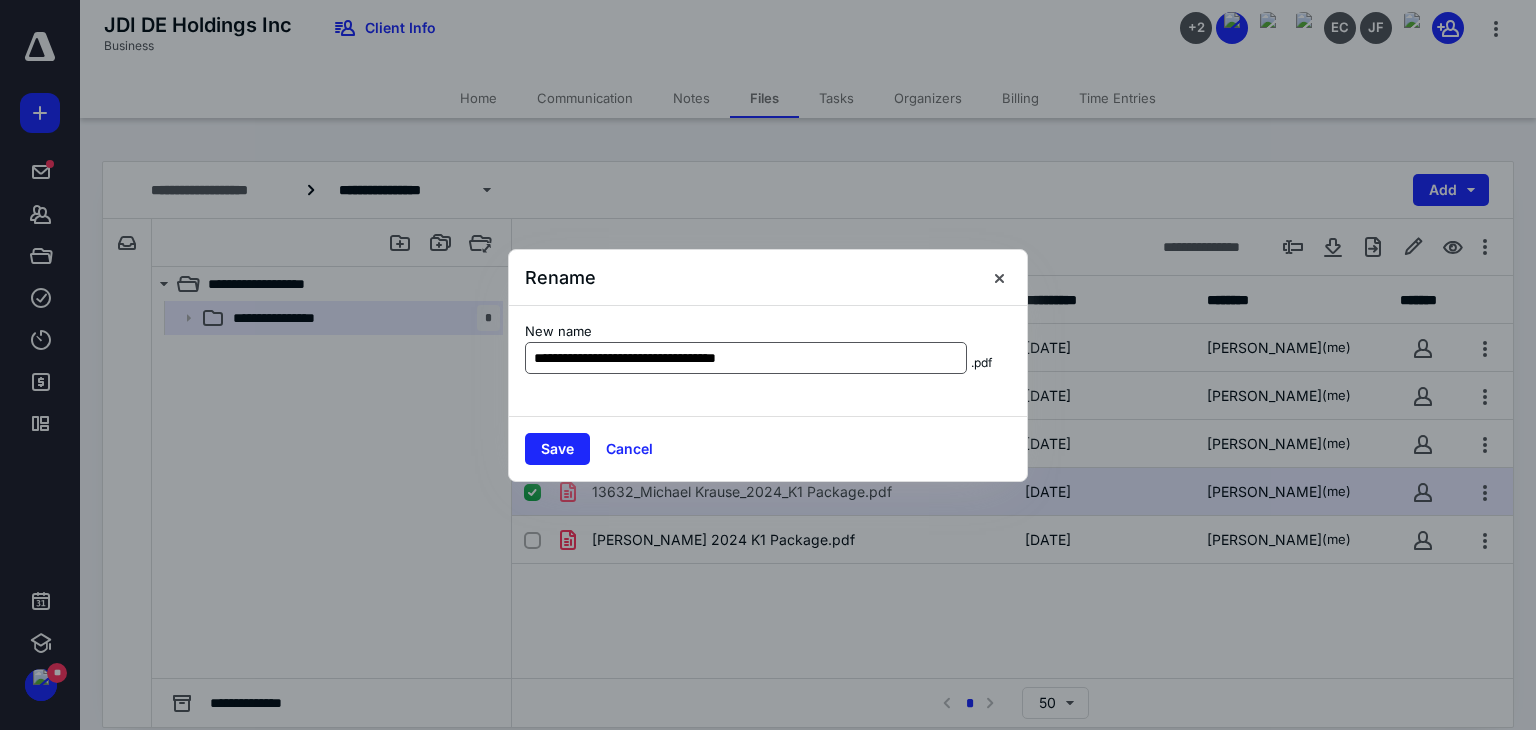 click on "**********" at bounding box center (746, 358) 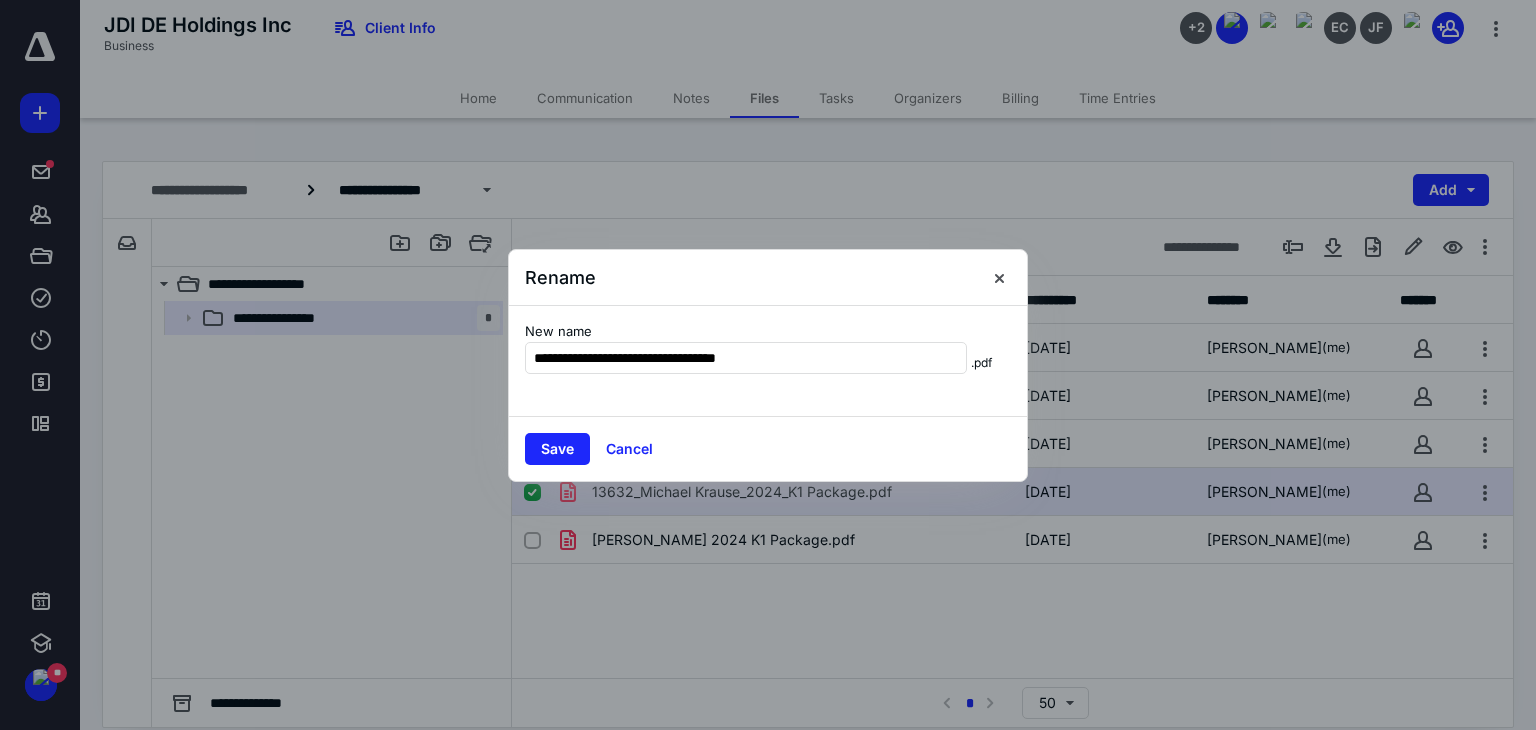 drag, startPoint x: 580, startPoint y: 359, endPoint x: 391, endPoint y: 352, distance: 189.12958 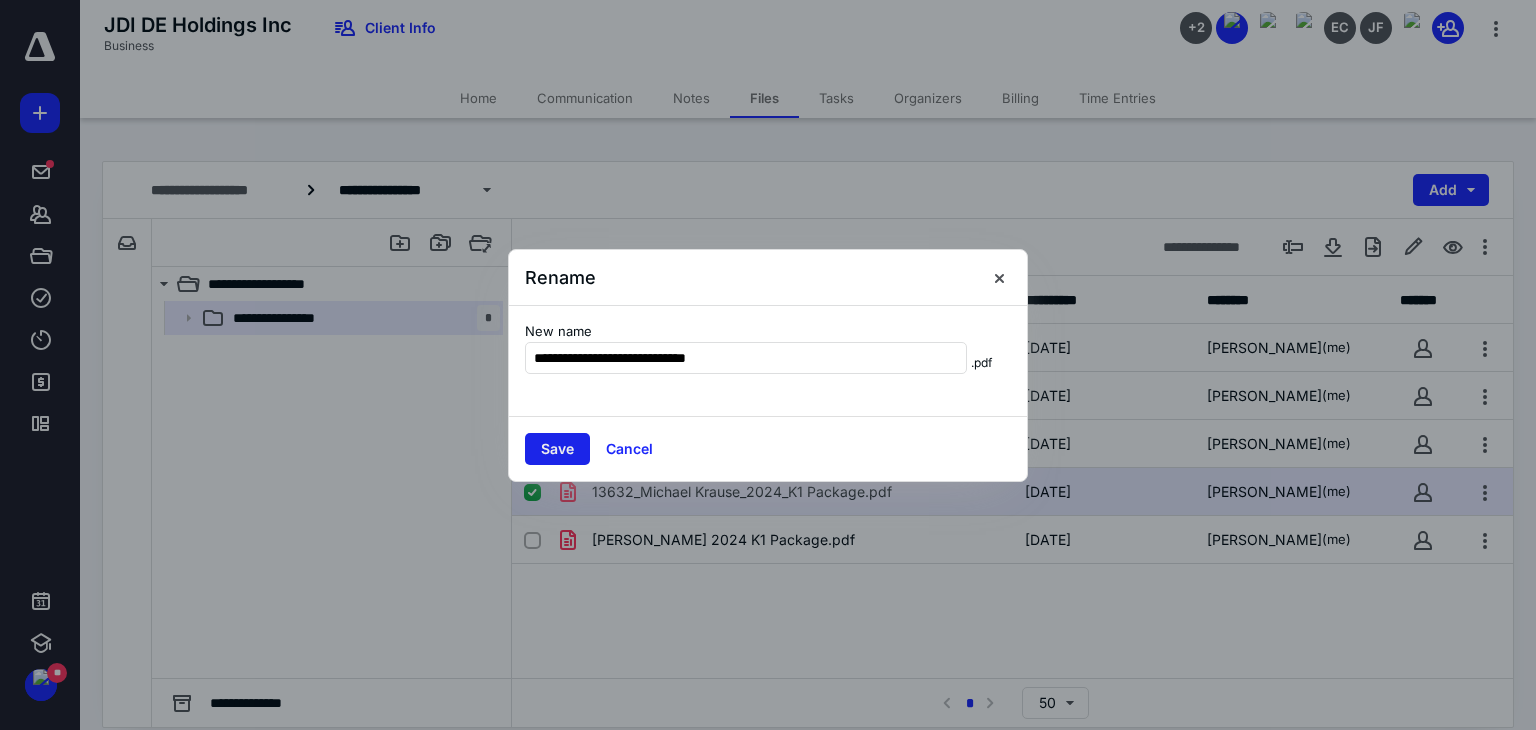 type on "**********" 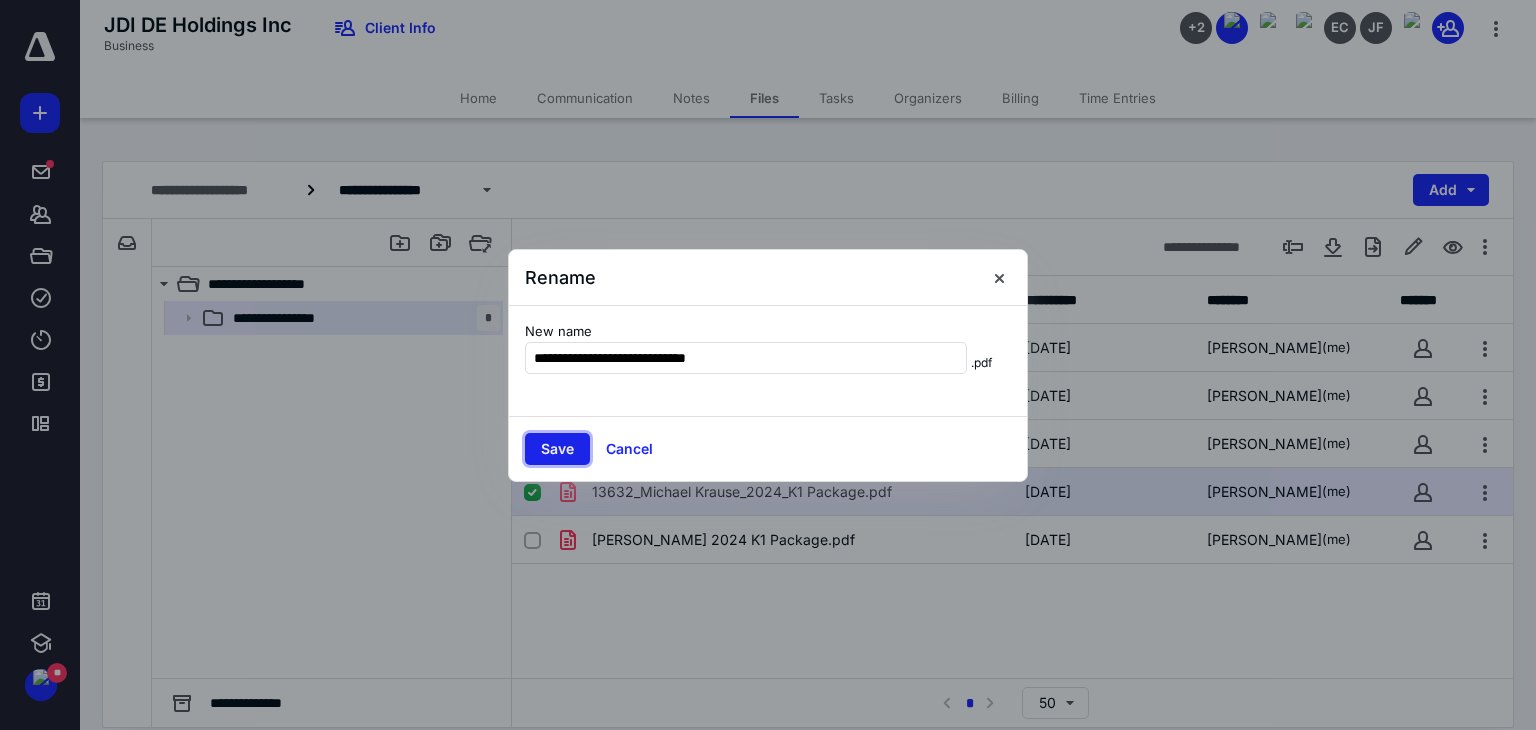 click on "Save" at bounding box center [557, 449] 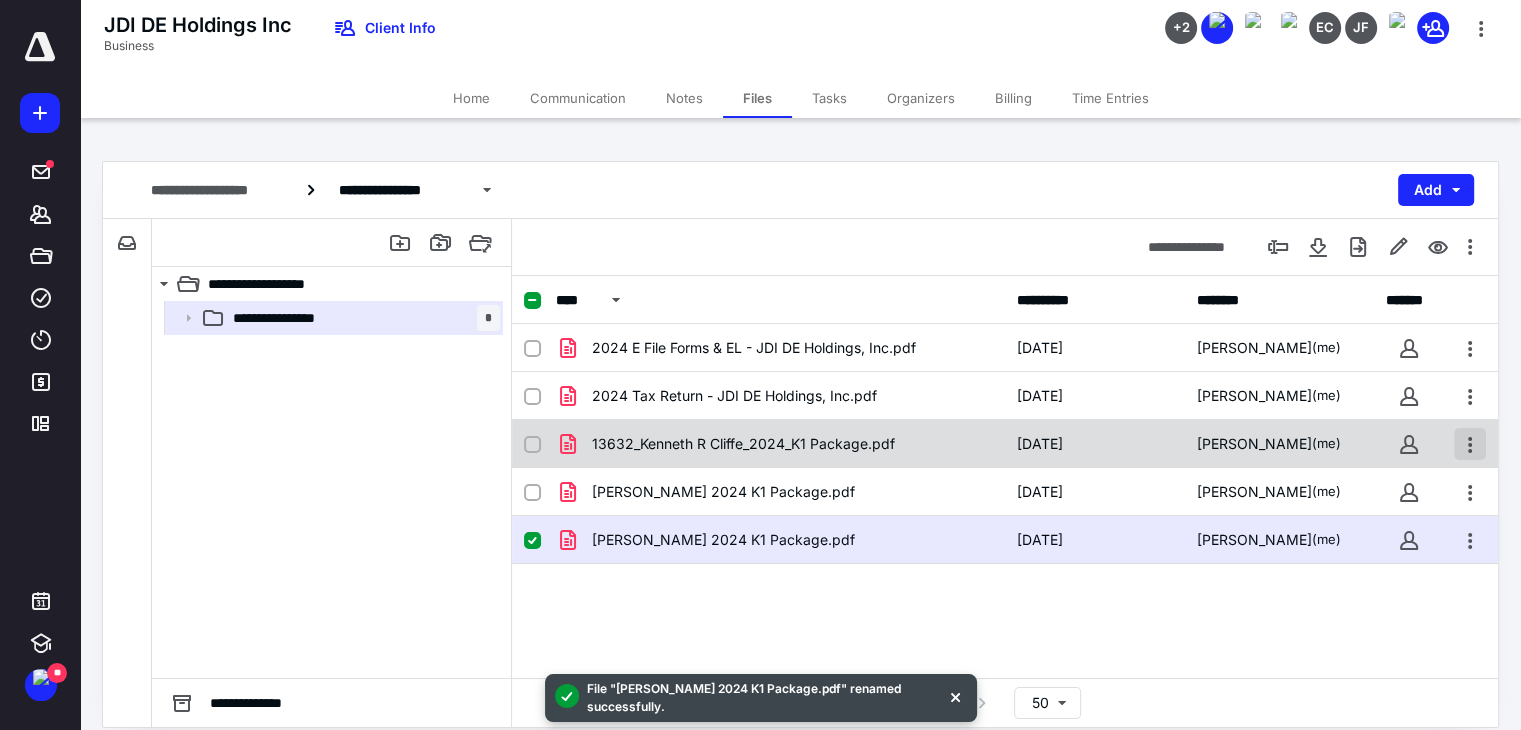 click at bounding box center [1470, 444] 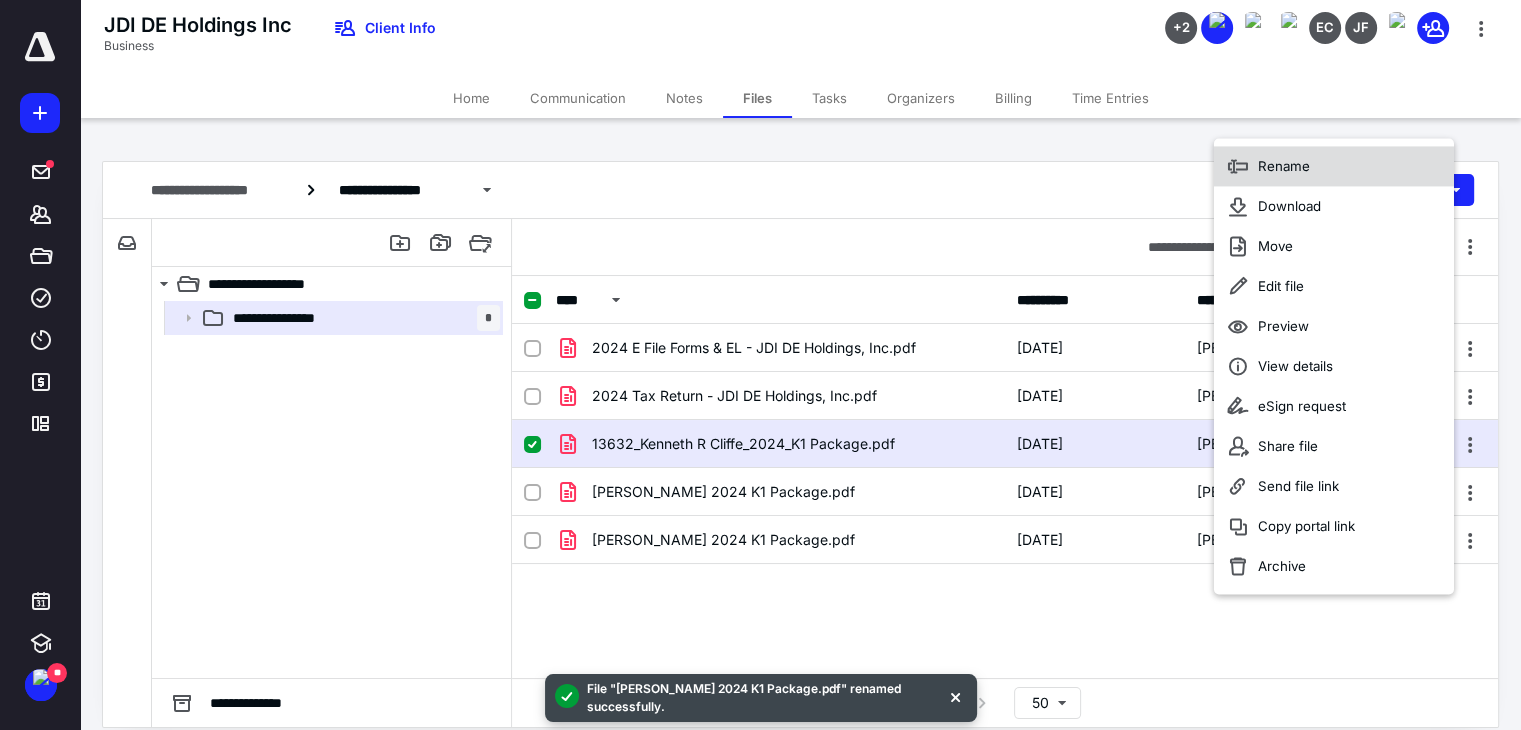 click on "Rename" at bounding box center [1334, 166] 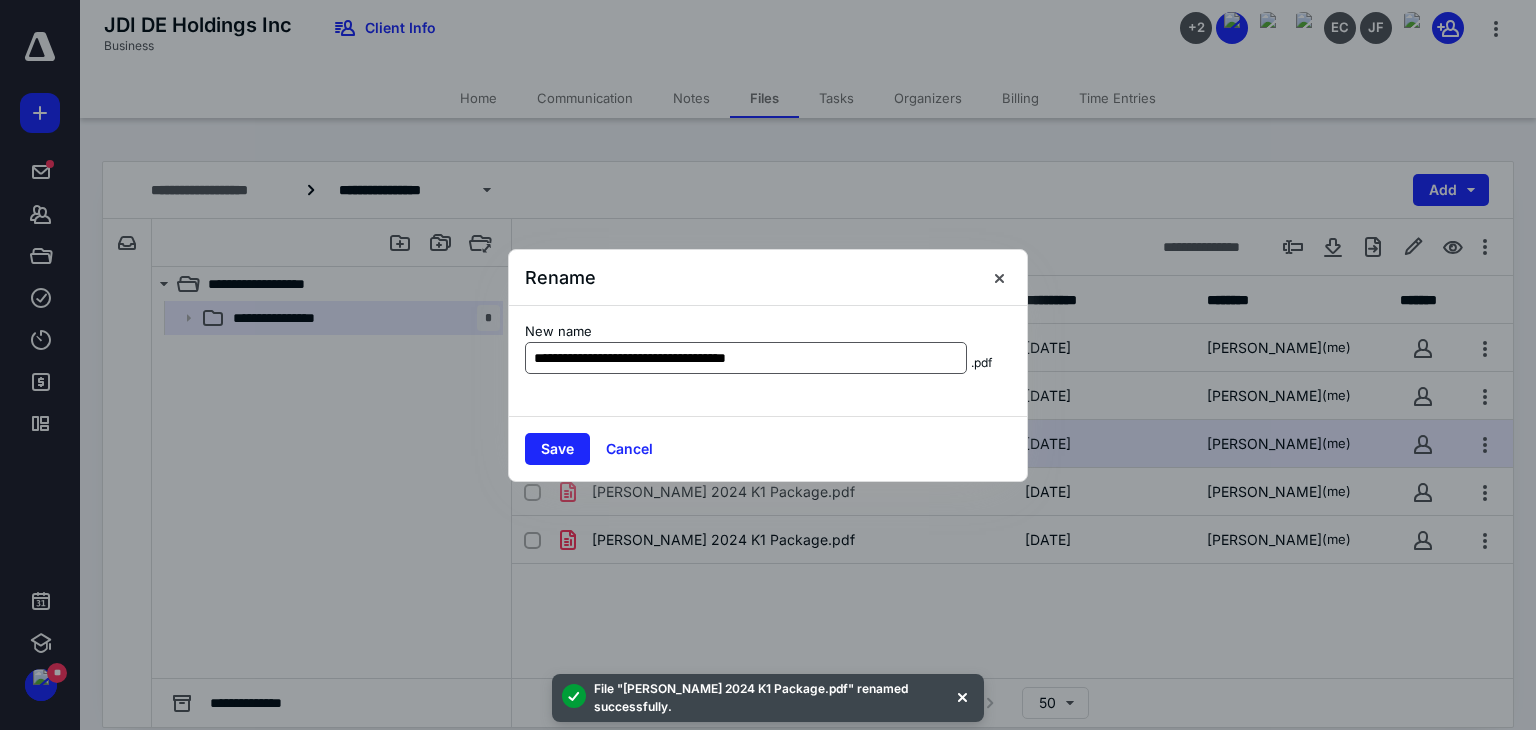 click on "**********" at bounding box center (746, 358) 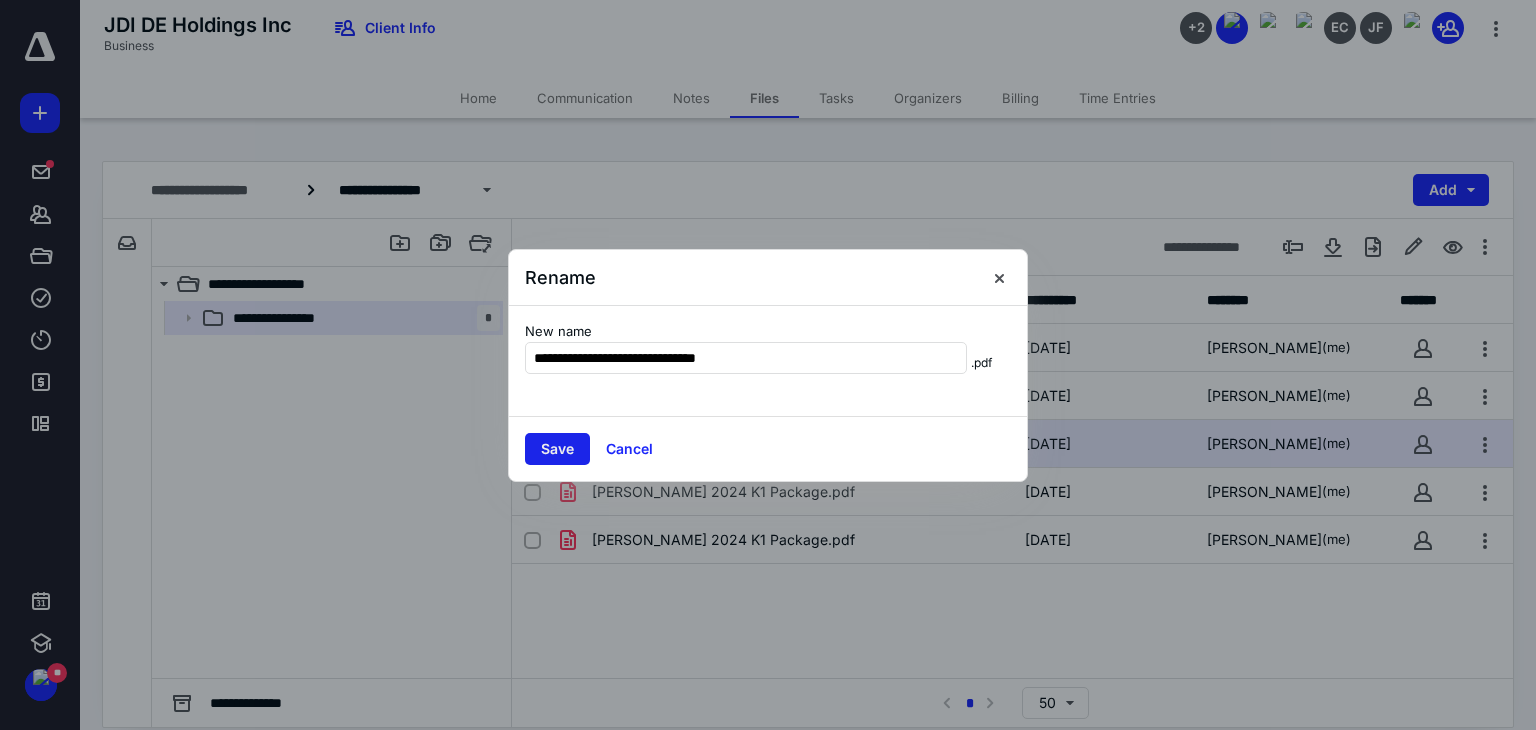type on "**********" 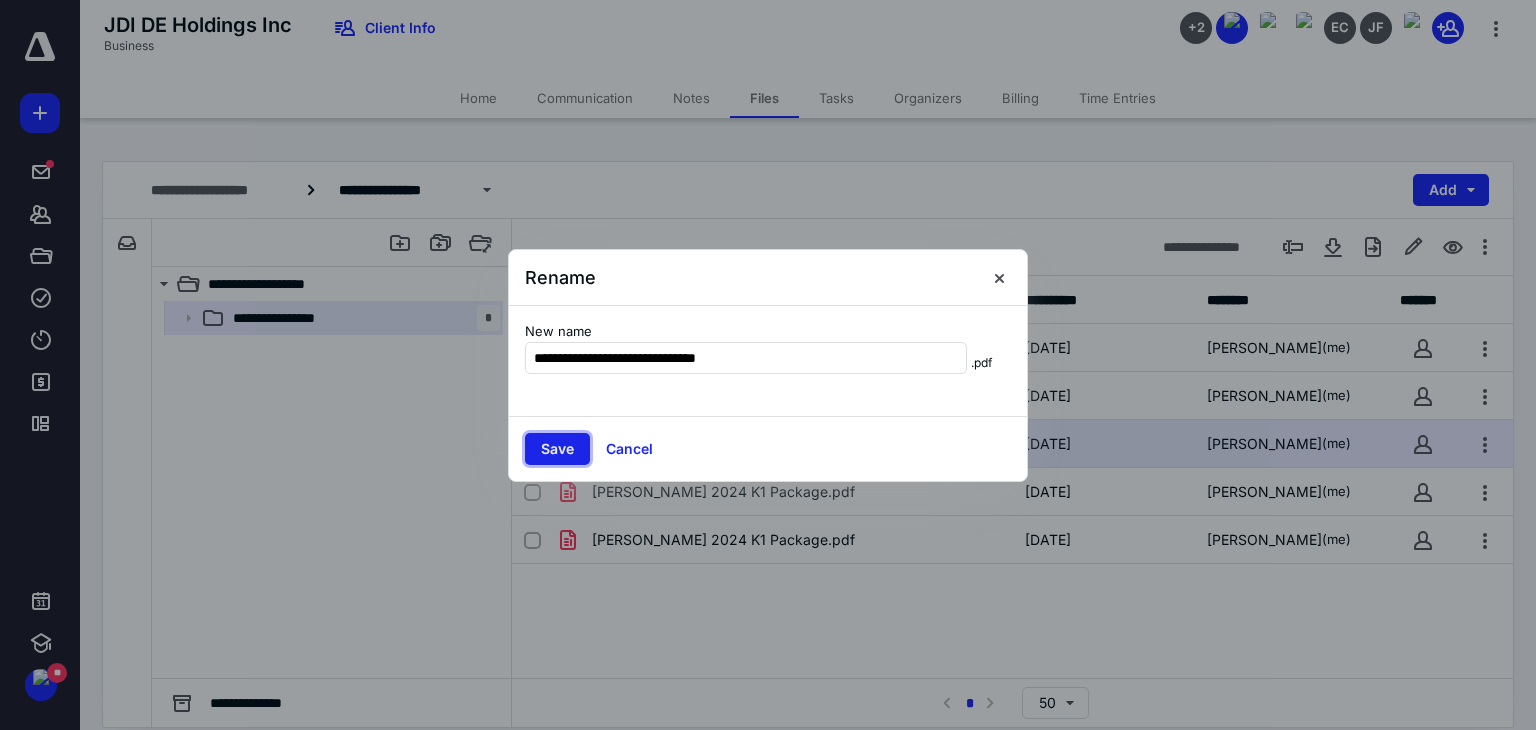 click on "Save" at bounding box center [557, 449] 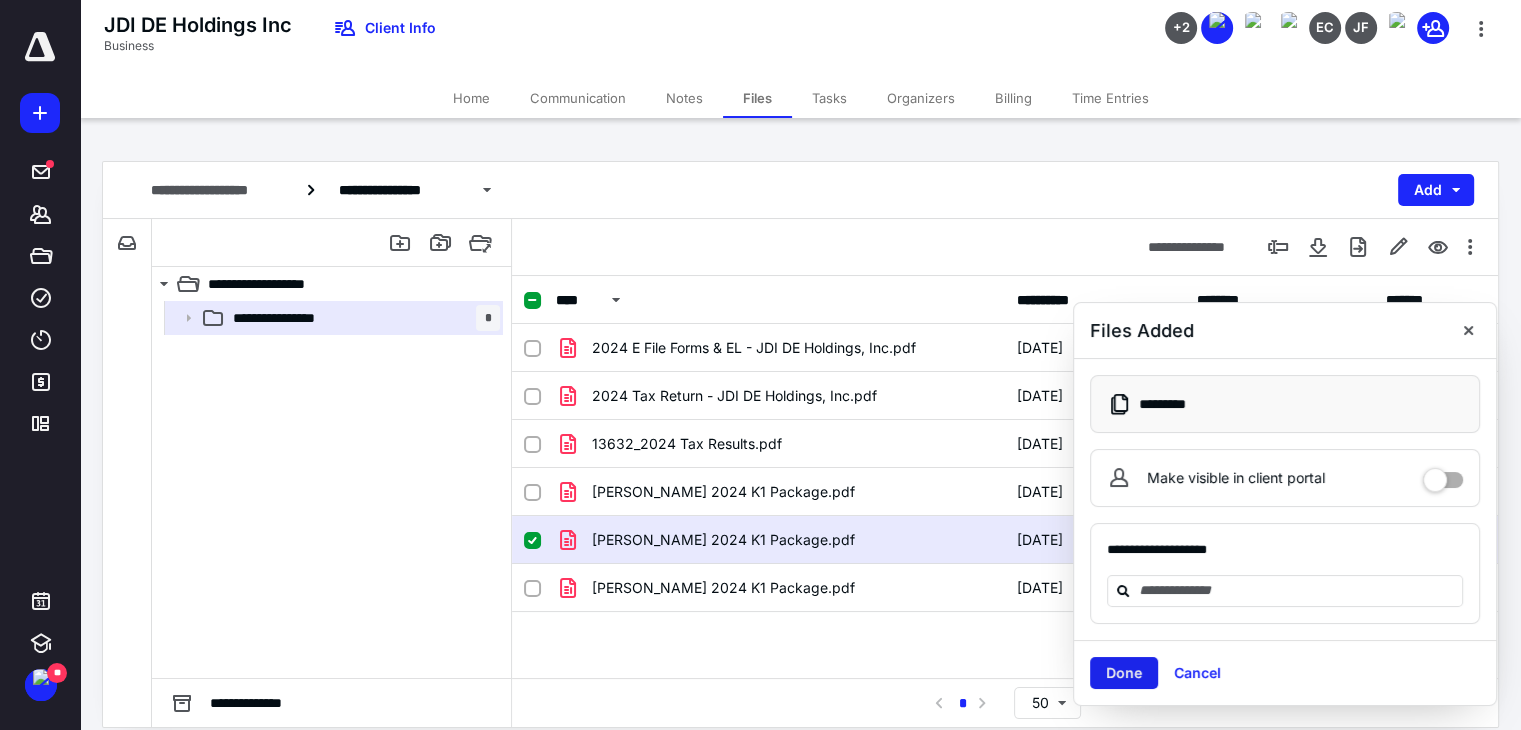 click on "Done" at bounding box center [1124, 673] 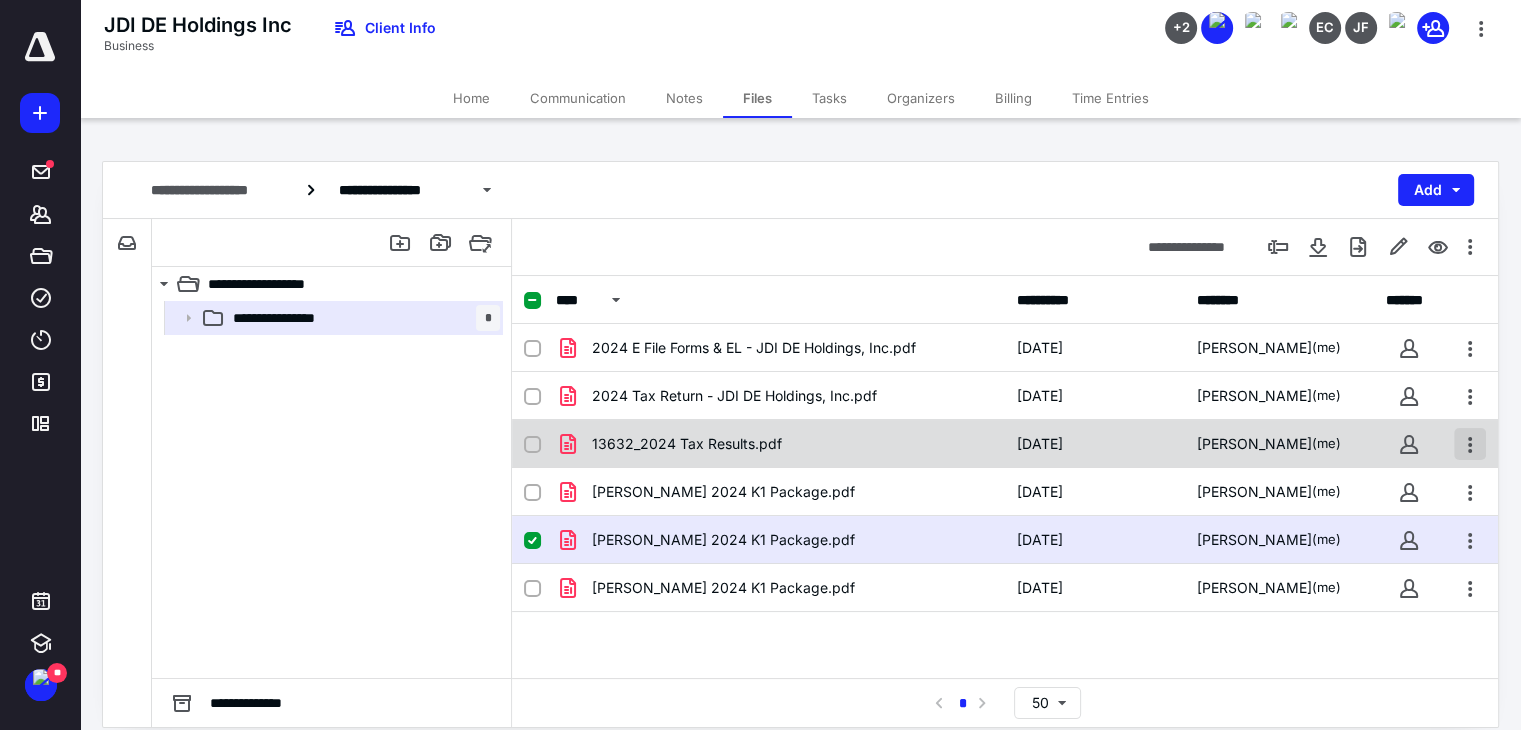 click at bounding box center (1470, 444) 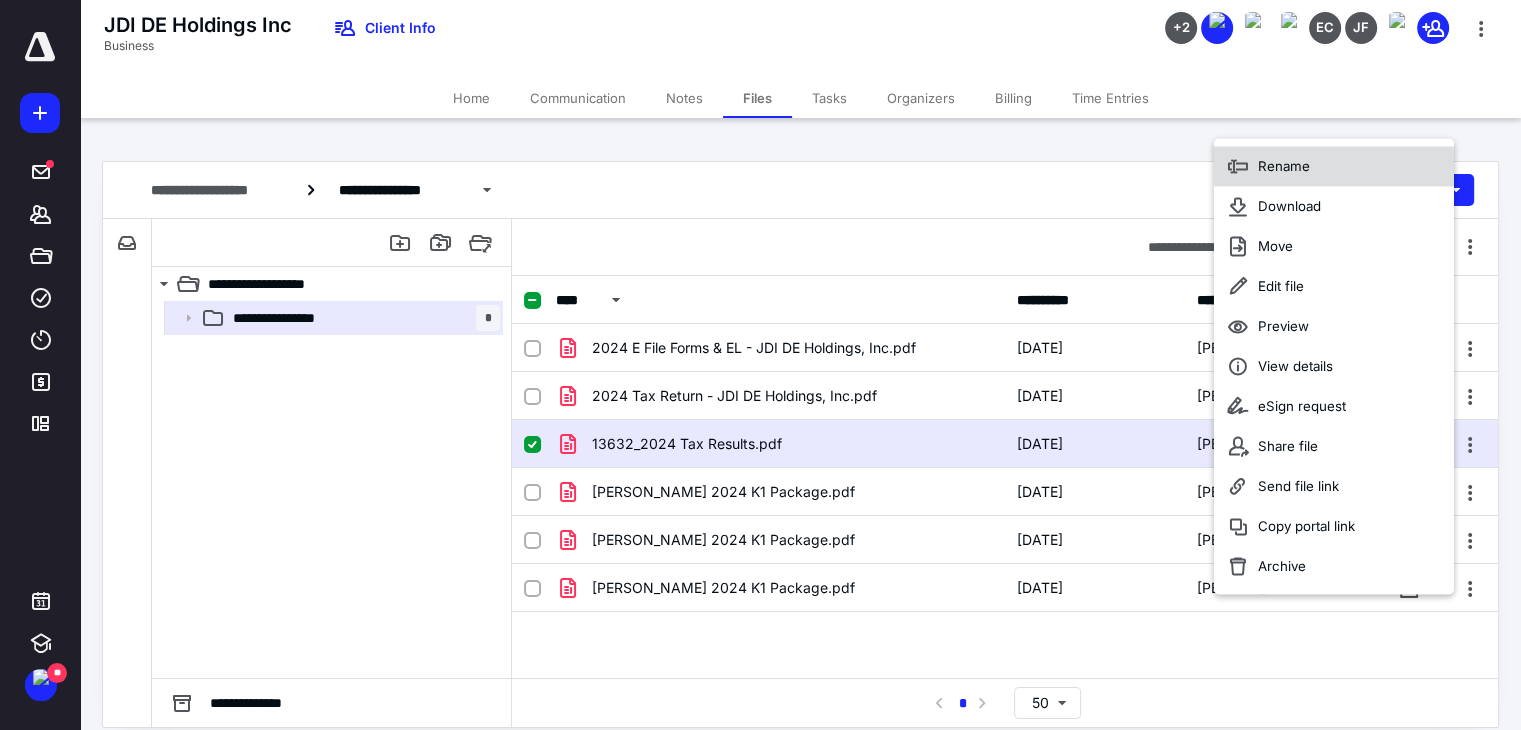 click on "Rename" at bounding box center [1334, 166] 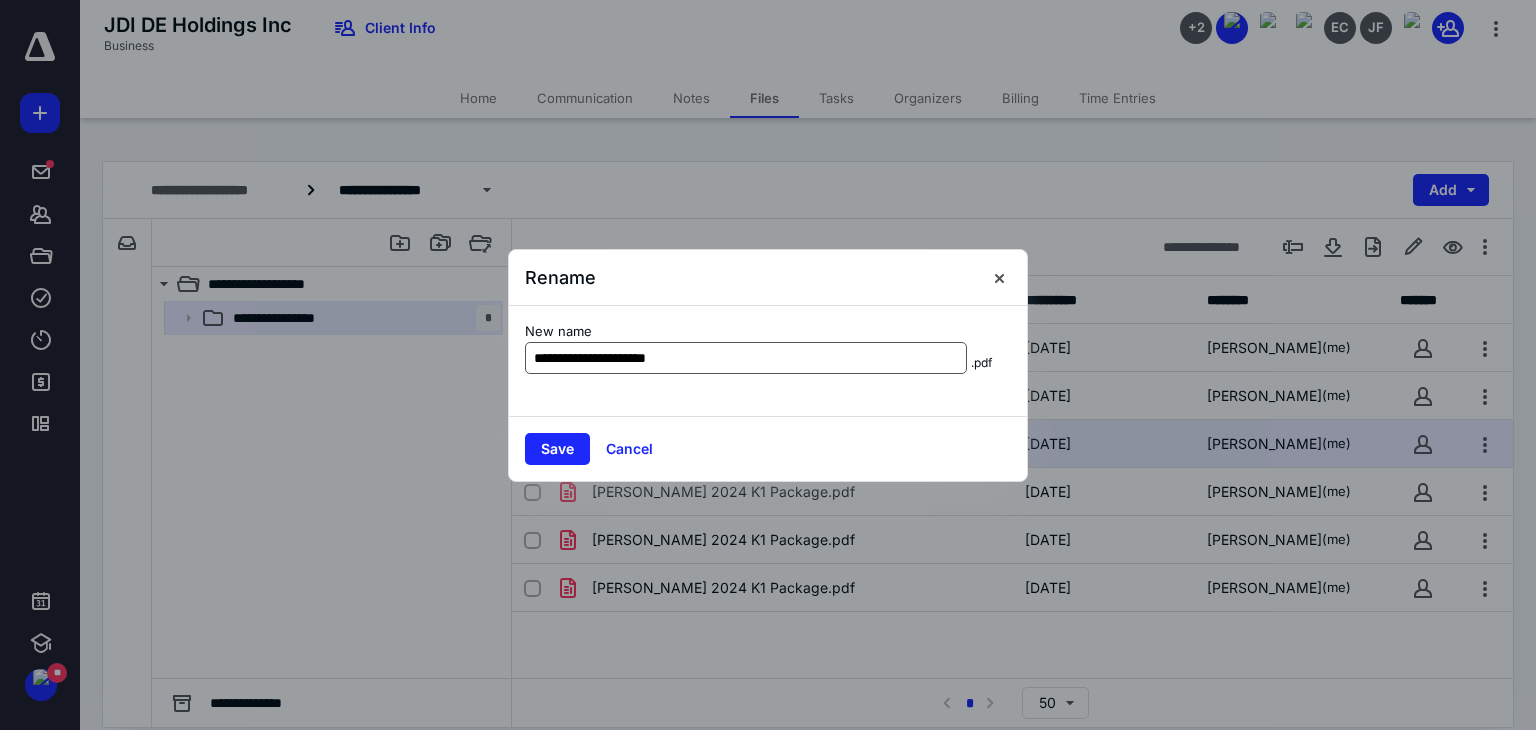 click on "**********" at bounding box center [746, 358] 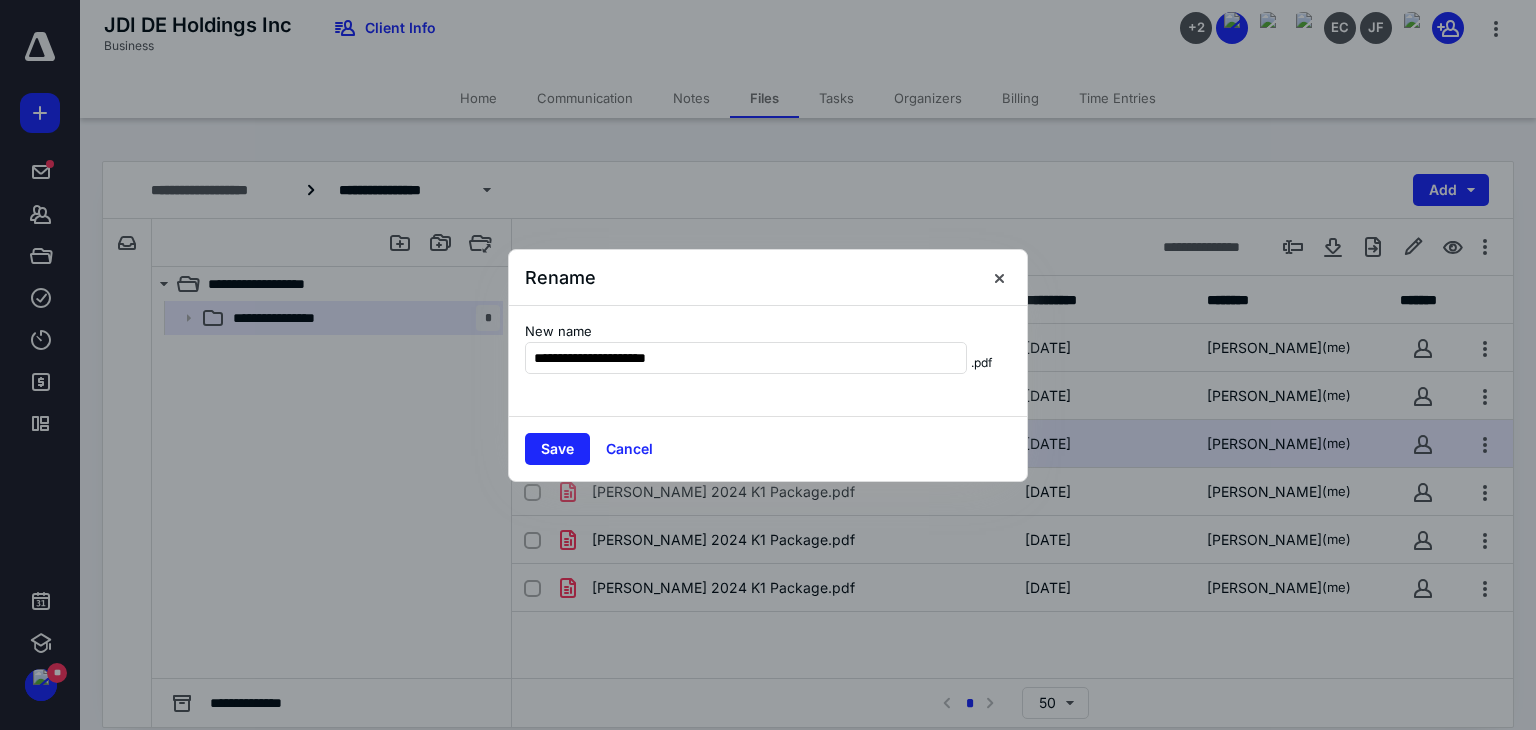 drag, startPoint x: 583, startPoint y: 357, endPoint x: 432, endPoint y: 344, distance: 151.55856 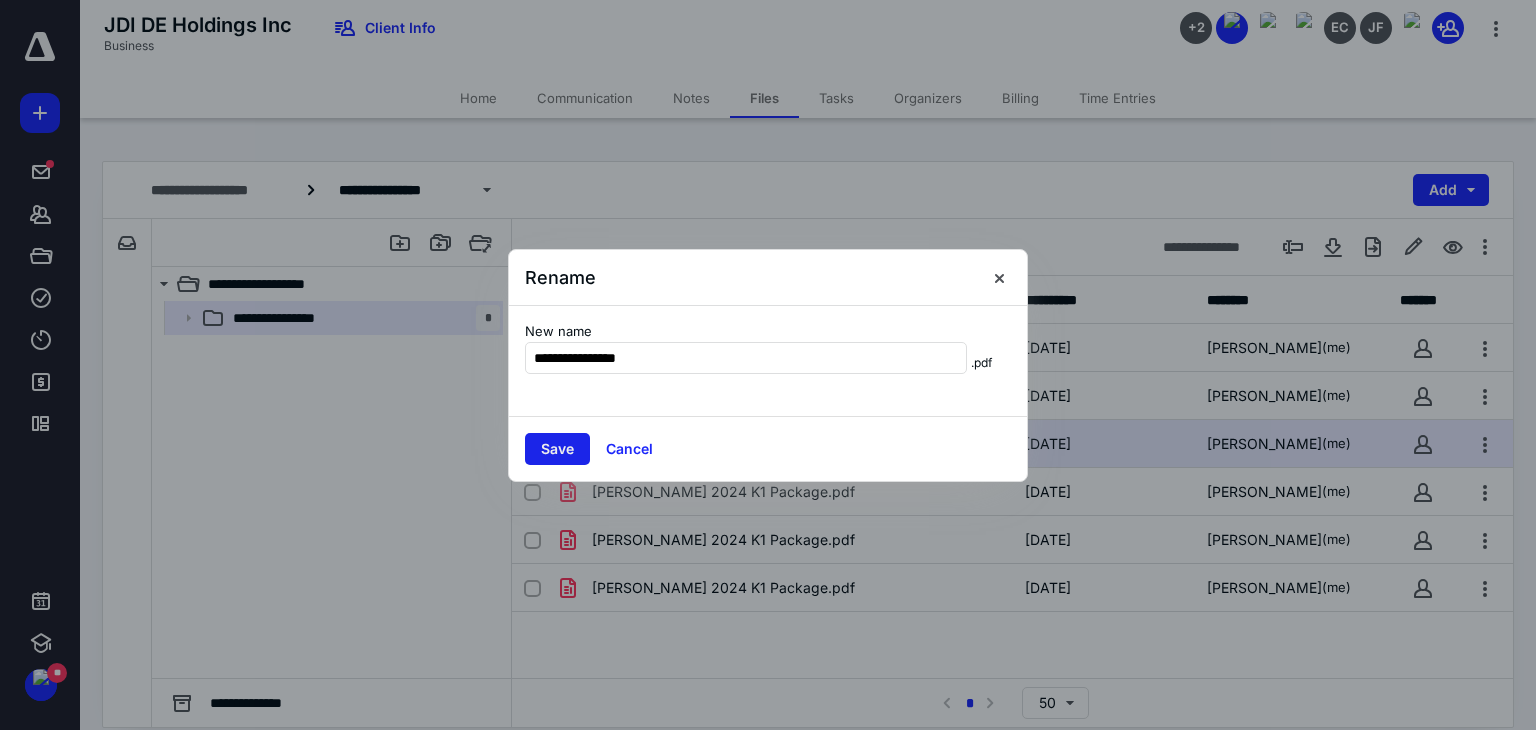 type on "**********" 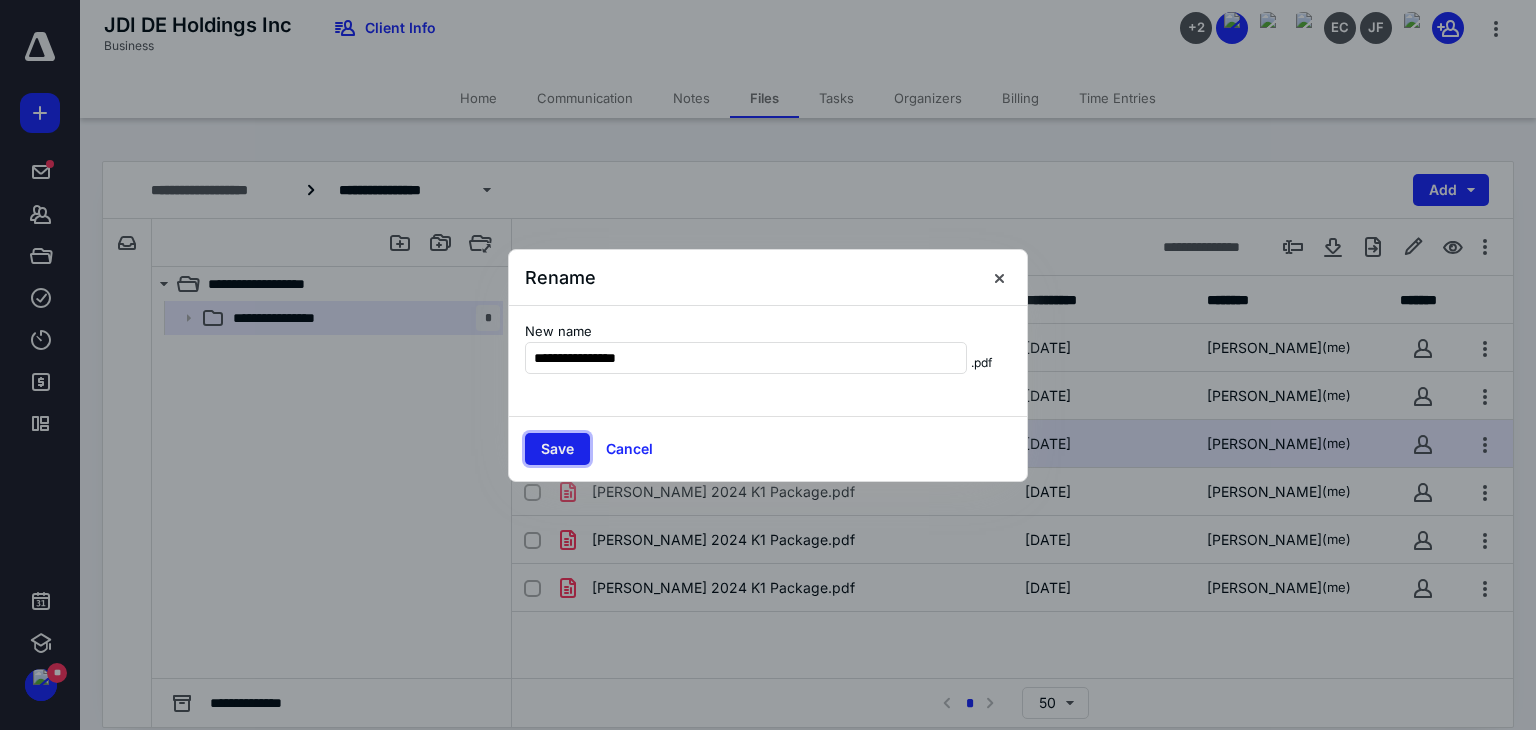 click on "Save" at bounding box center (557, 449) 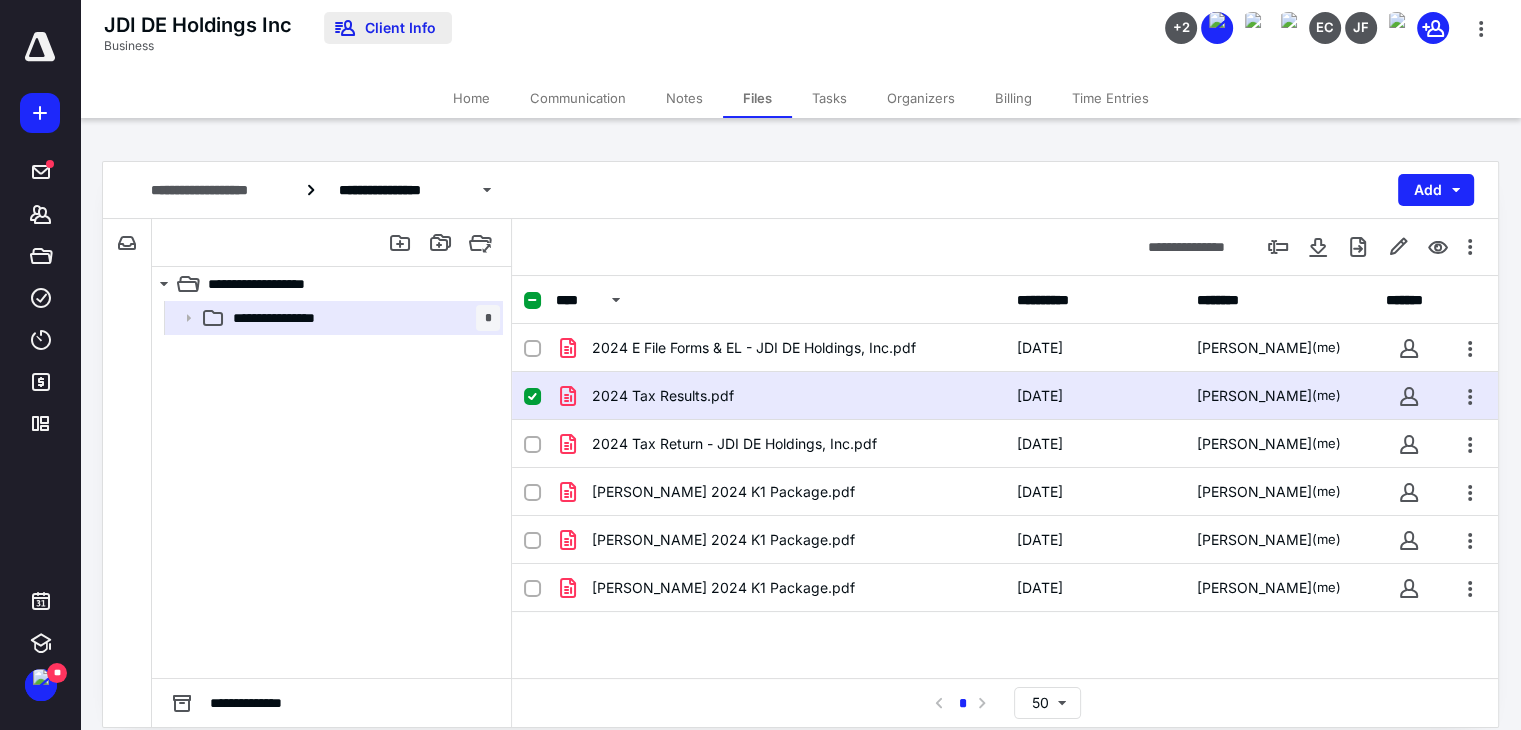 click on "Client Info" at bounding box center (388, 28) 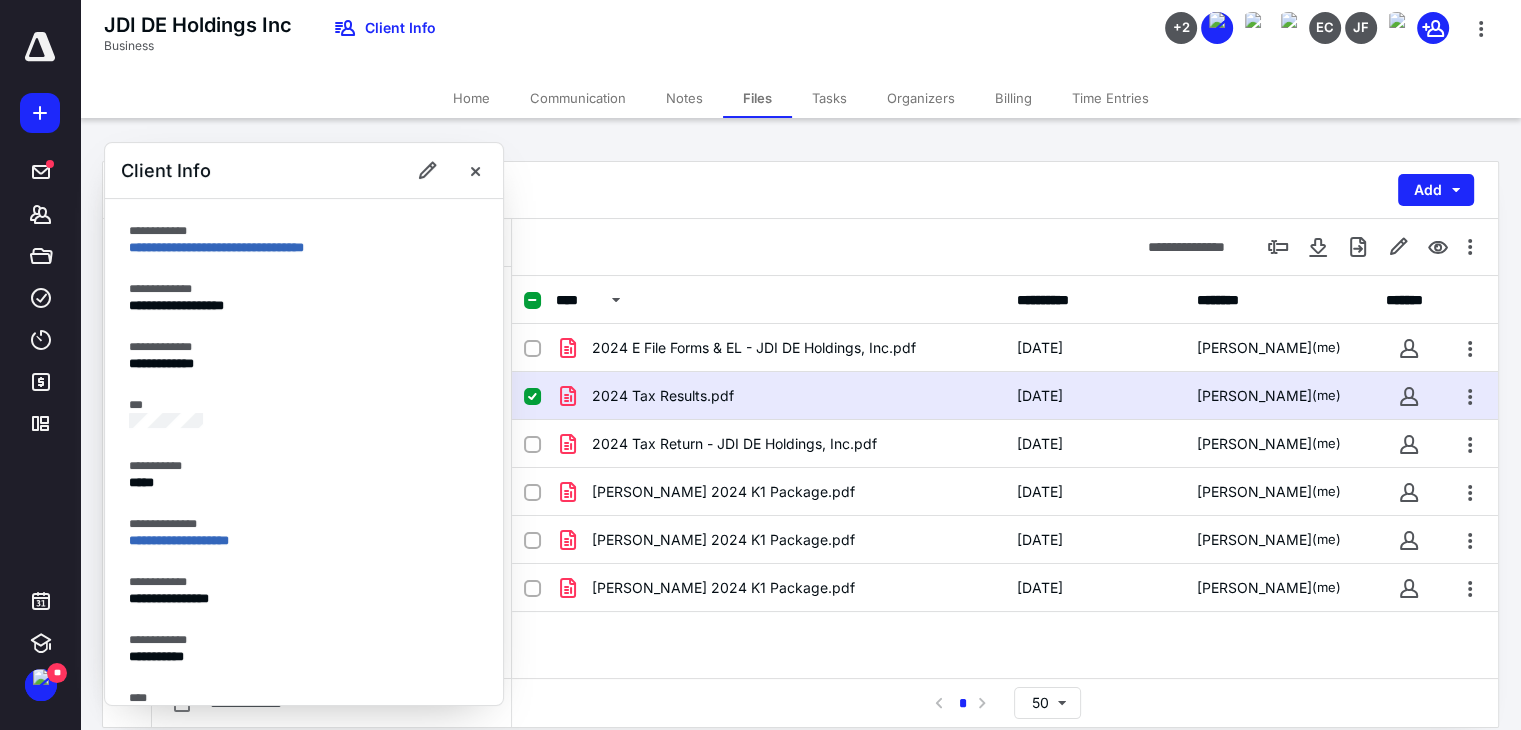scroll, scrollTop: 256, scrollLeft: 0, axis: vertical 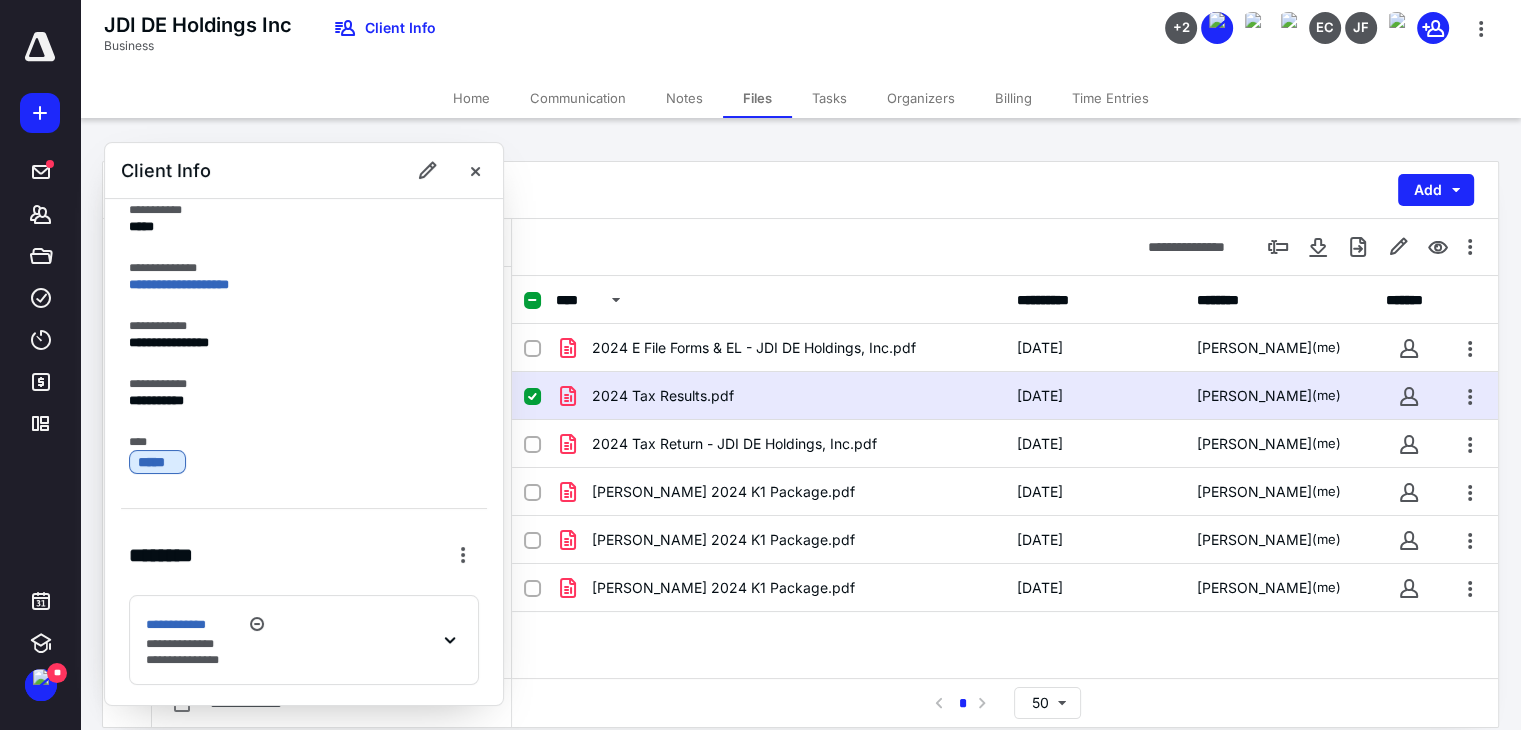 click 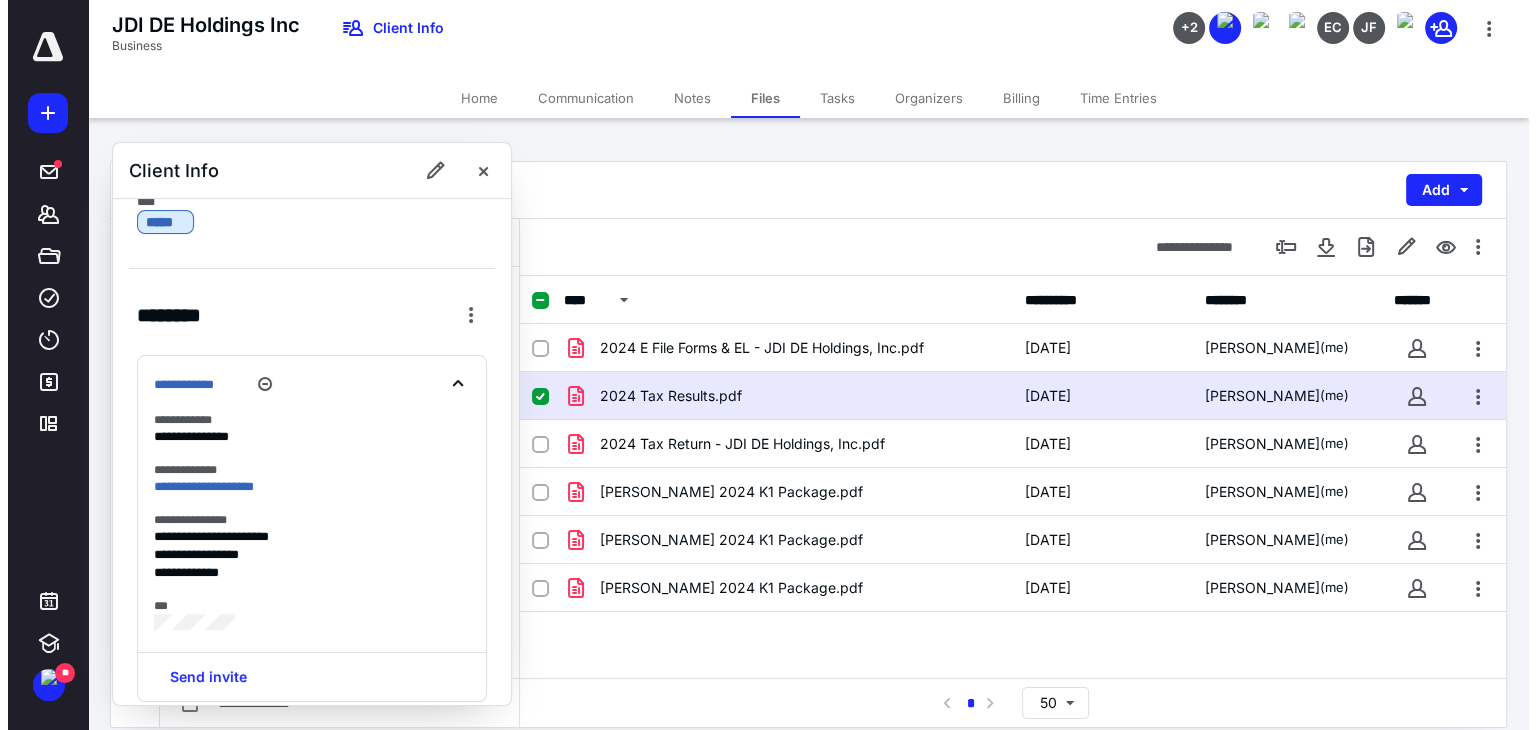 scroll, scrollTop: 508, scrollLeft: 0, axis: vertical 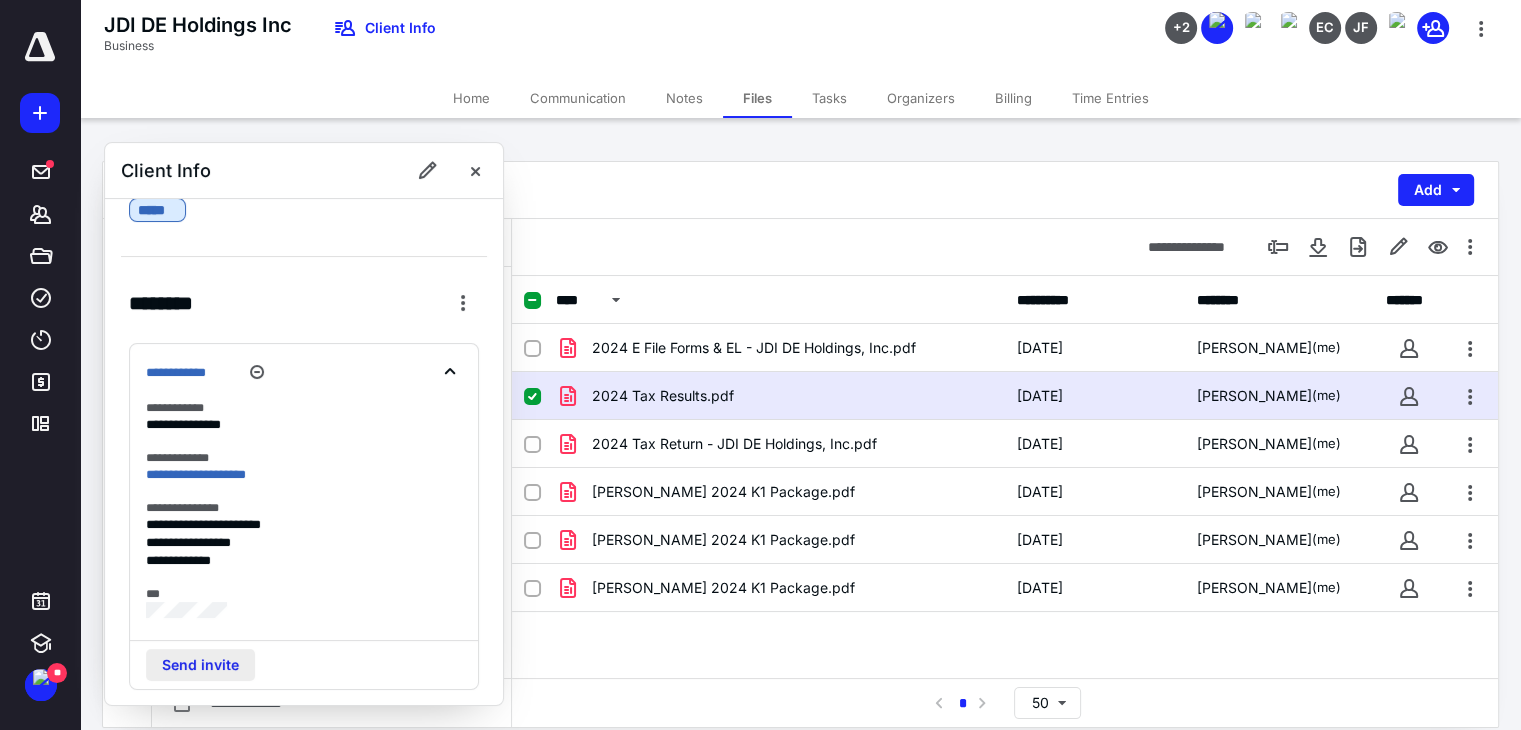 click on "Send invite" at bounding box center [200, 665] 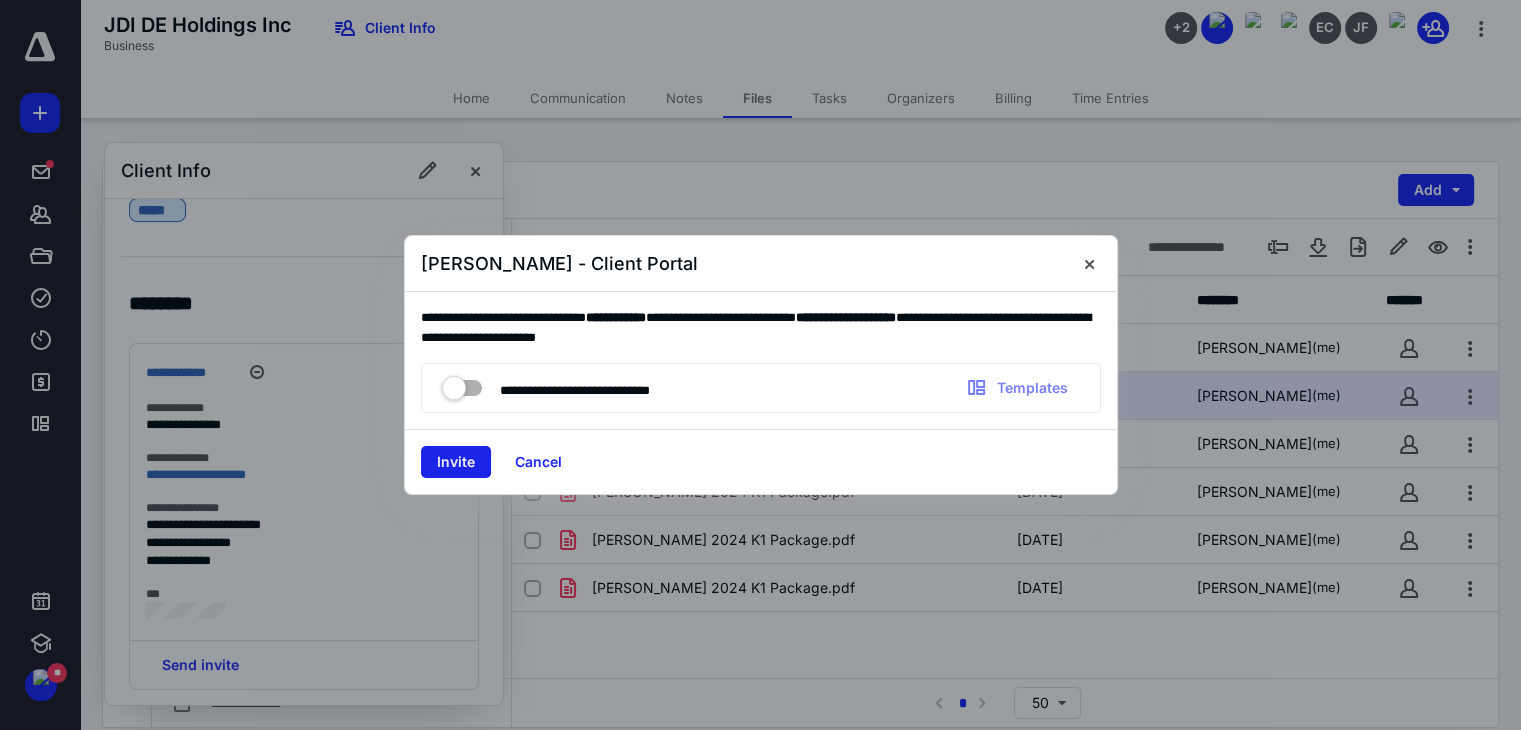 click on "Invite" at bounding box center [456, 462] 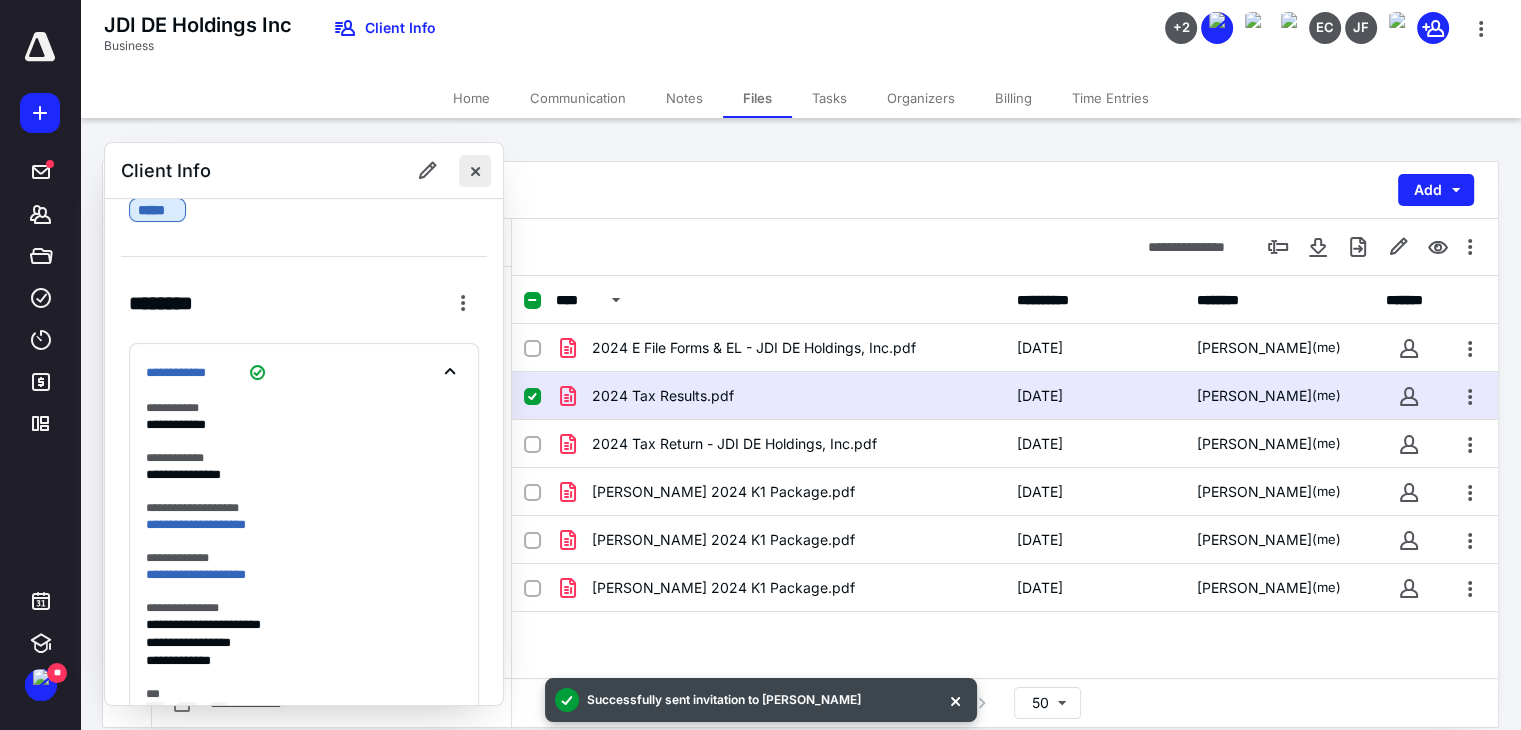 click at bounding box center (475, 171) 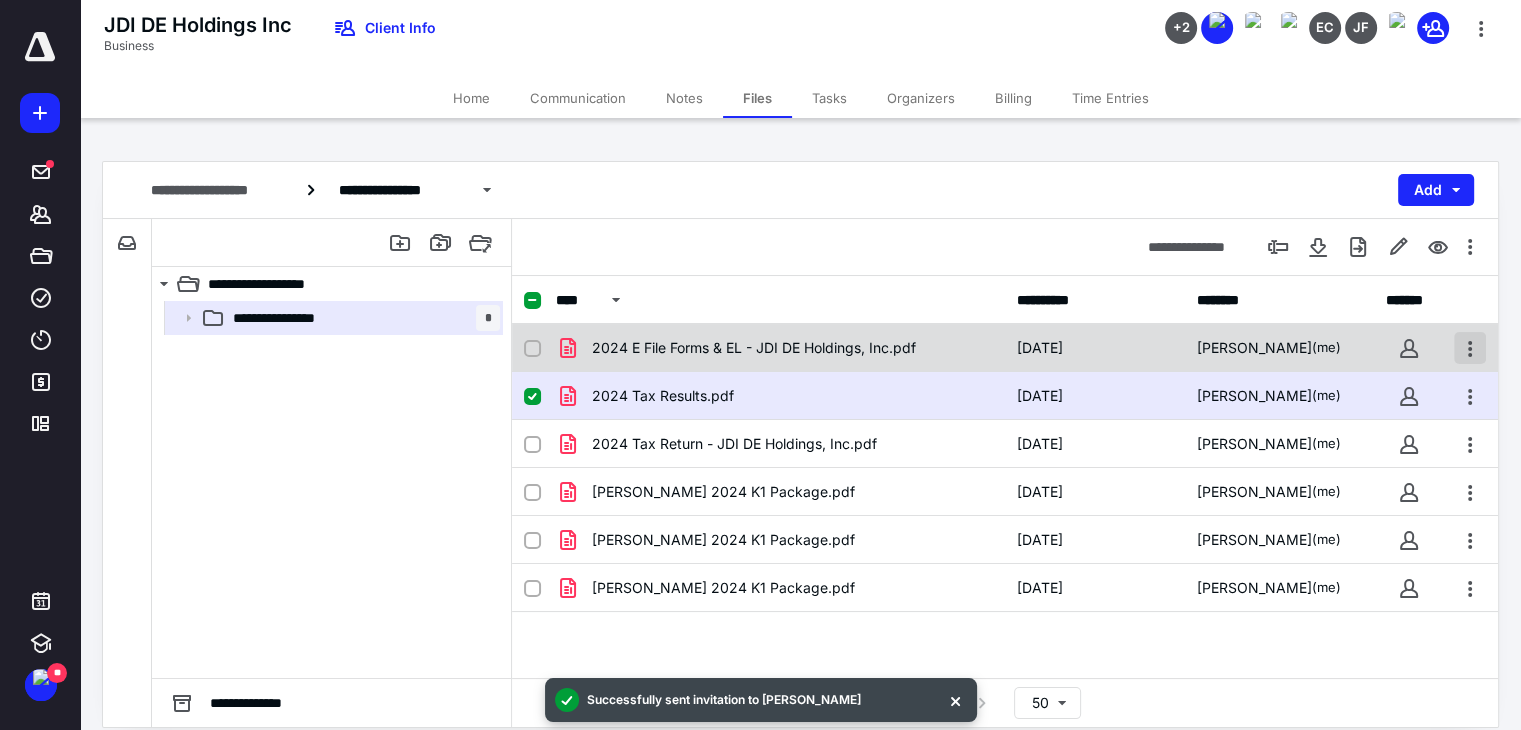 click at bounding box center [1470, 348] 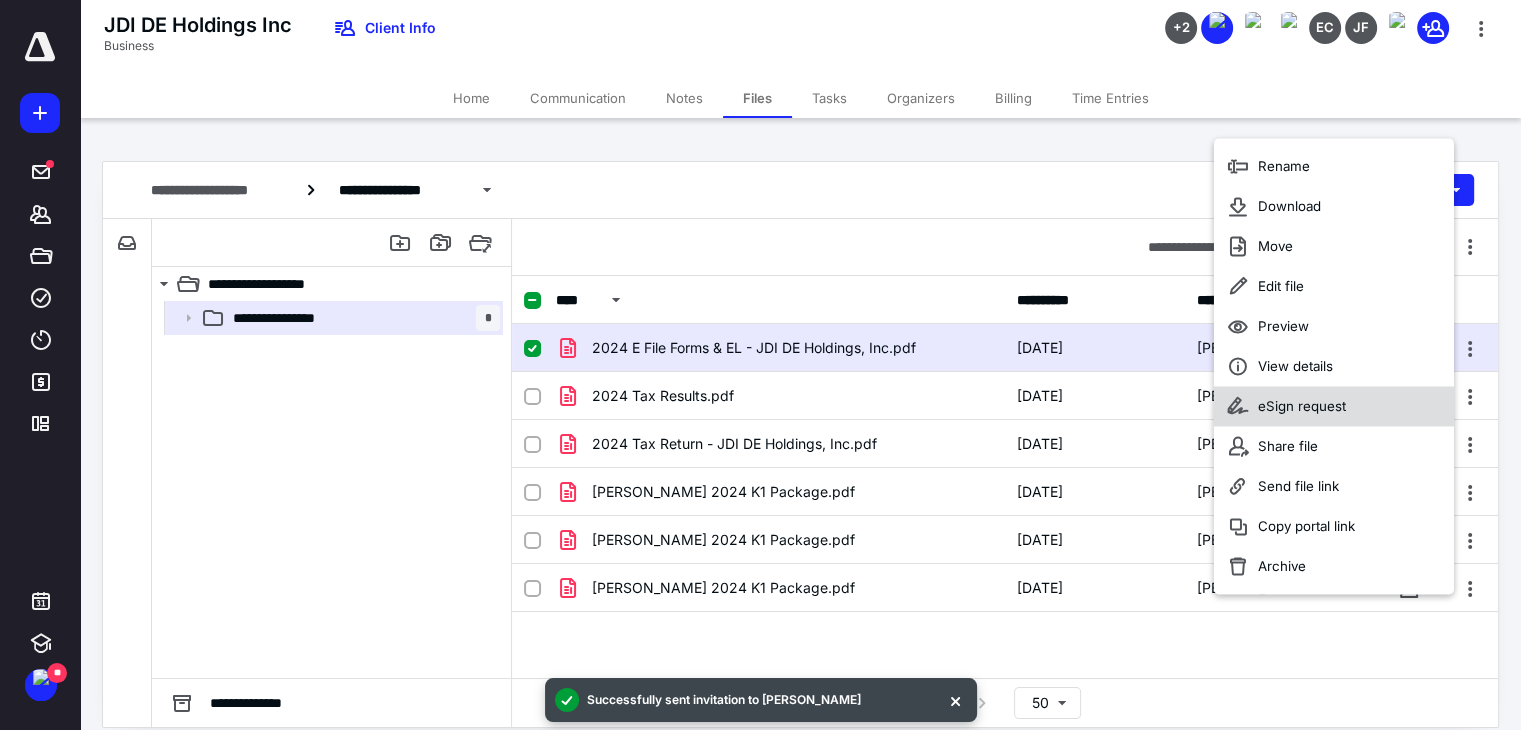 click on "eSign request" at bounding box center [1302, 406] 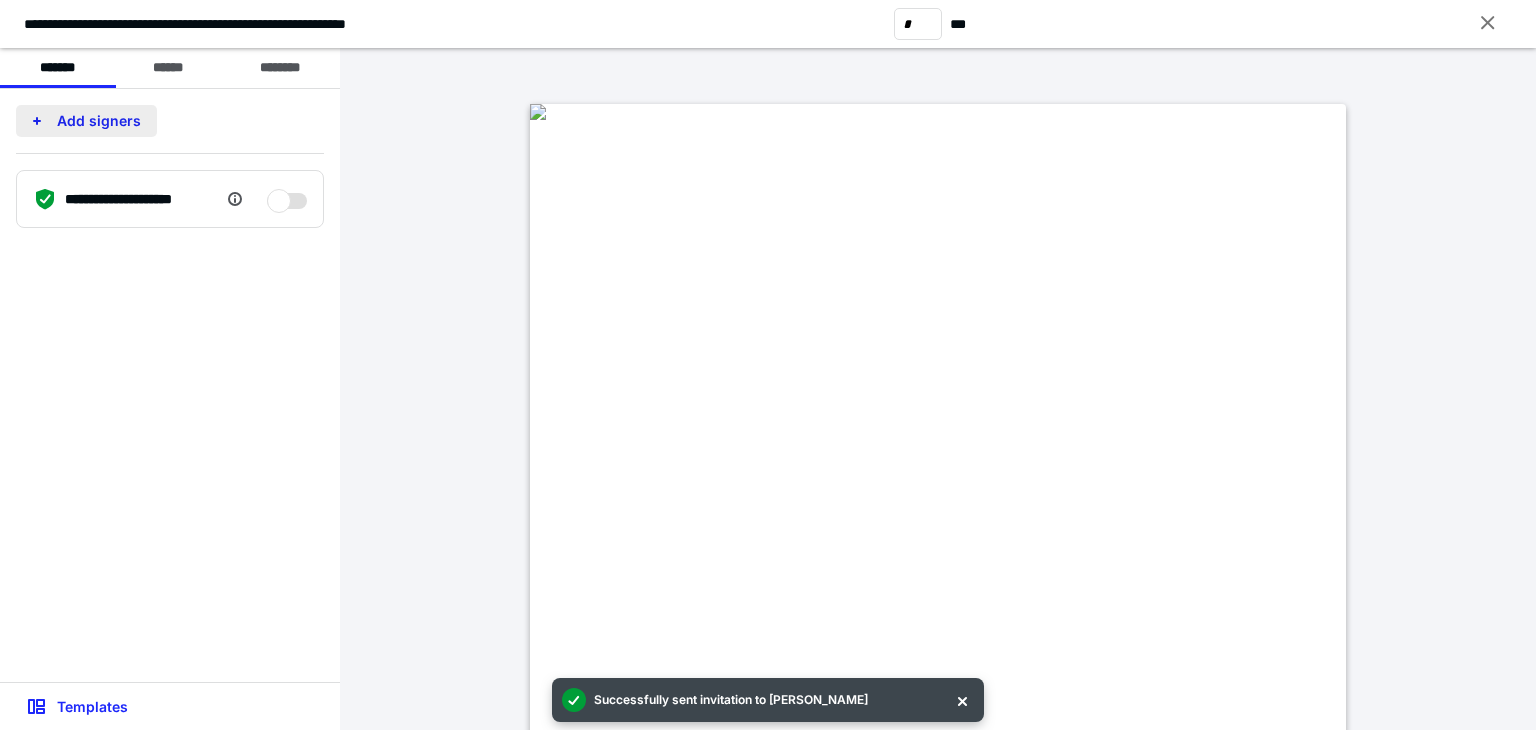 click on "Add signers" at bounding box center (86, 121) 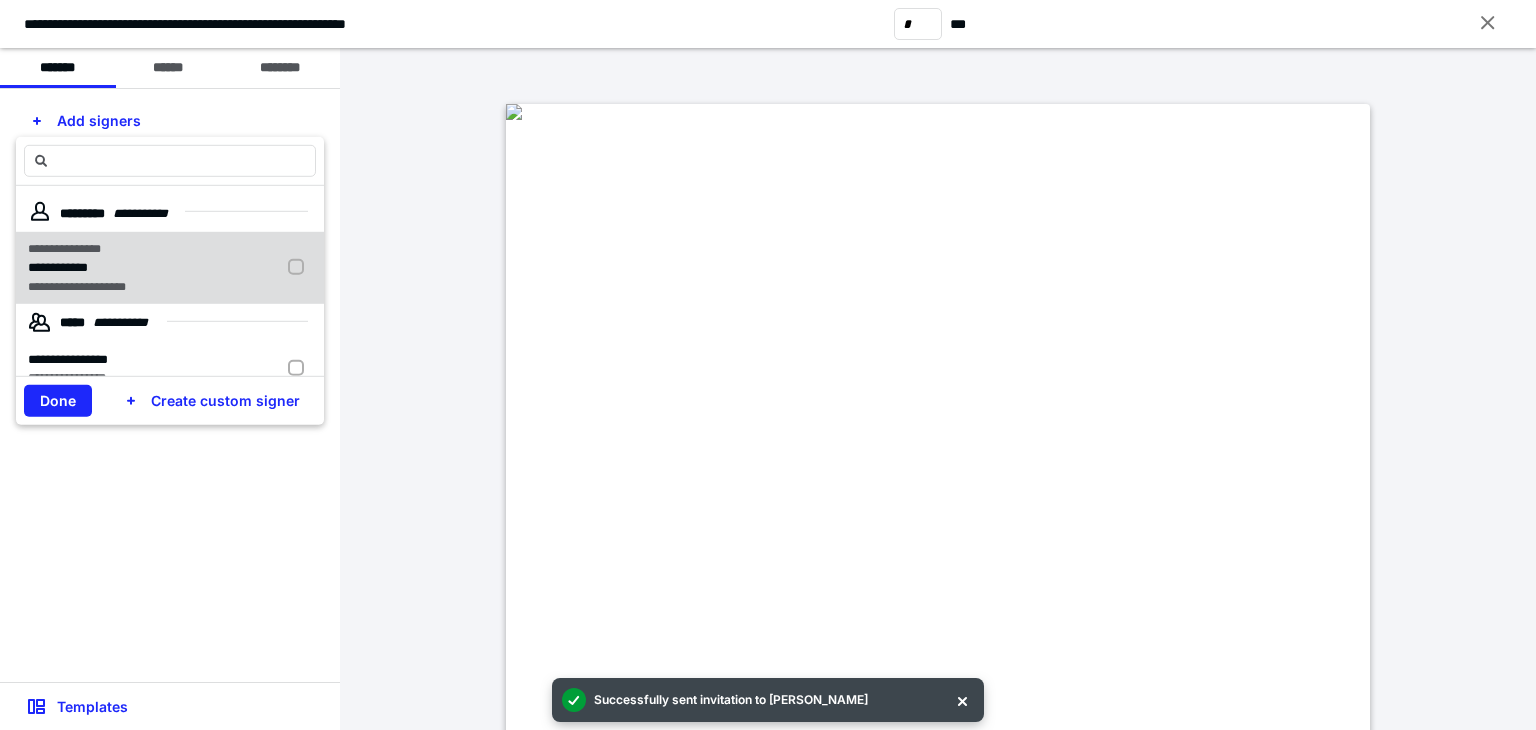 click on "**********" at bounding box center [58, 267] 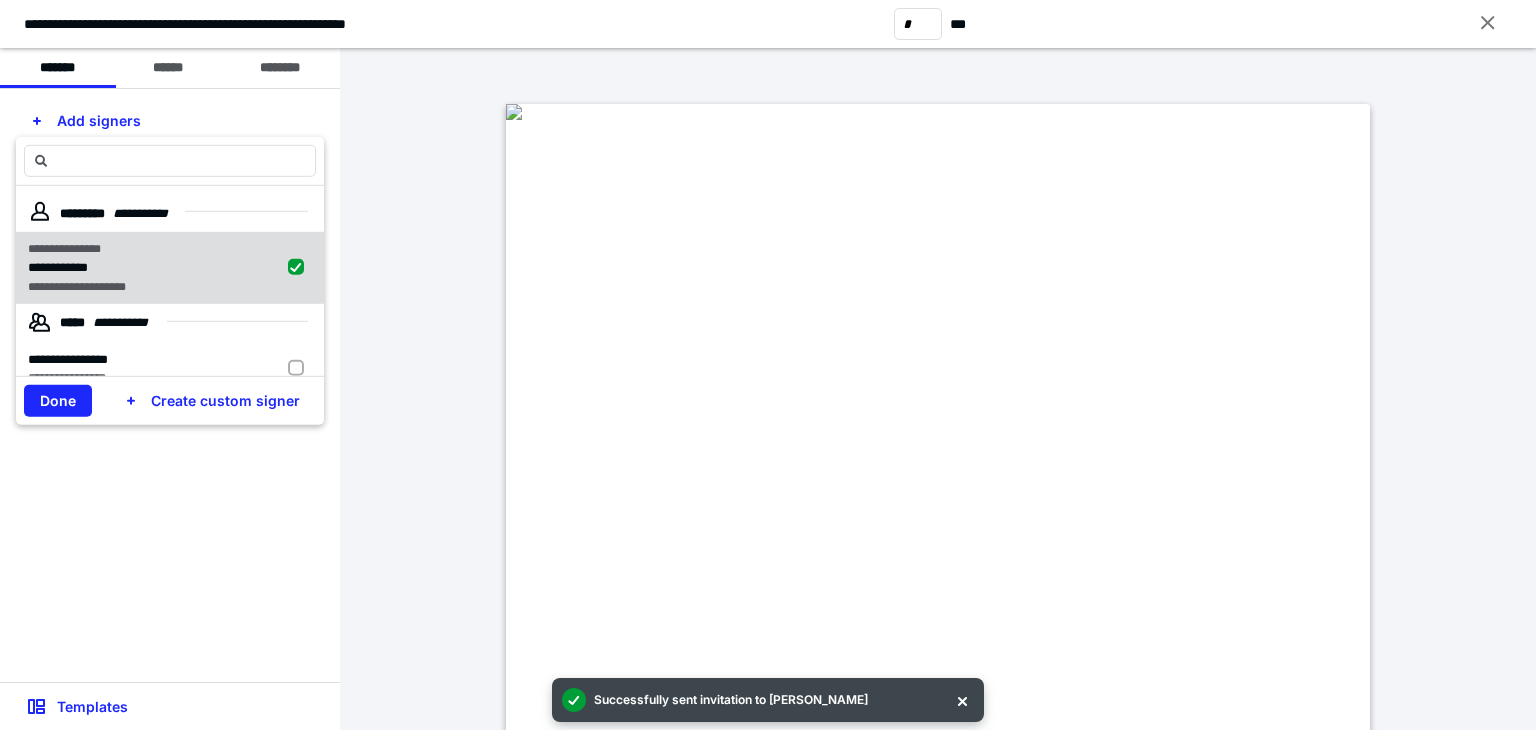 checkbox on "true" 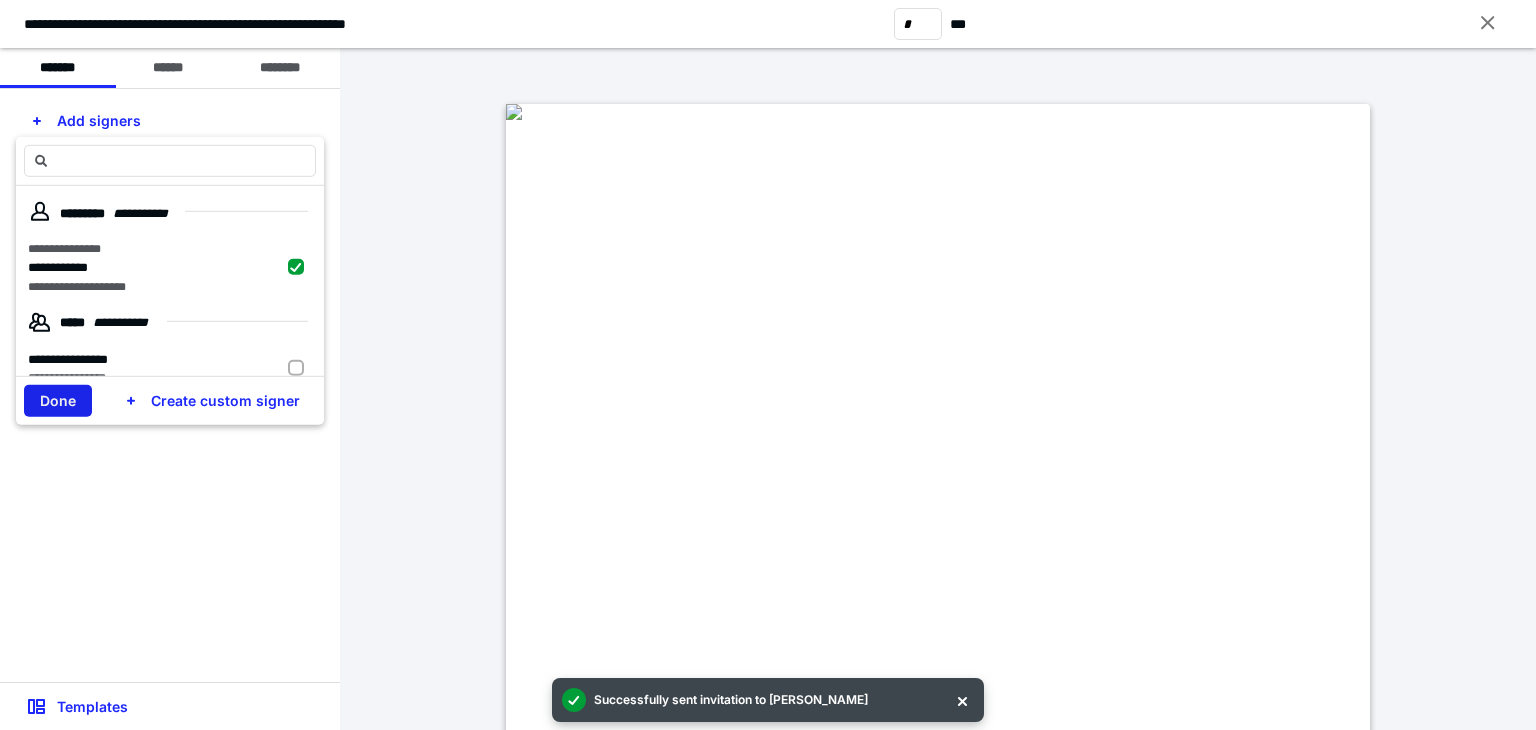 click on "Done" at bounding box center (58, 401) 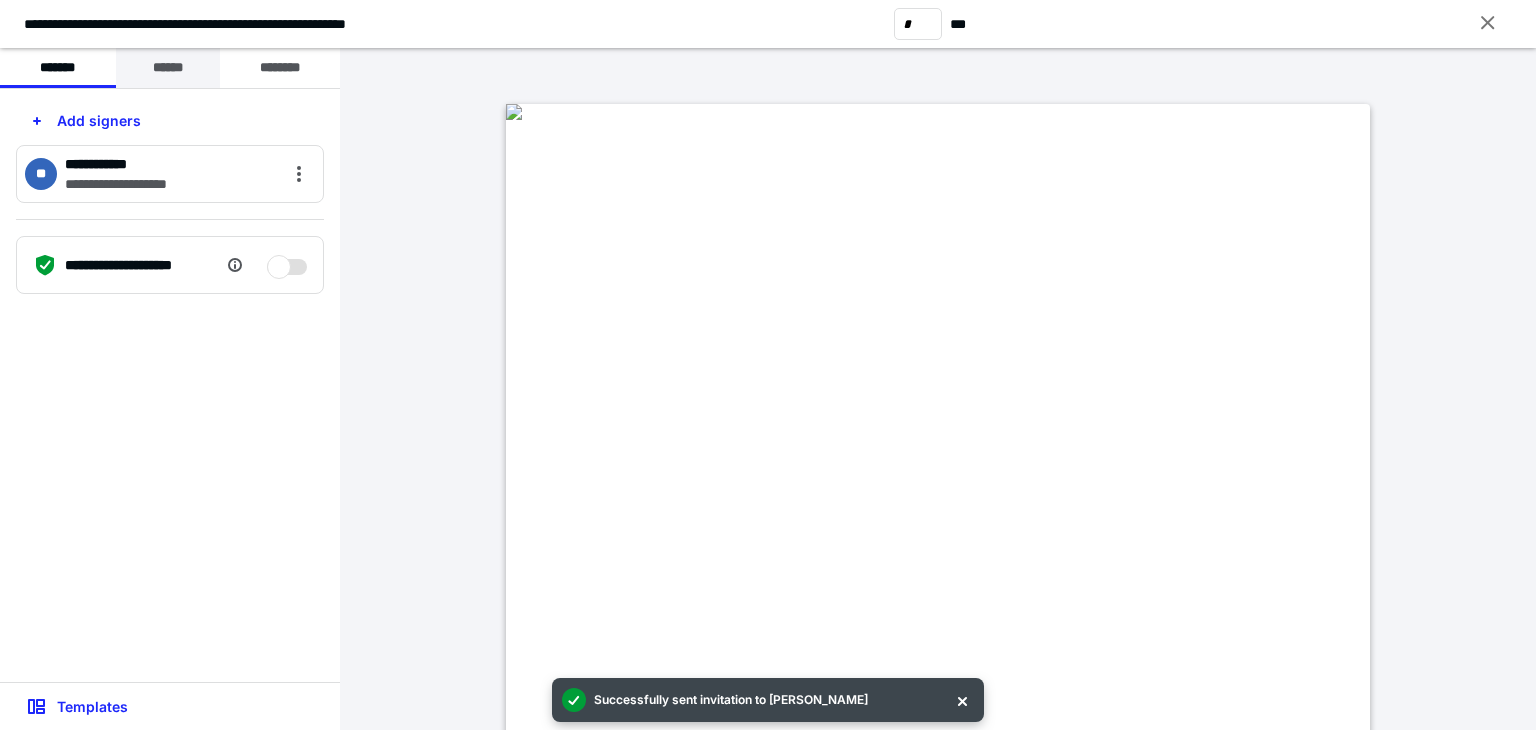 click on "******" at bounding box center [168, 68] 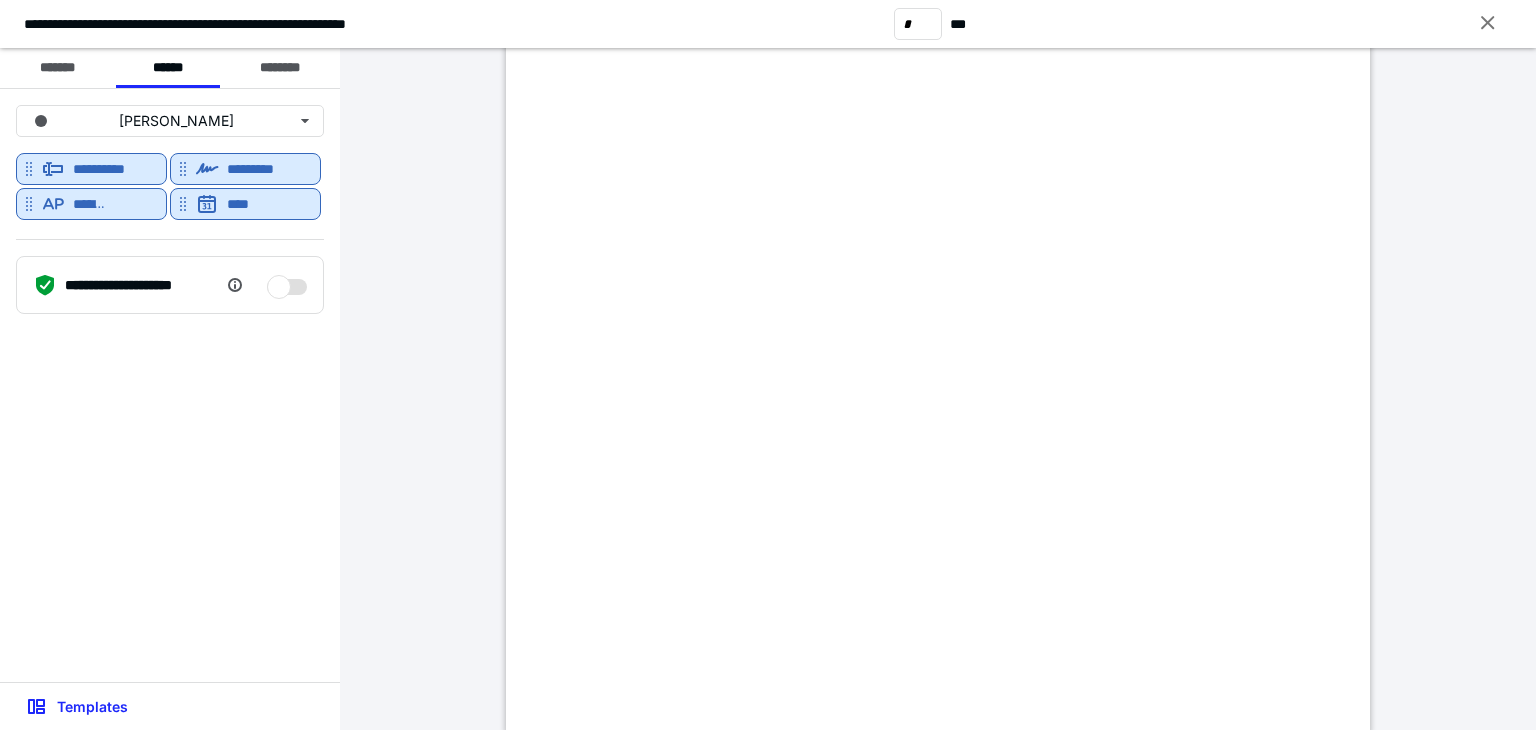scroll, scrollTop: 4700, scrollLeft: 0, axis: vertical 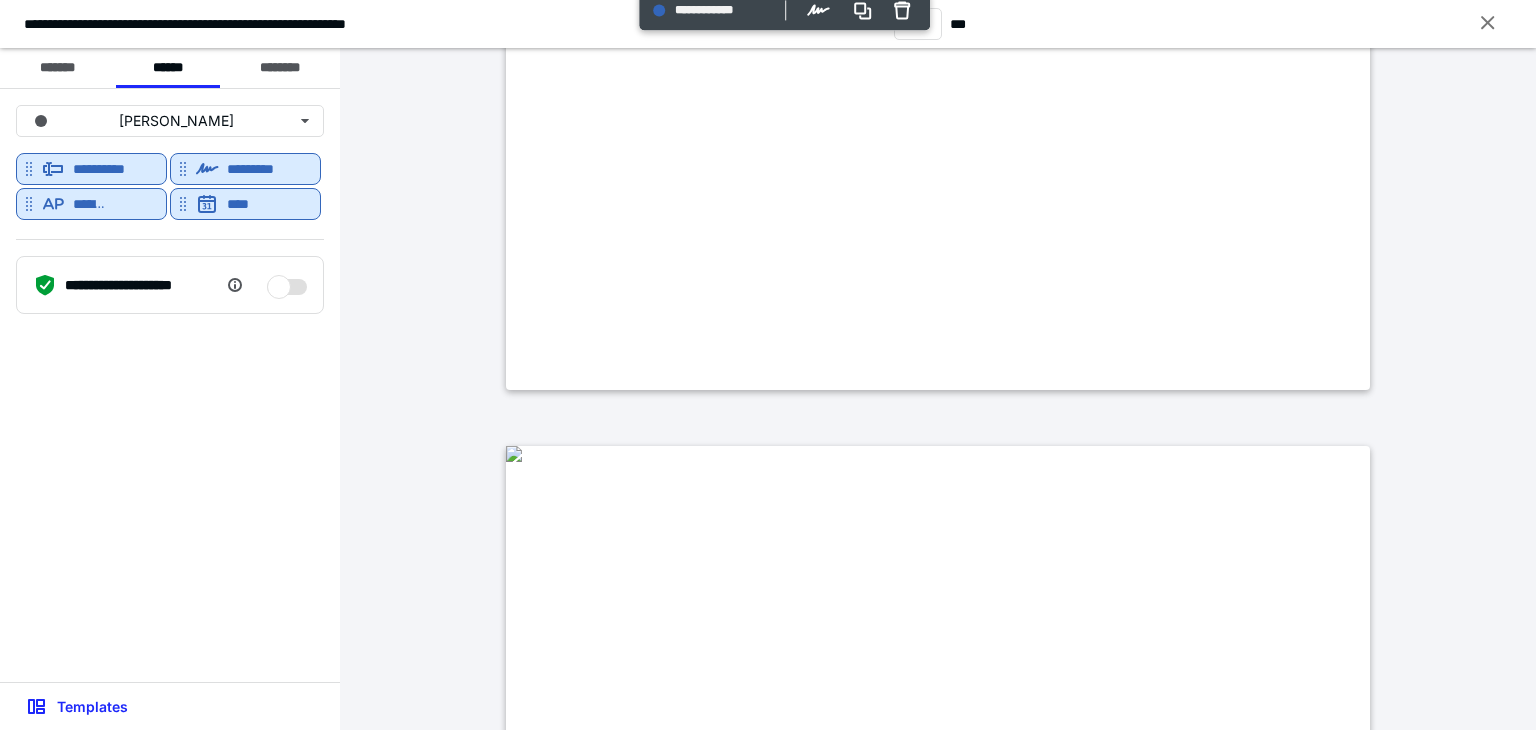 type on "*" 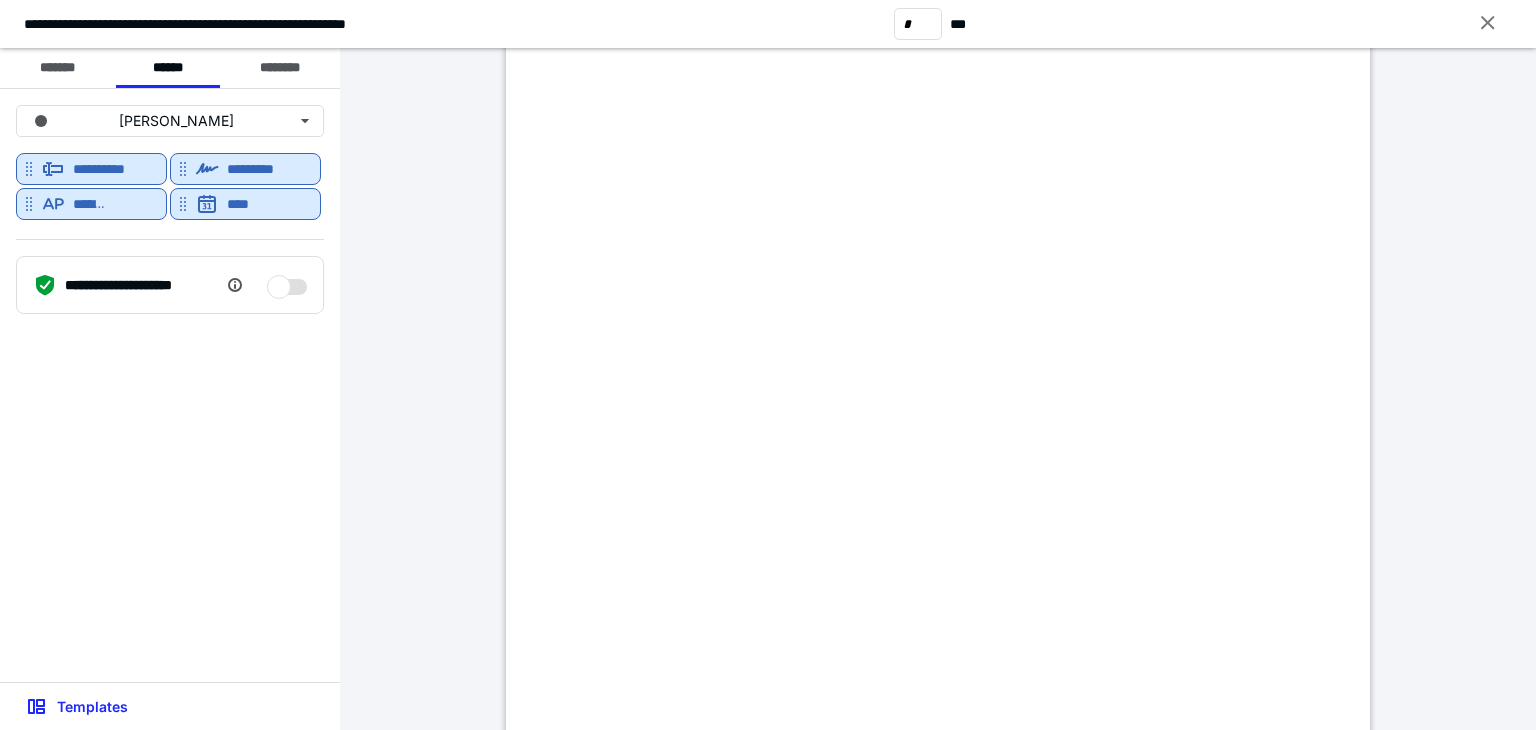scroll, scrollTop: 7300, scrollLeft: 0, axis: vertical 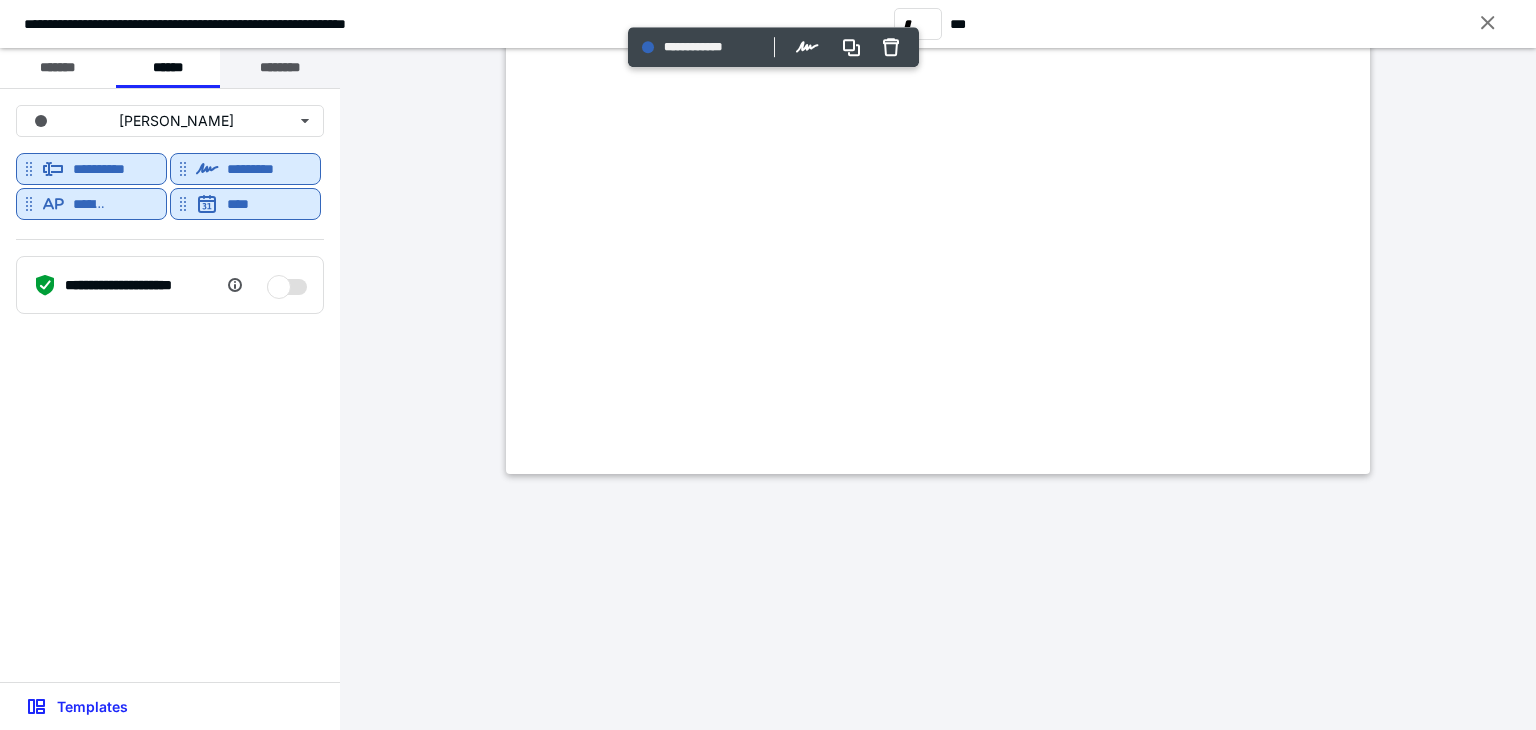 click on "********" at bounding box center [280, 68] 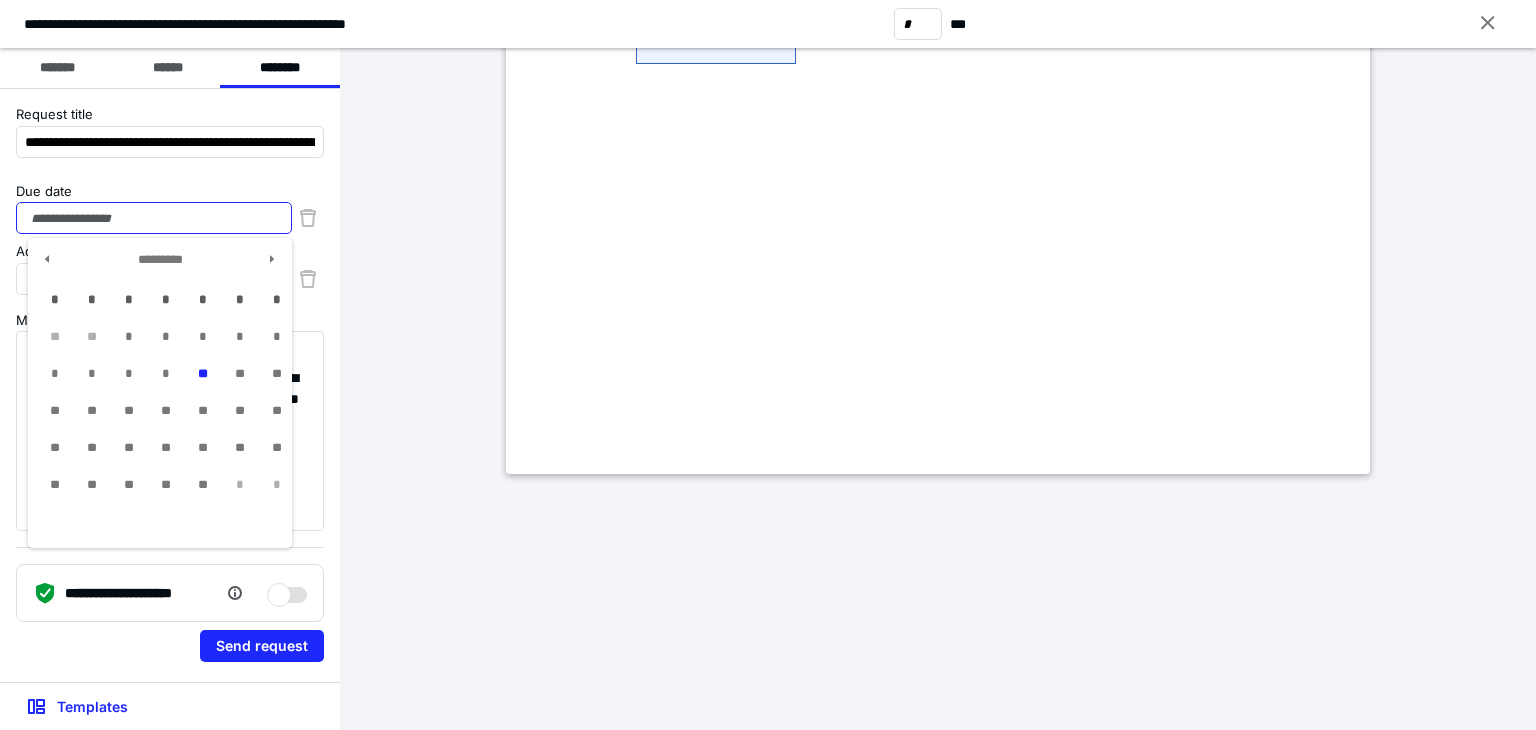 click on "Due date" at bounding box center [154, 218] 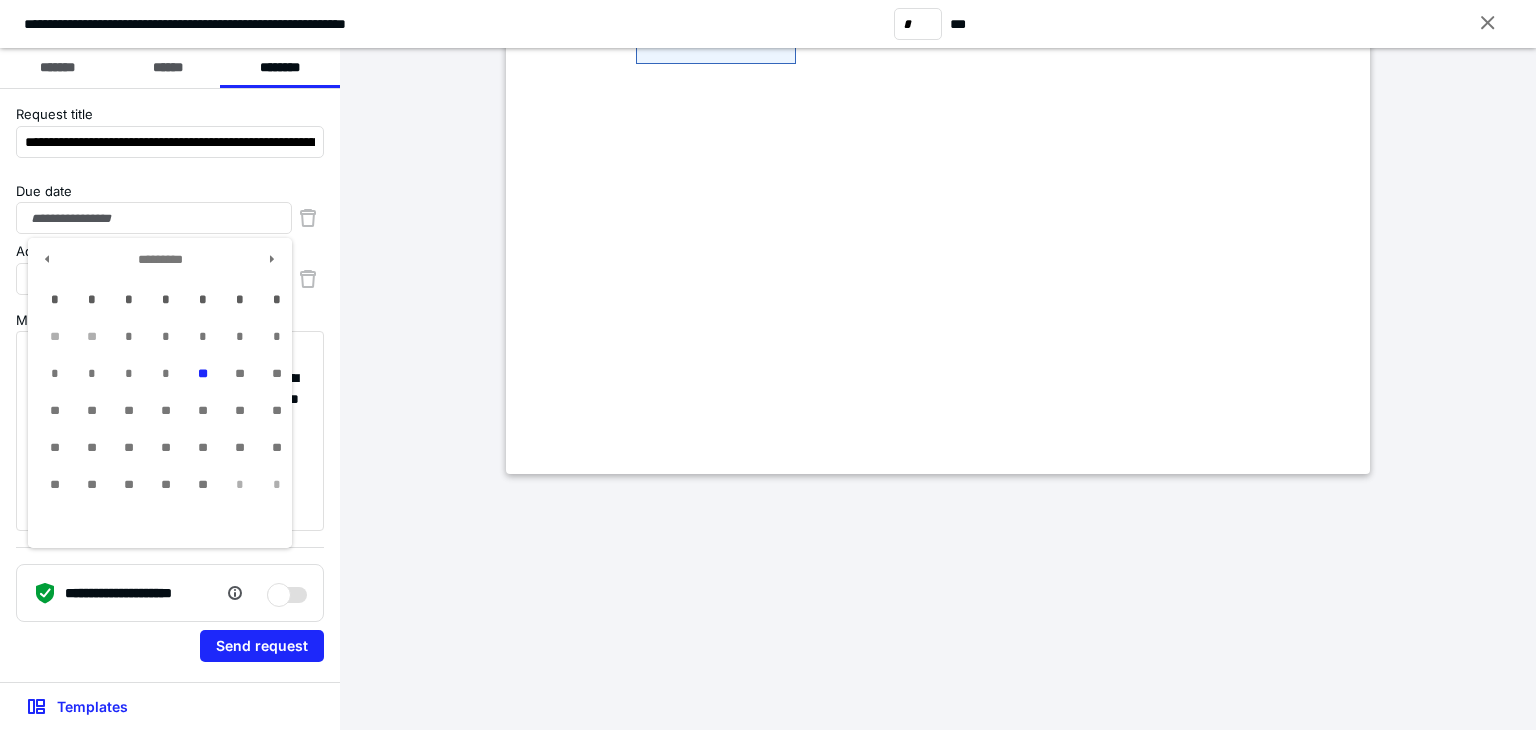 click on "Due date" at bounding box center [170, 192] 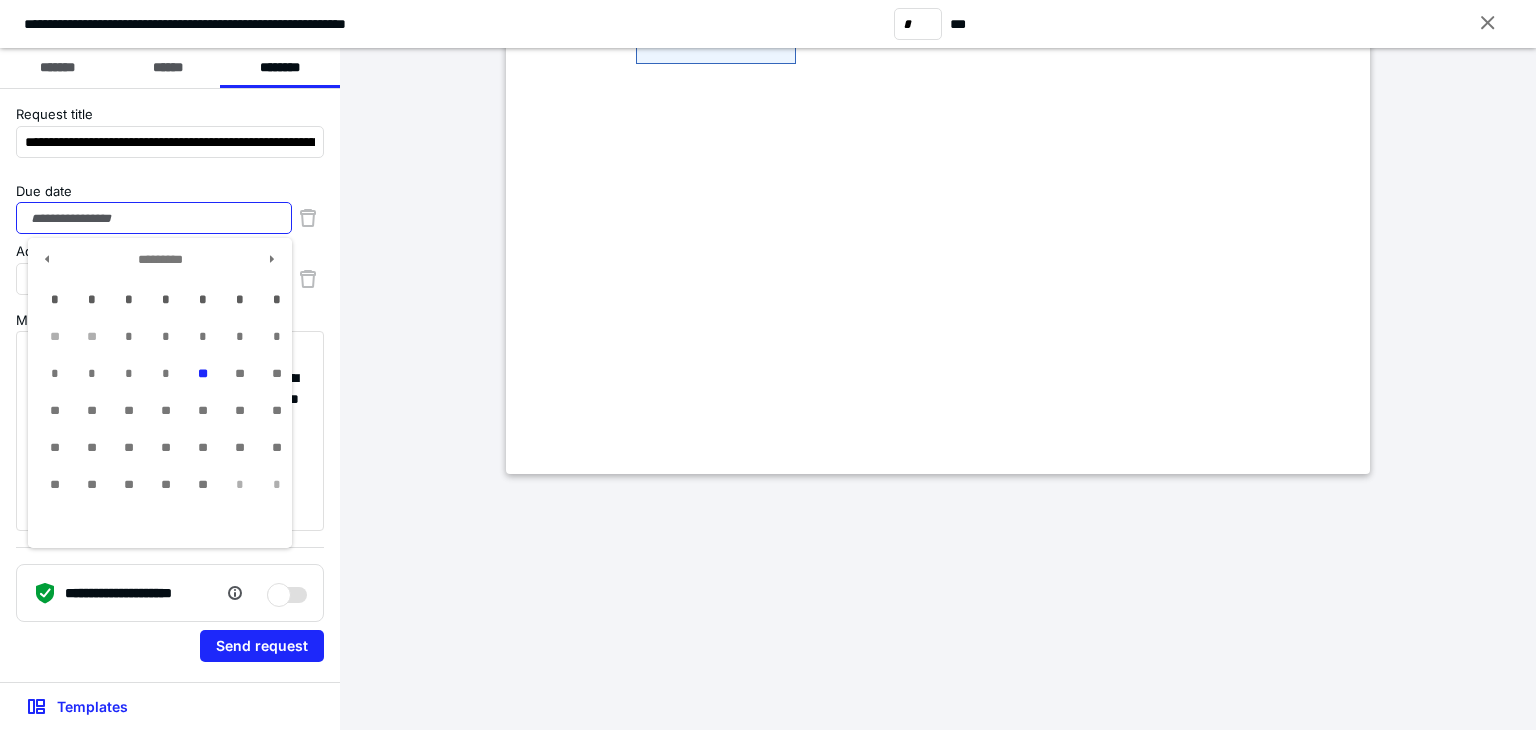 click on "Due date" at bounding box center (154, 218) 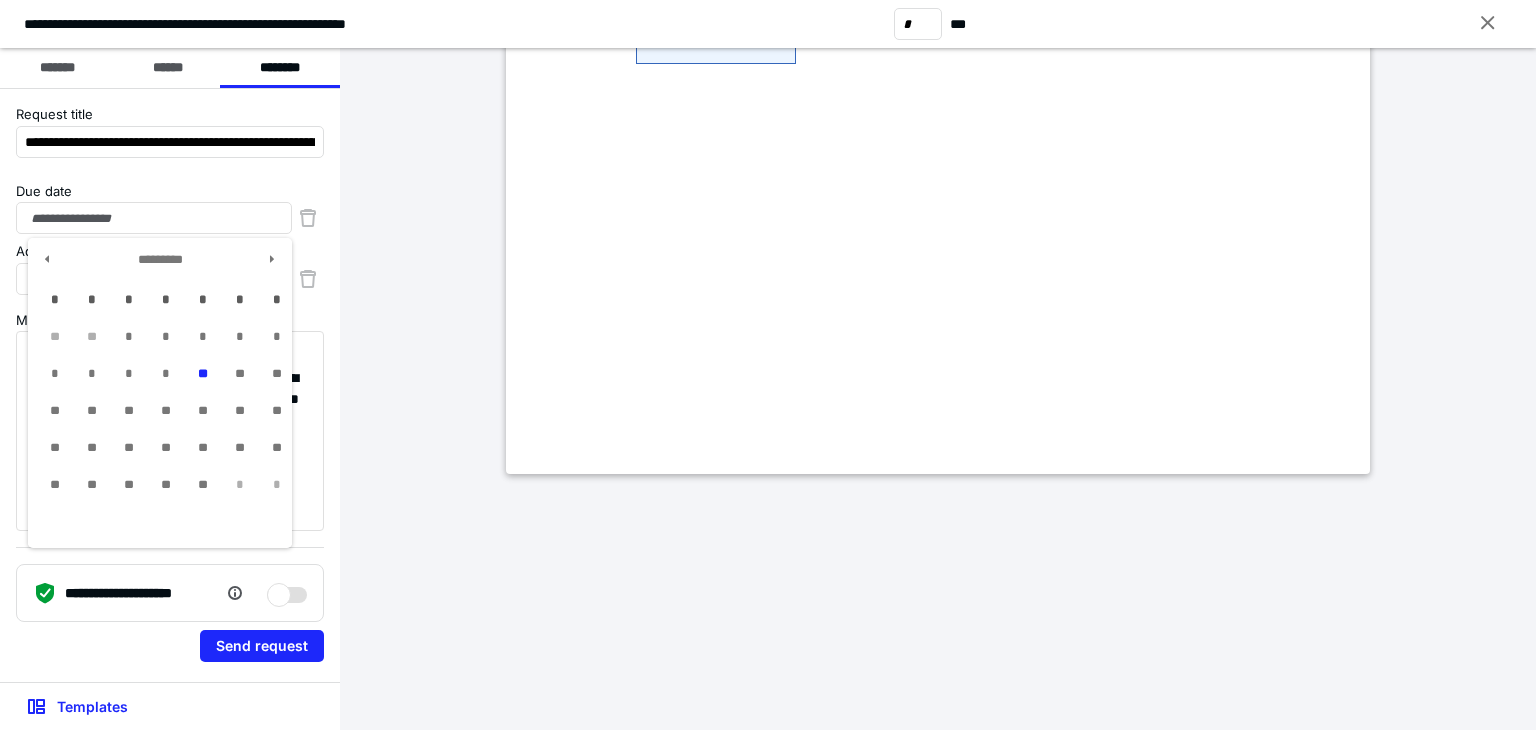 click on "**********" at bounding box center (938, -77) 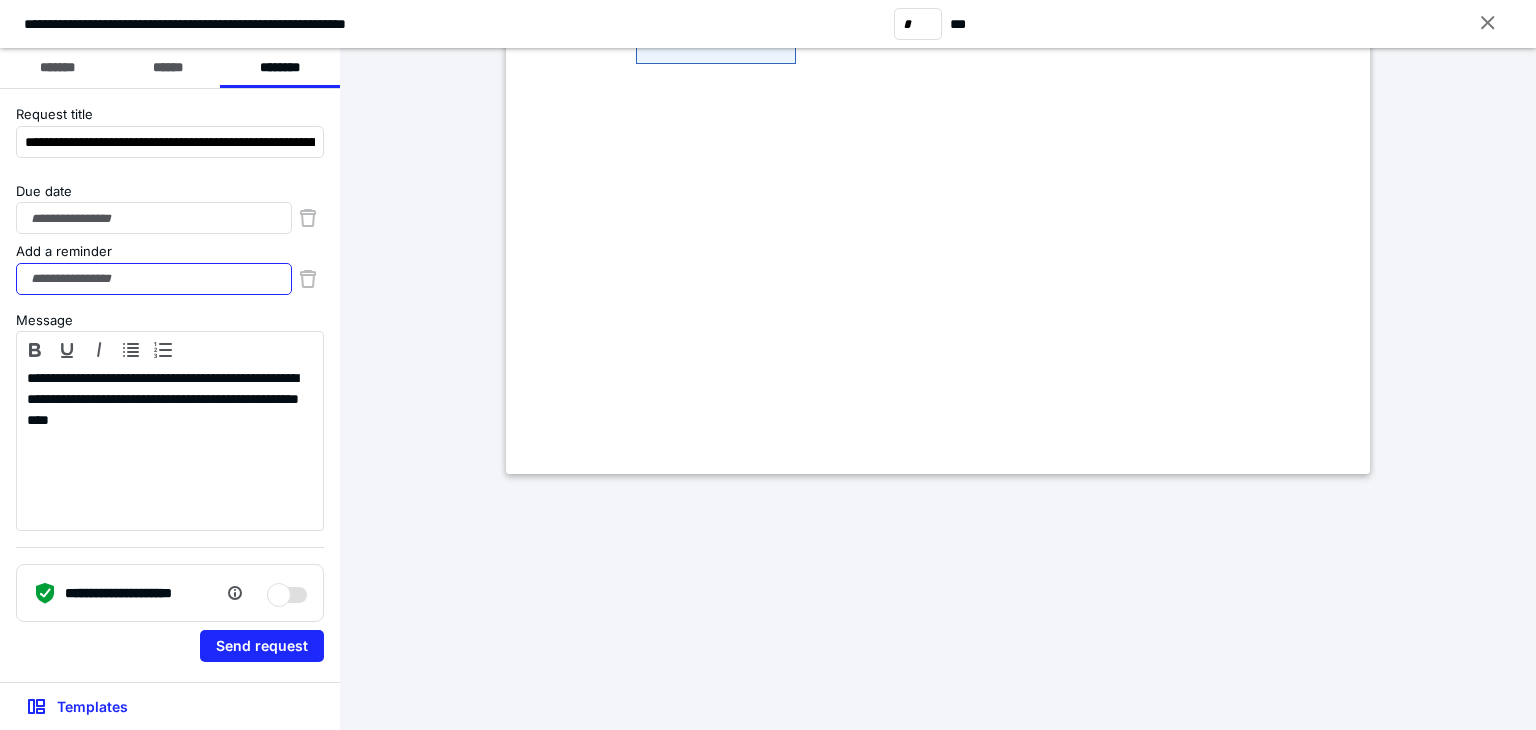 click on "Add a reminder" at bounding box center [154, 279] 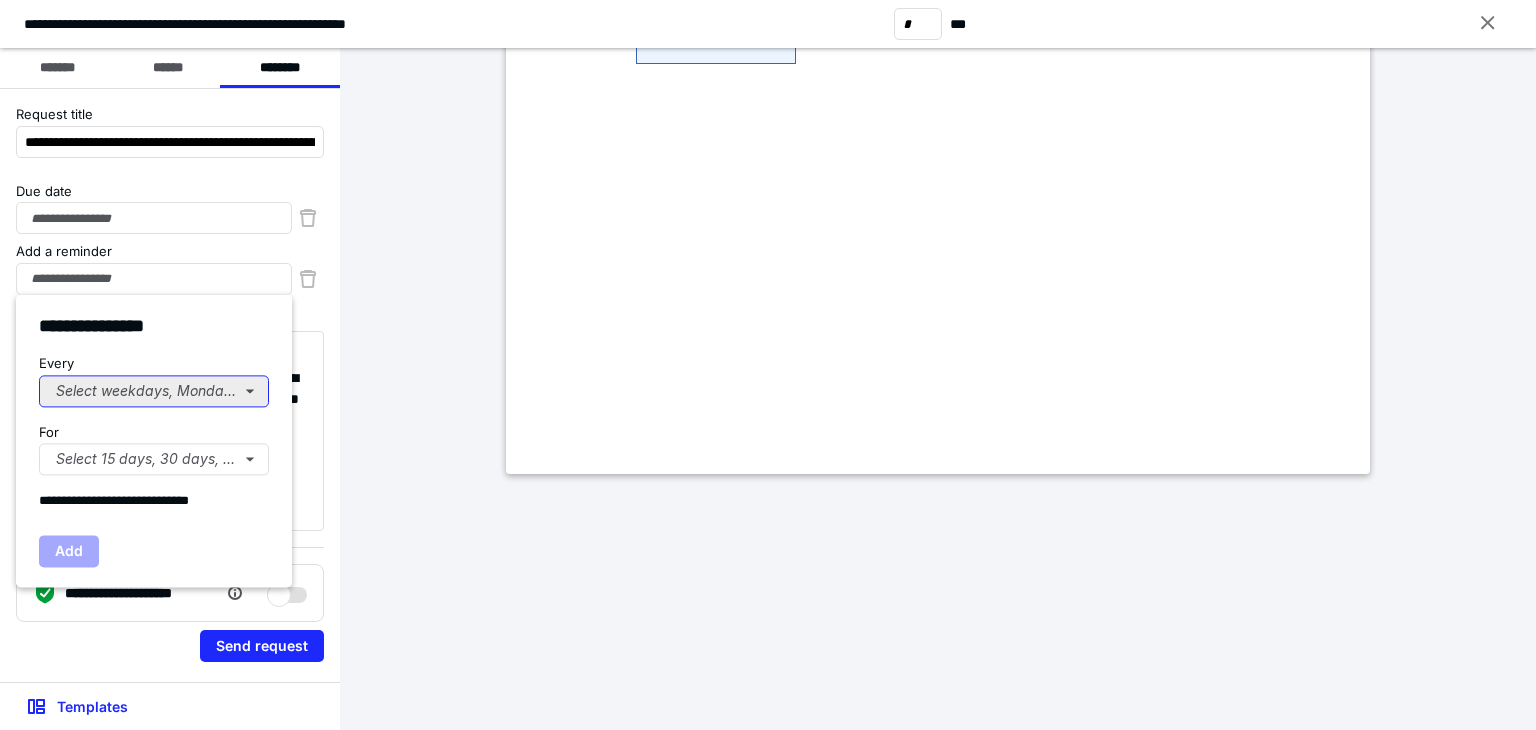click on "Select weekdays, Mondays, or Tues..." at bounding box center (154, 391) 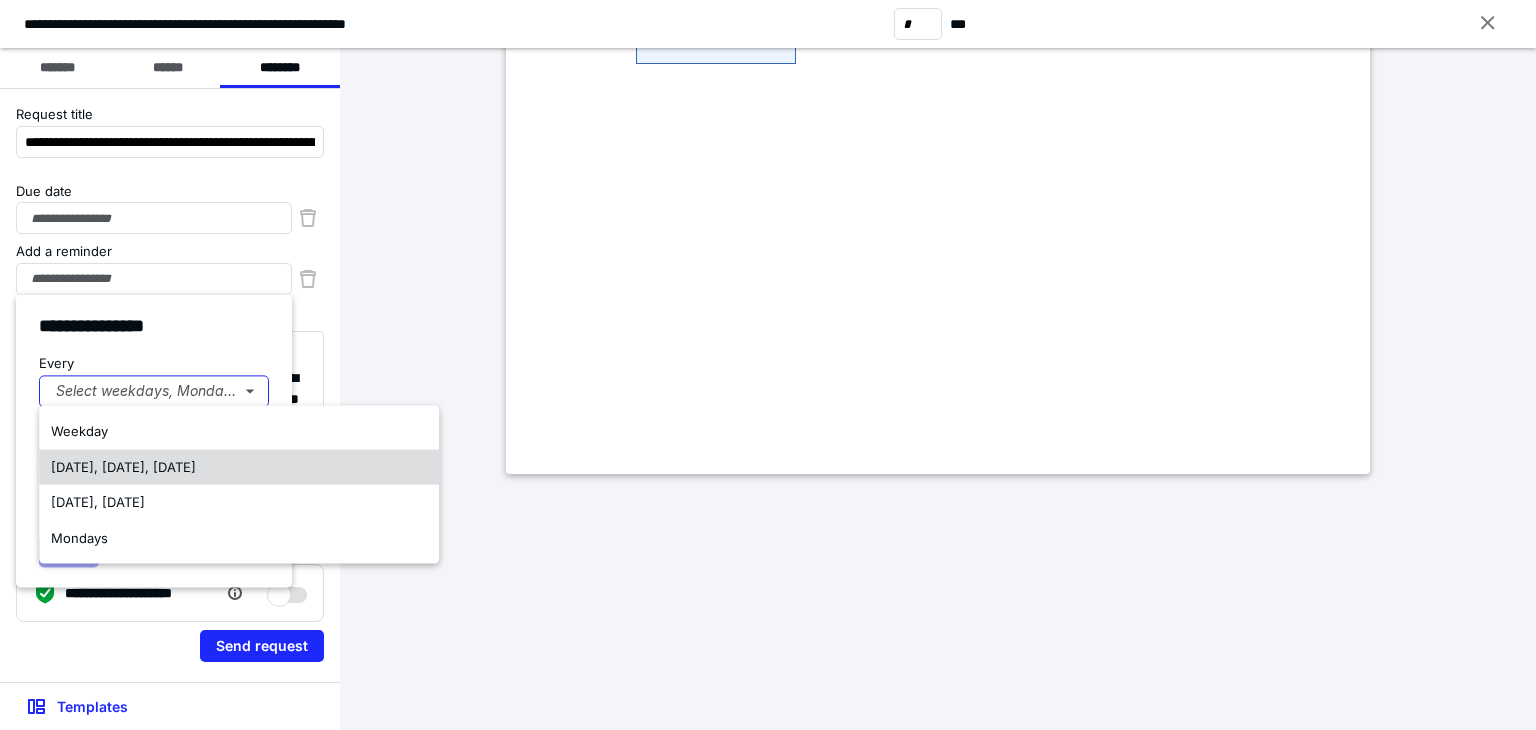 click on "Monday, Wednesday, Friday" at bounding box center [123, 466] 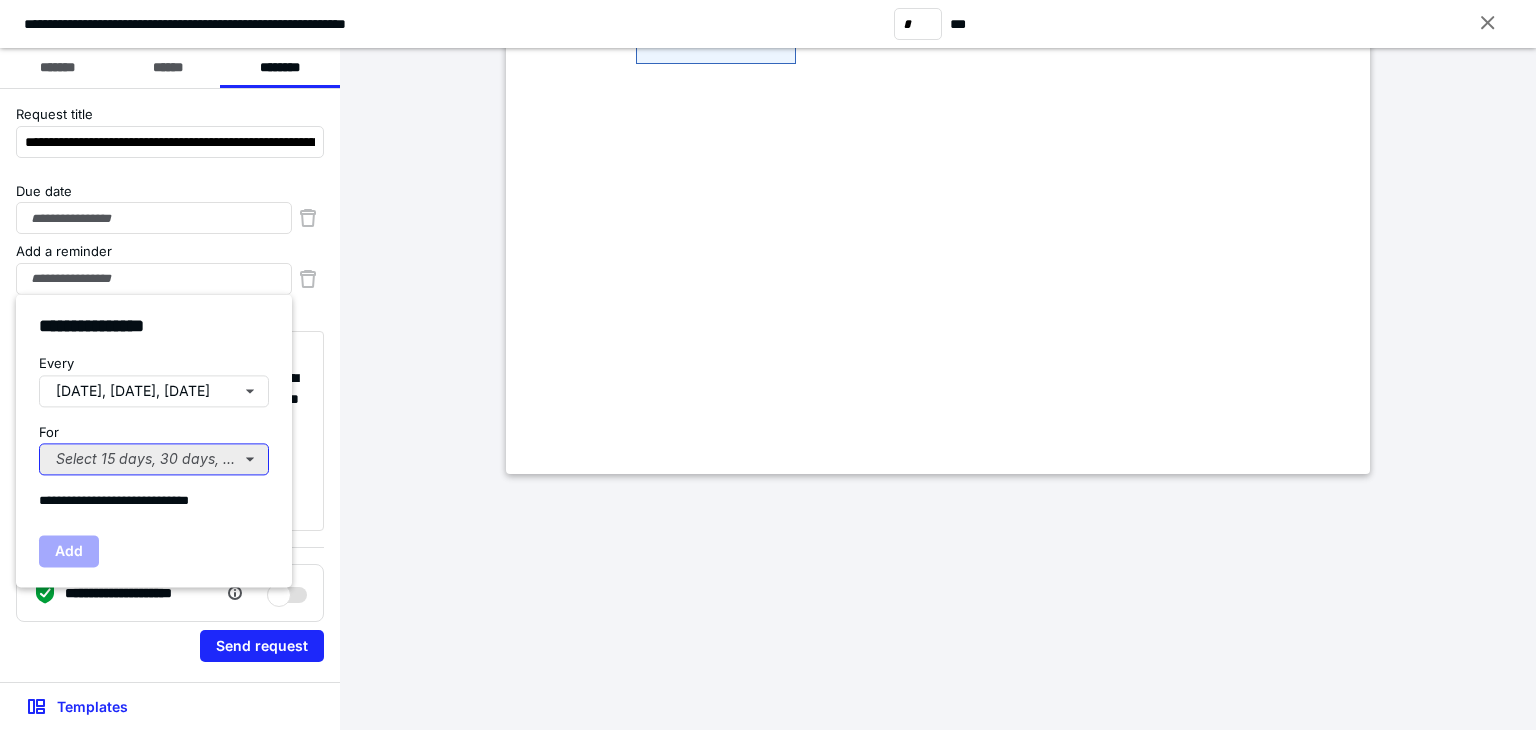 click on "Select 15 days, 30 days, or 45 days..." at bounding box center (154, 459) 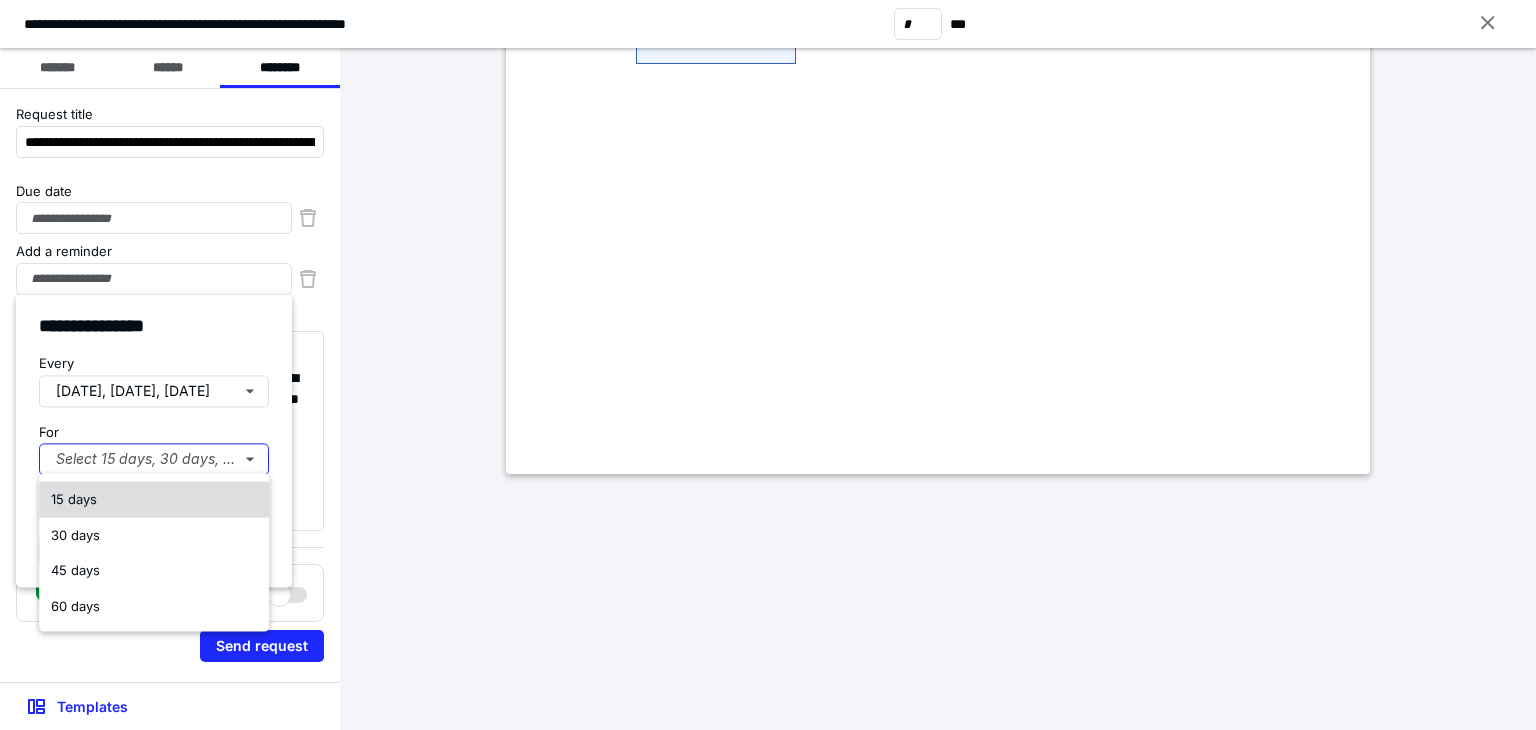 click on "15 days" at bounding box center (74, 499) 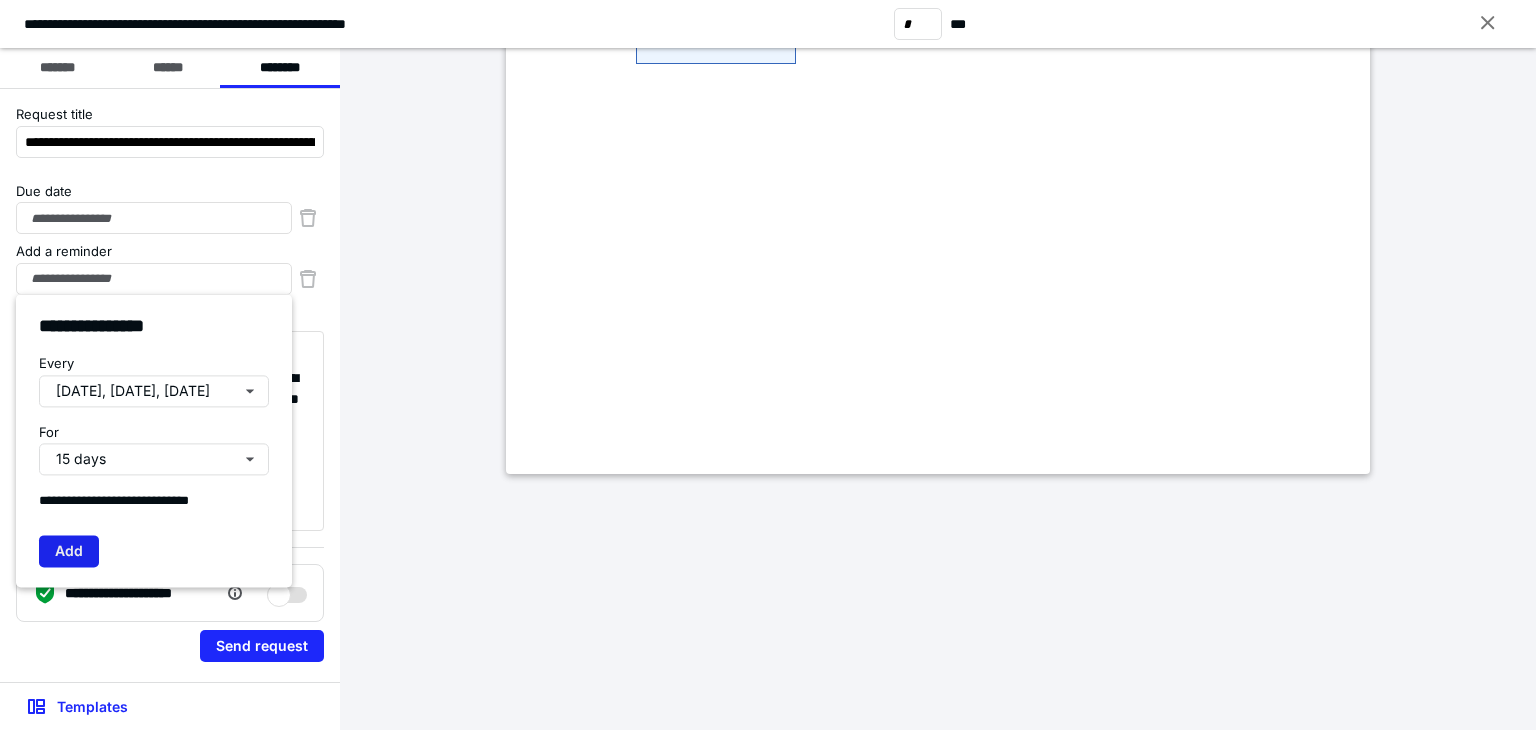 click on "Add" at bounding box center (69, 551) 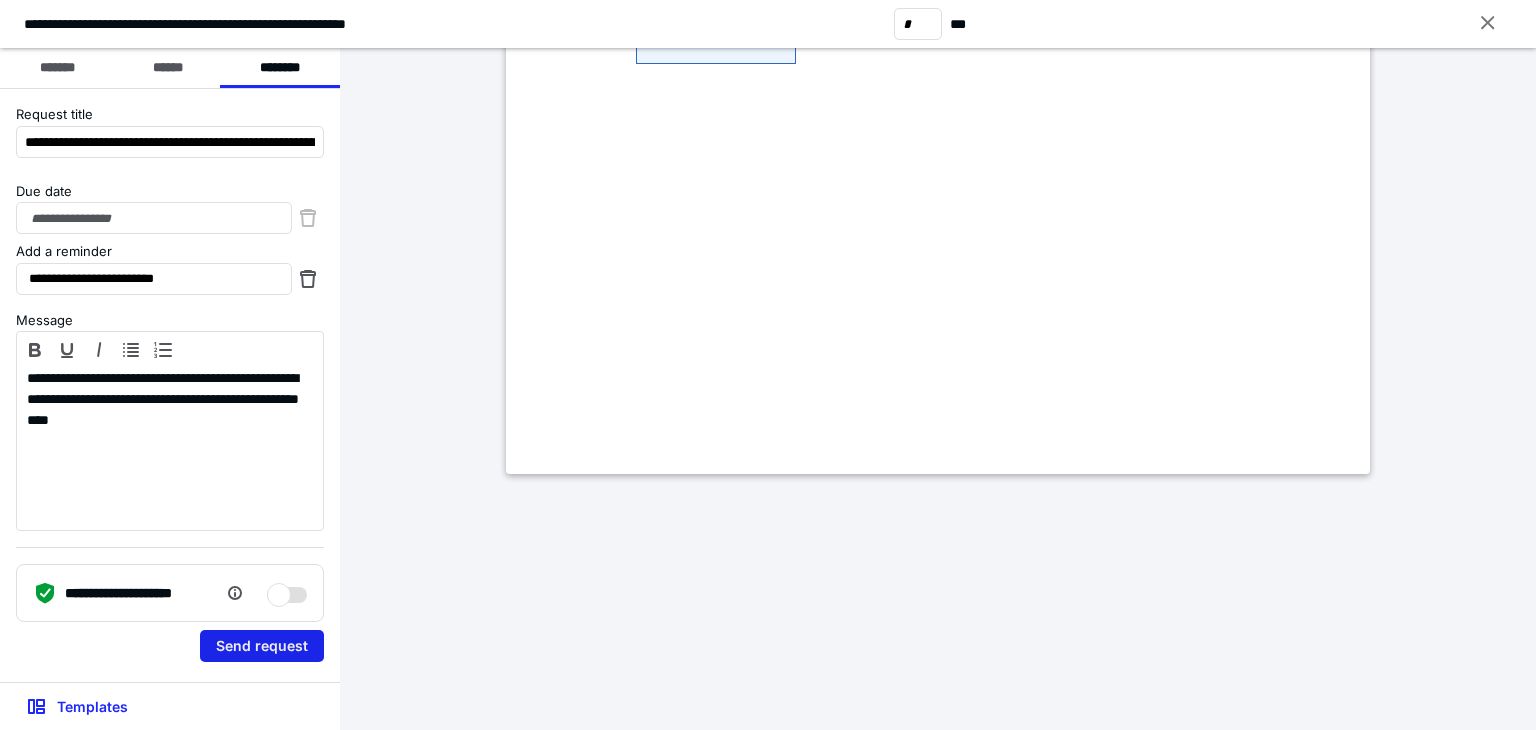 click on "Send request" at bounding box center [262, 646] 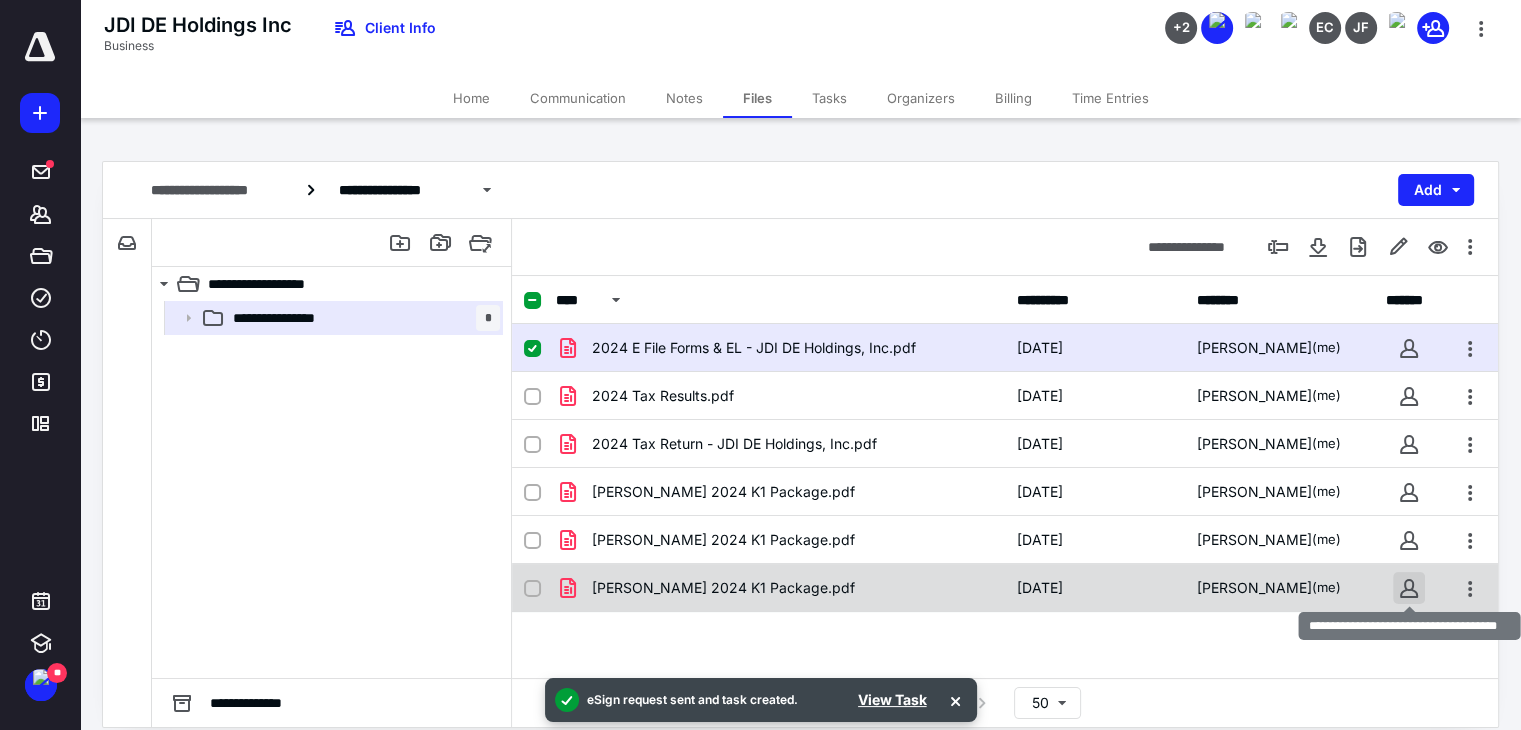 click at bounding box center [1409, 588] 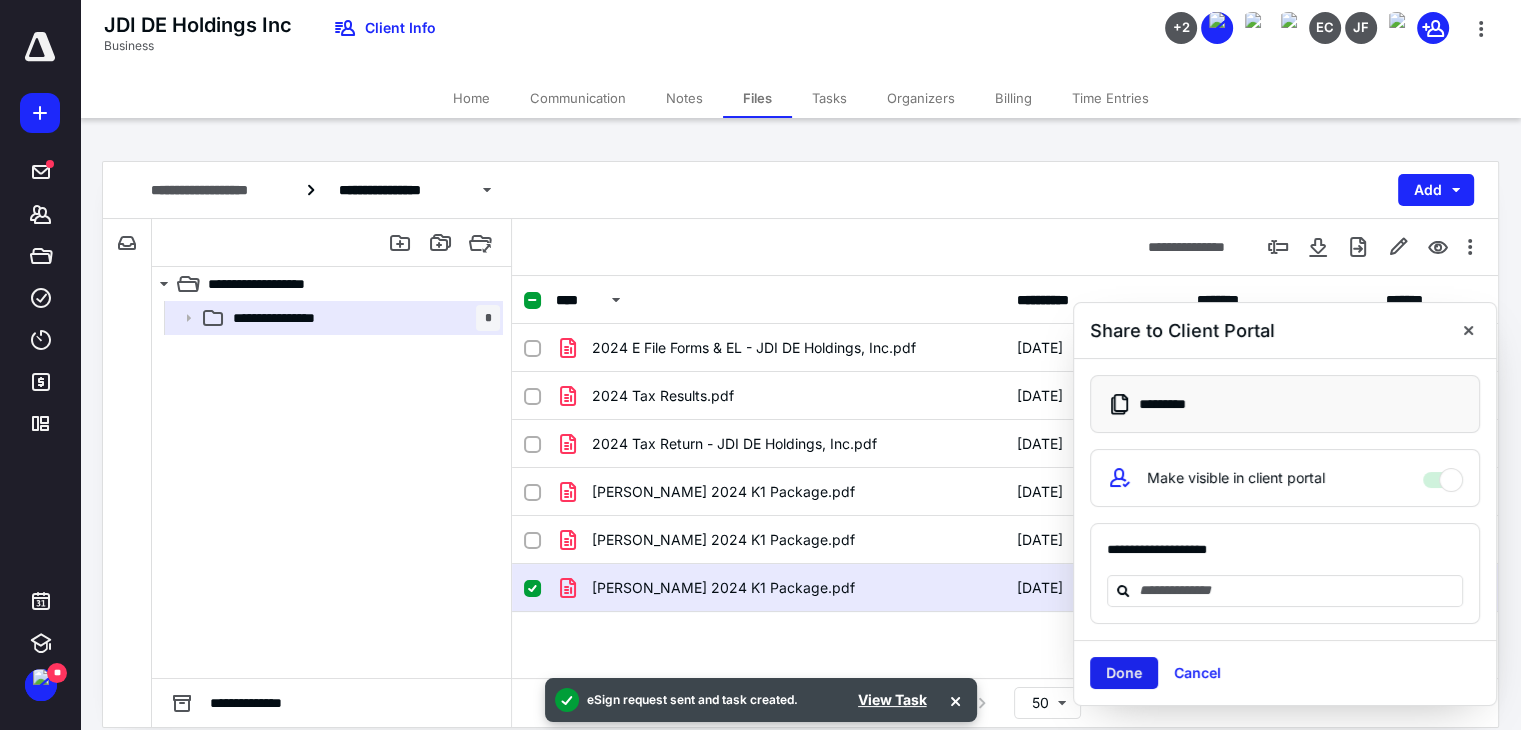 click on "Done" at bounding box center (1124, 673) 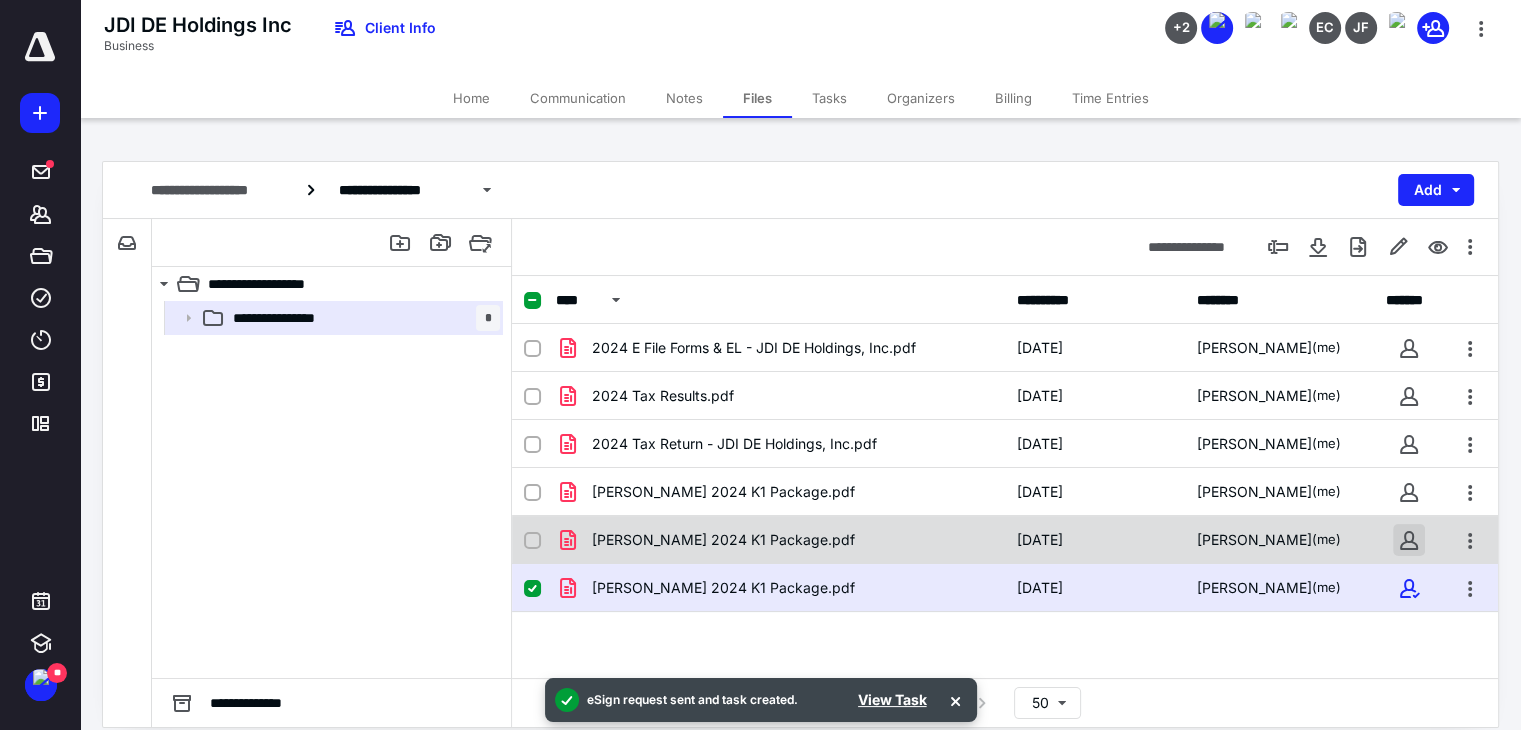 click at bounding box center (1409, 540) 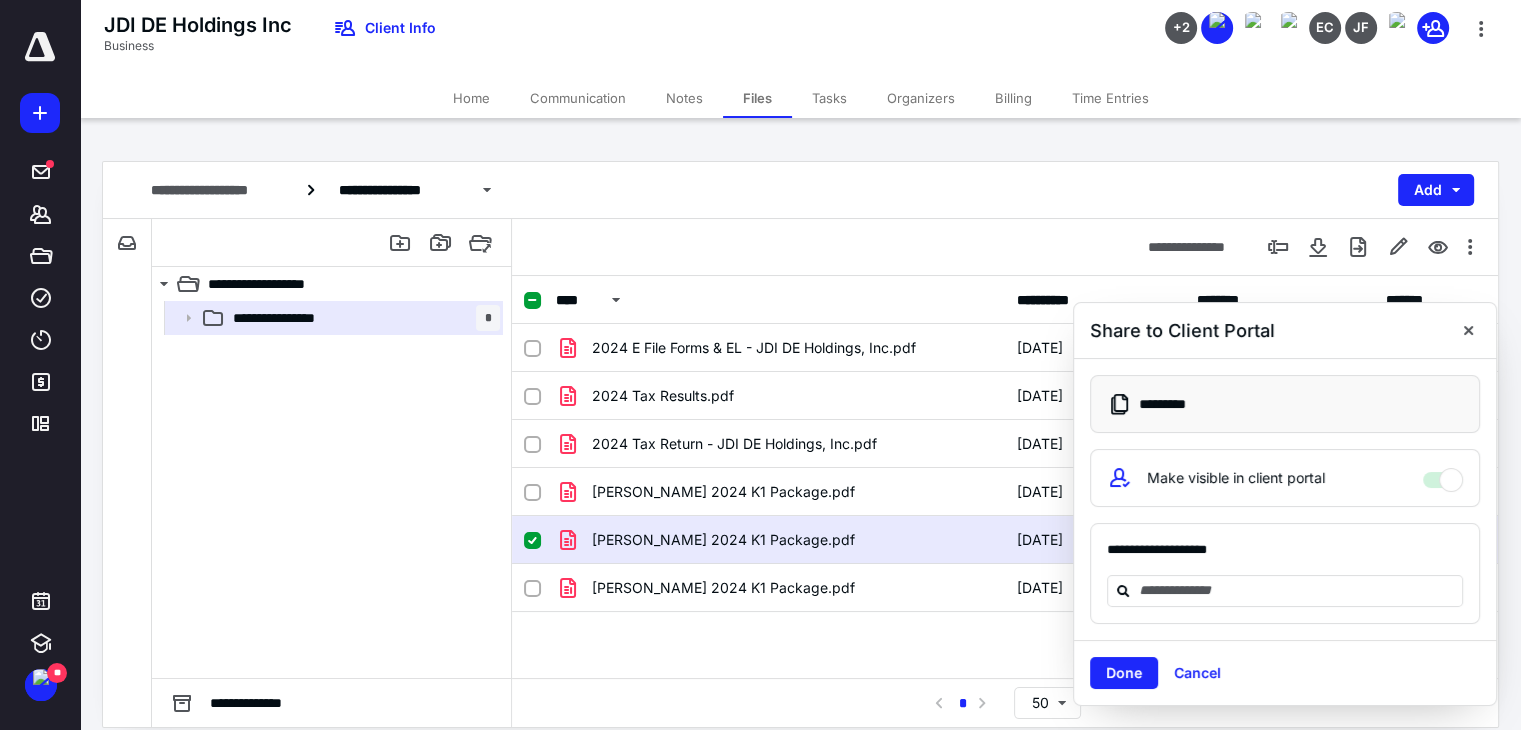 click on "Done" at bounding box center [1124, 673] 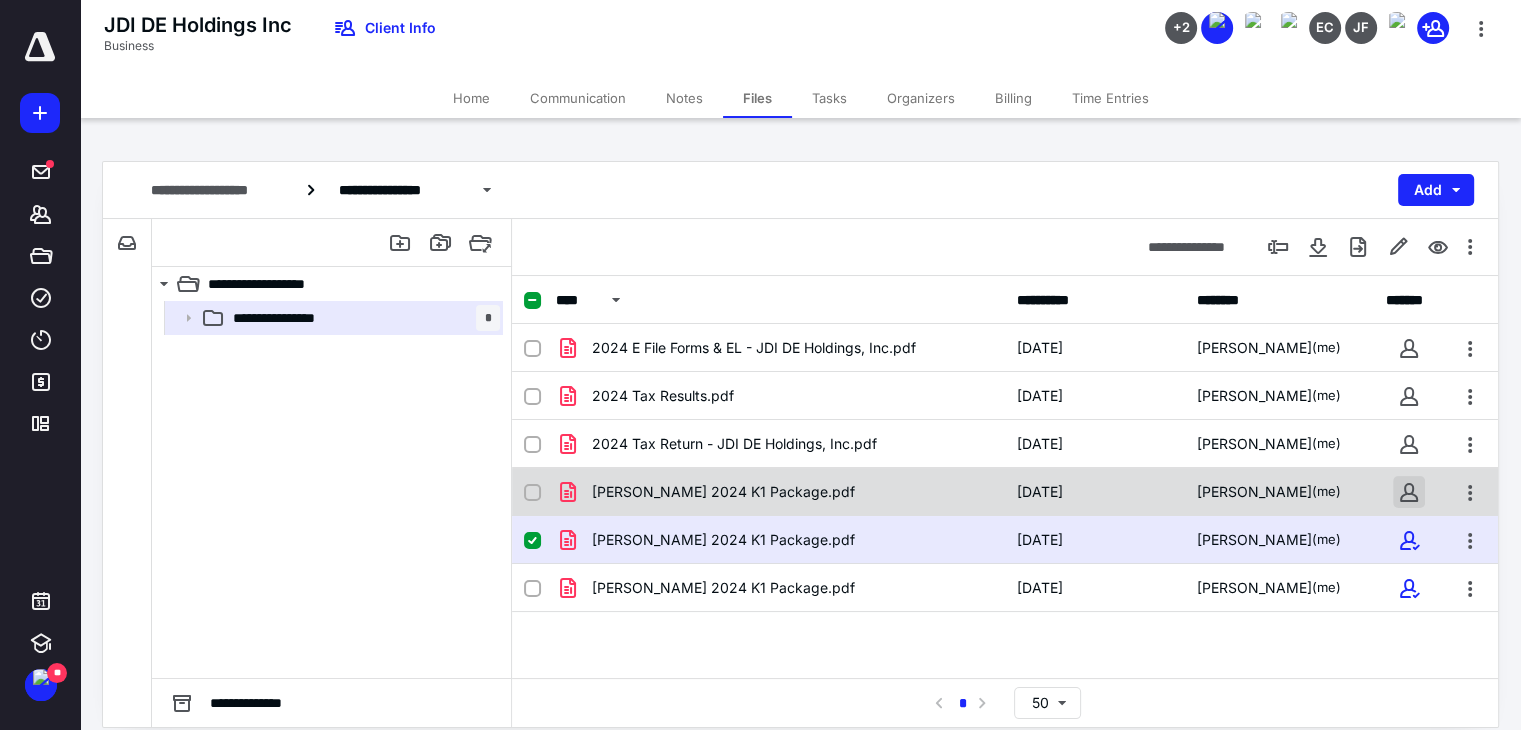 click at bounding box center [1409, 492] 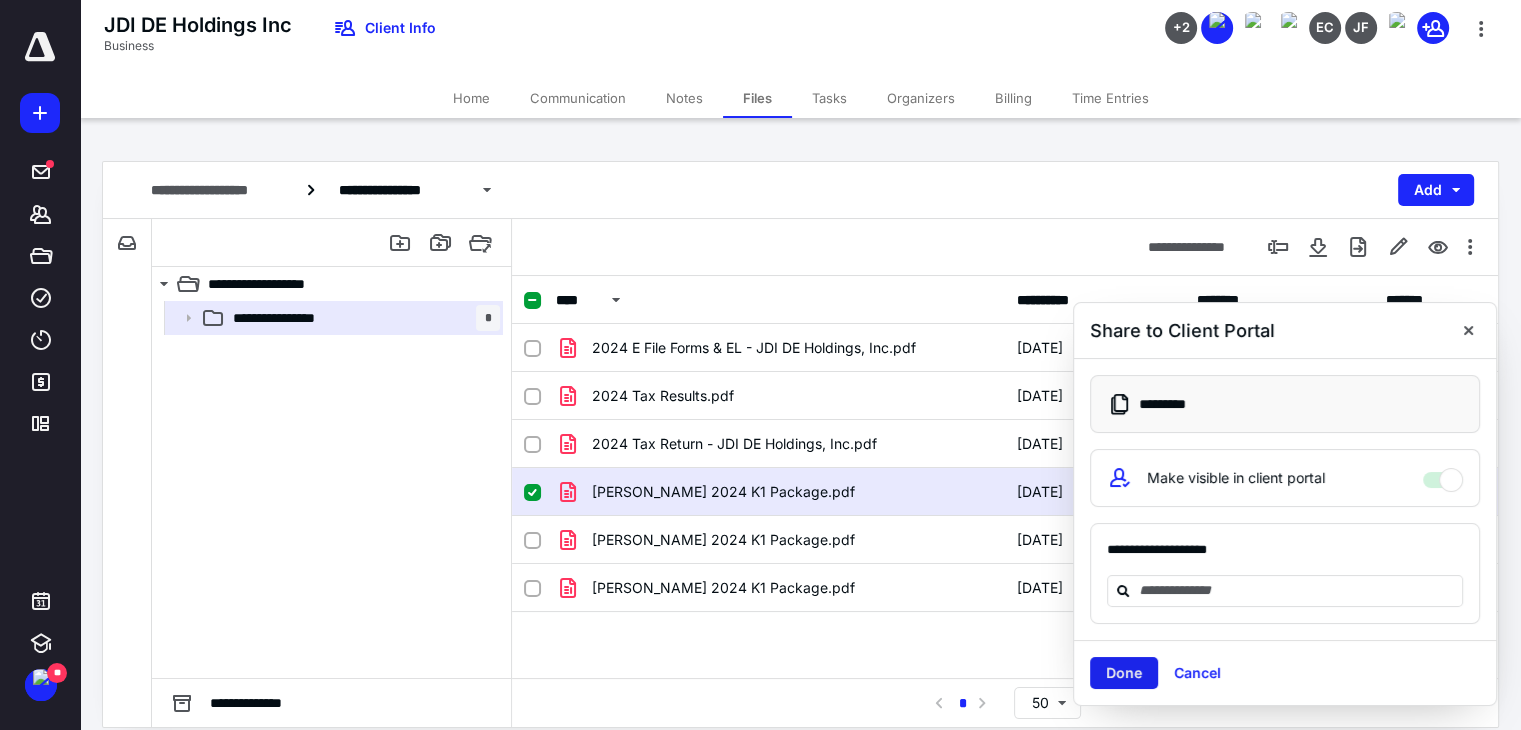 click on "Done" at bounding box center (1124, 673) 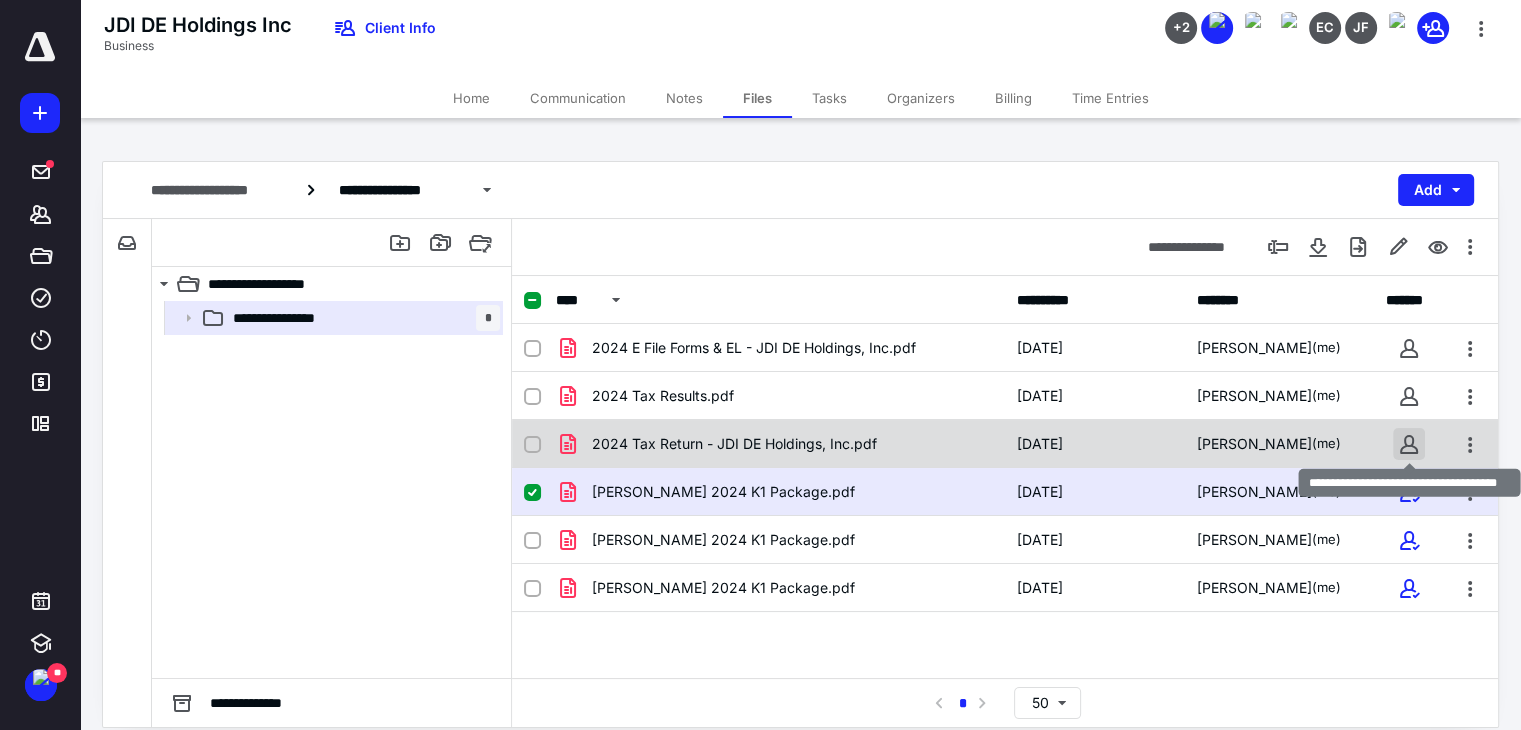 click at bounding box center (1409, 444) 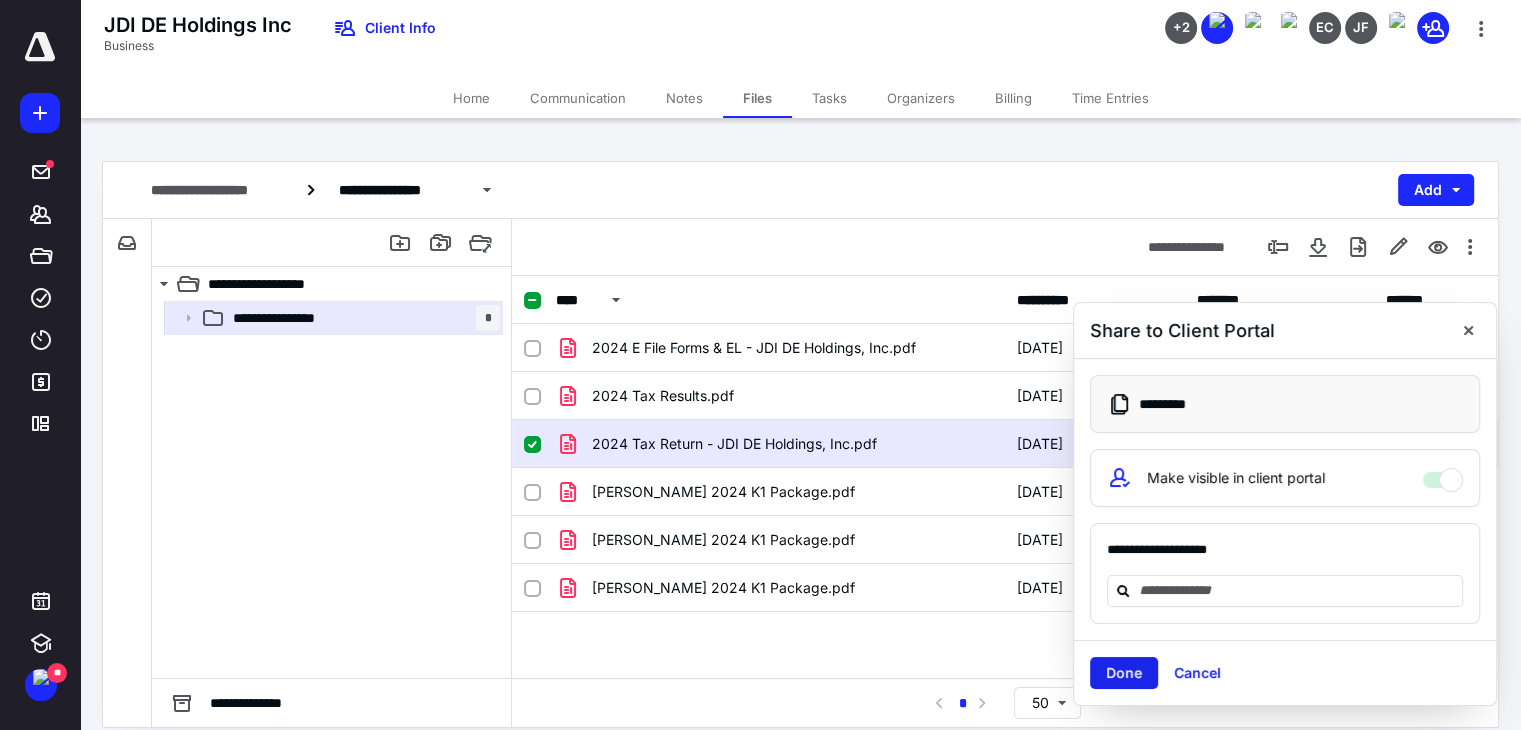 click on "Done" at bounding box center [1124, 673] 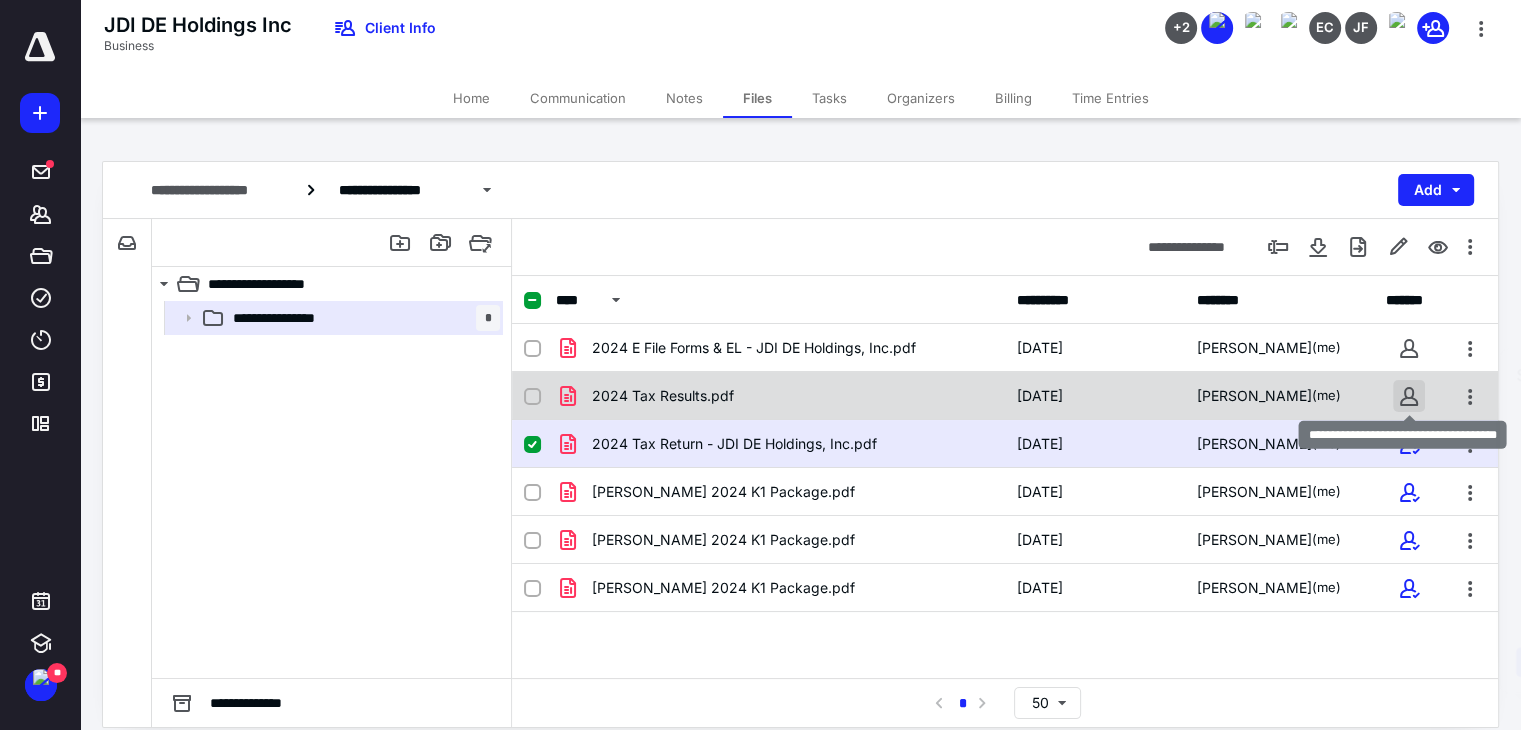 click at bounding box center [1409, 396] 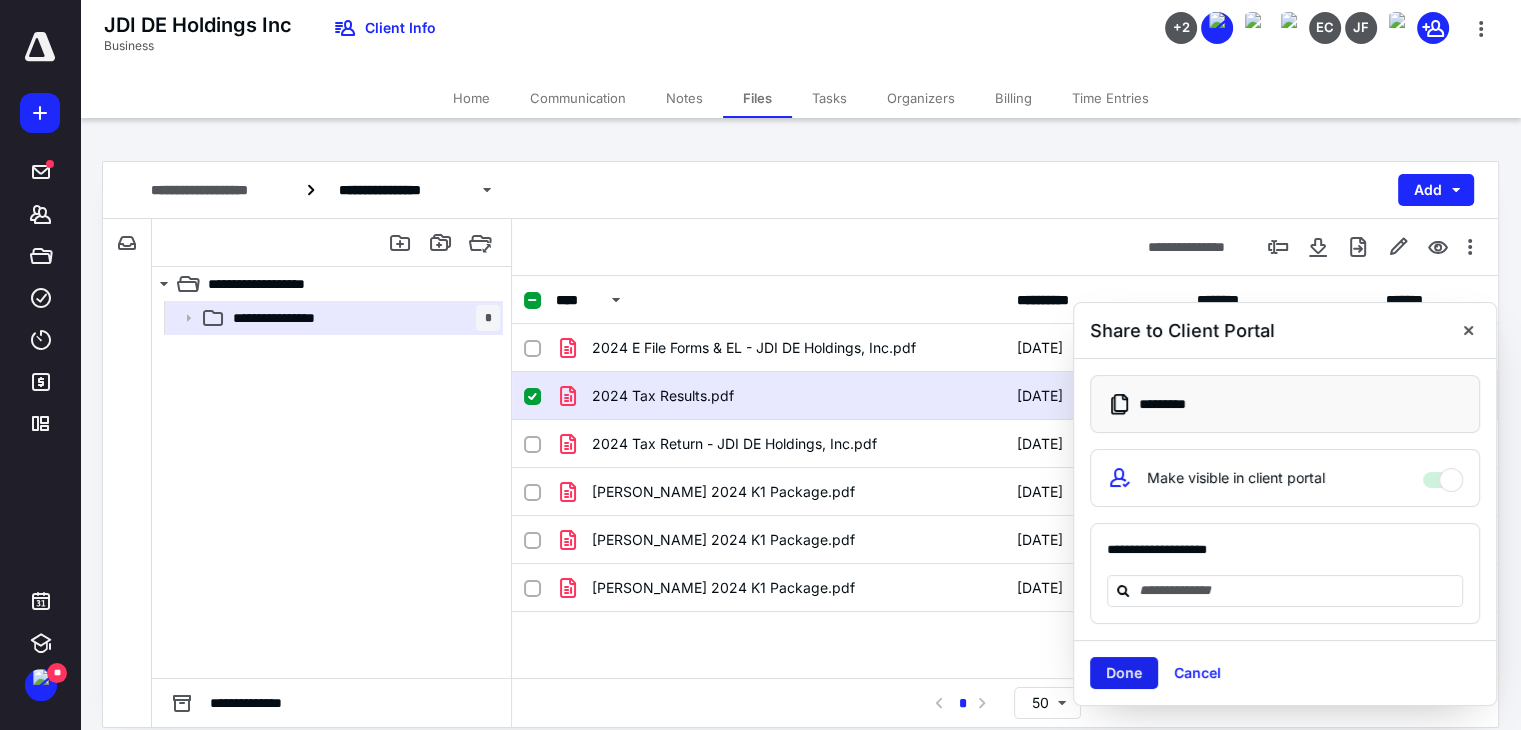 click on "Done" at bounding box center [1124, 673] 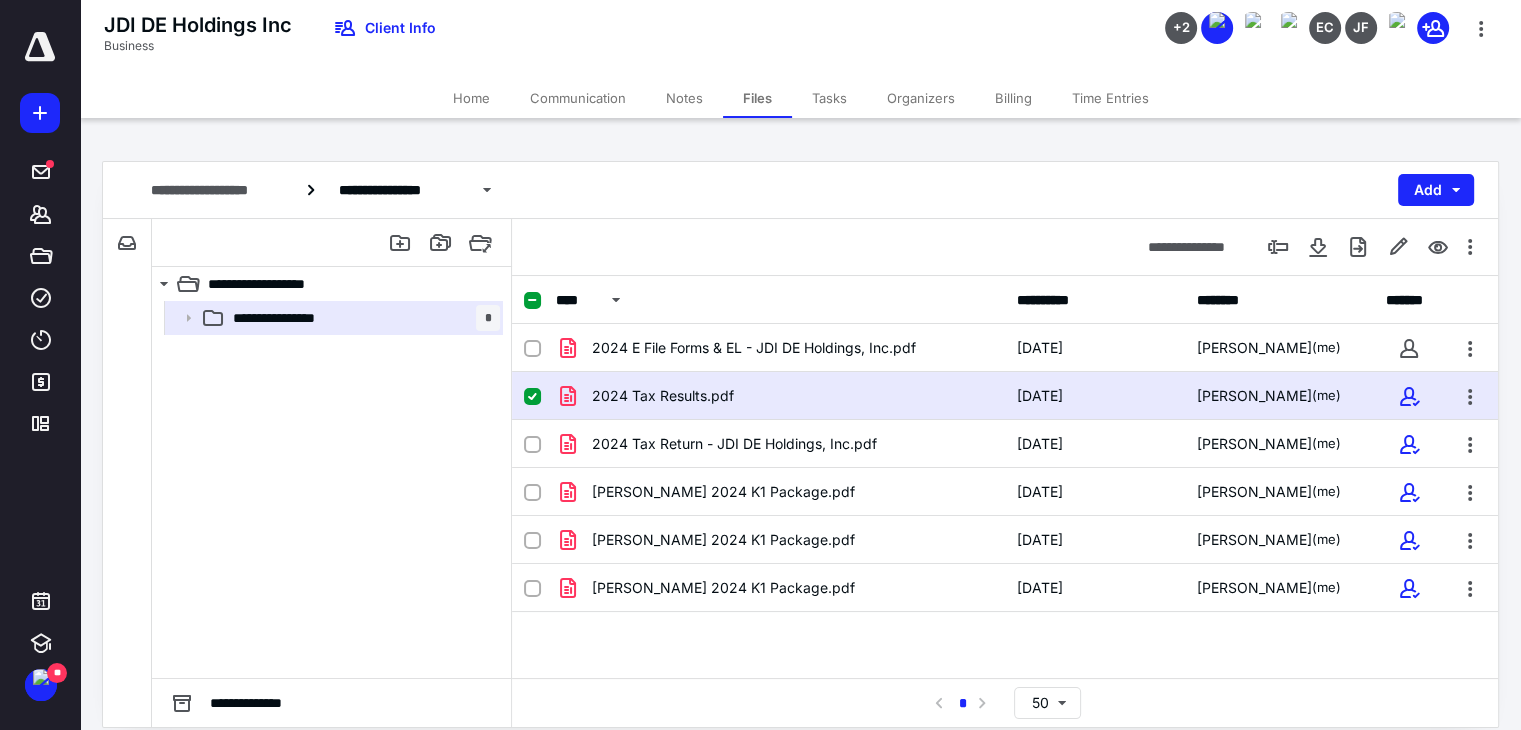 click on "Tasks" at bounding box center [829, 98] 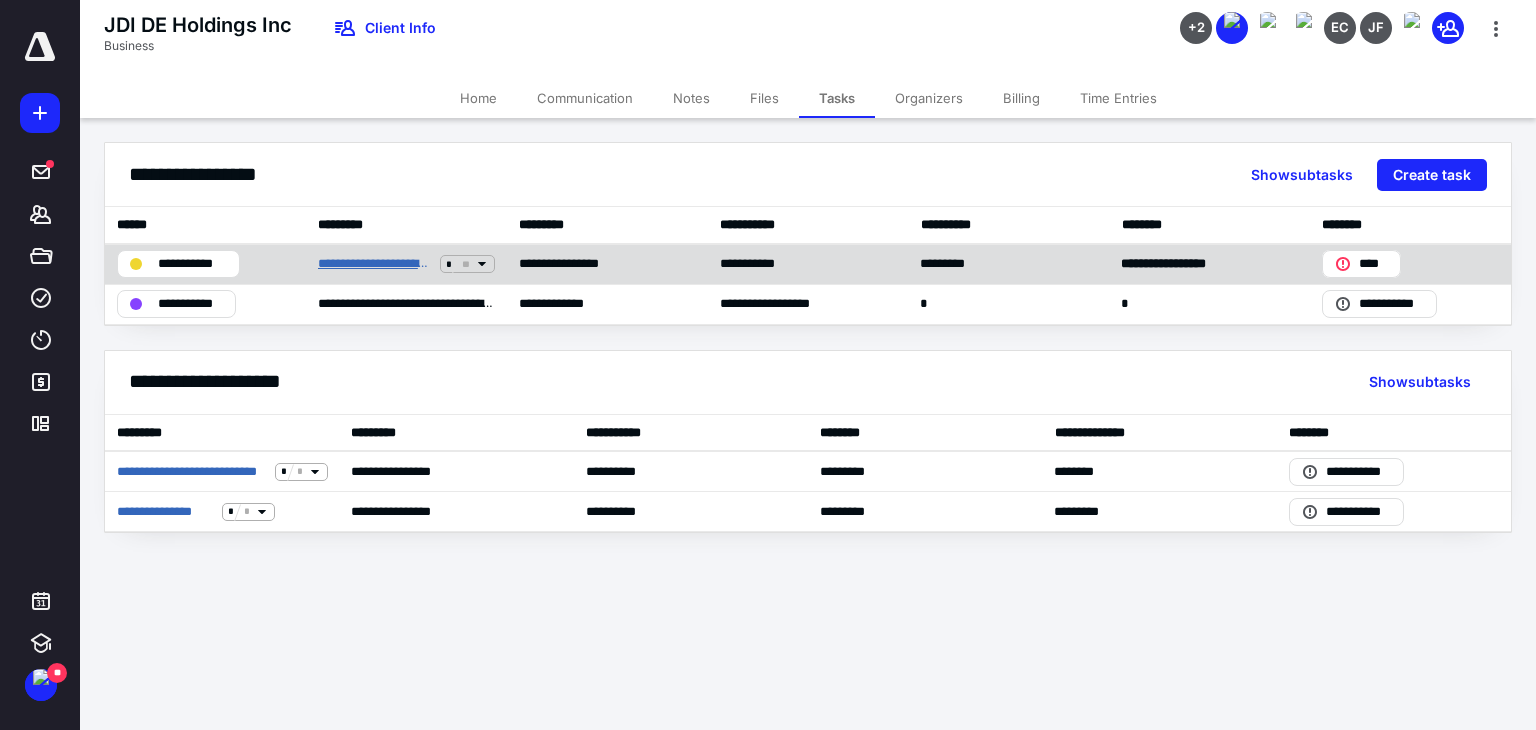 click on "**********" at bounding box center (375, 264) 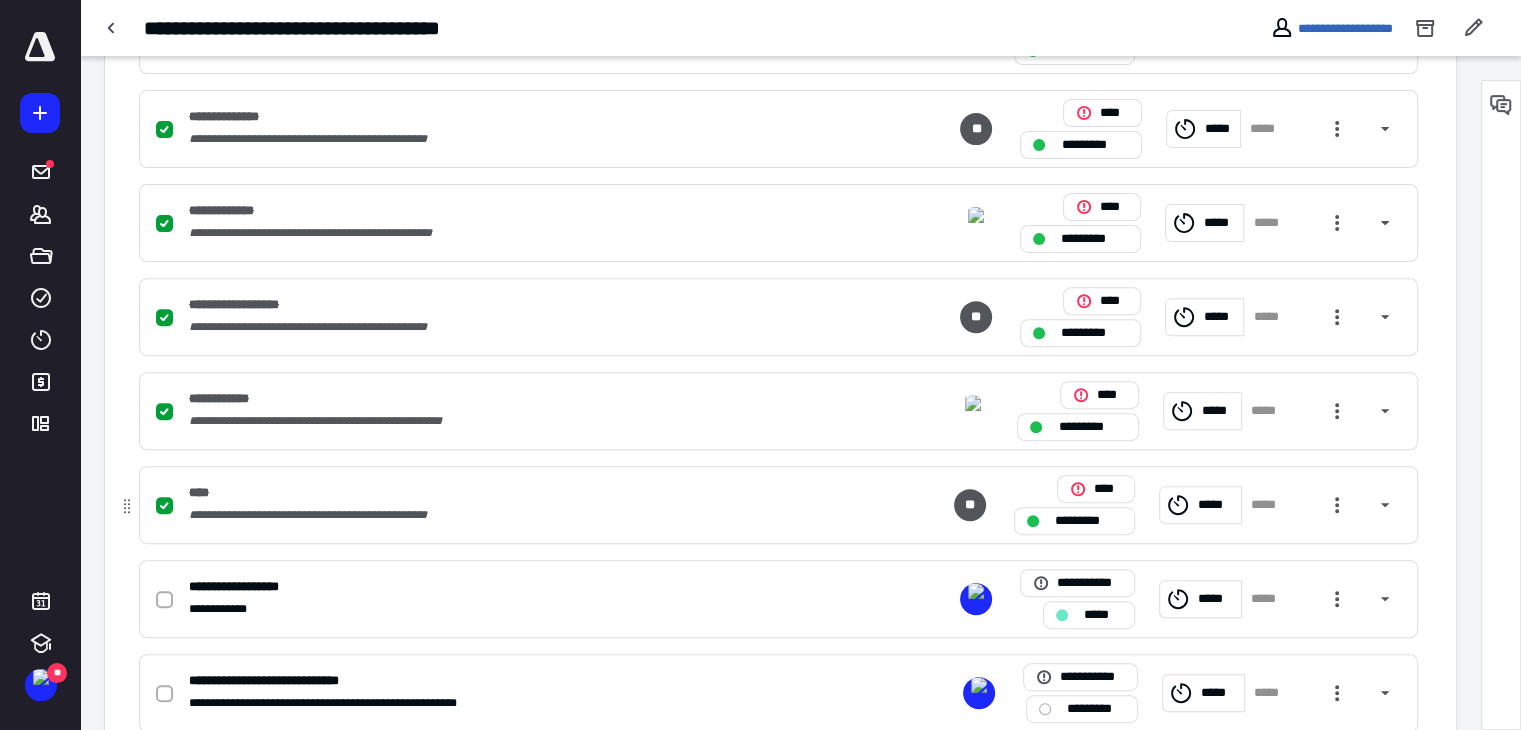 scroll, scrollTop: 700, scrollLeft: 0, axis: vertical 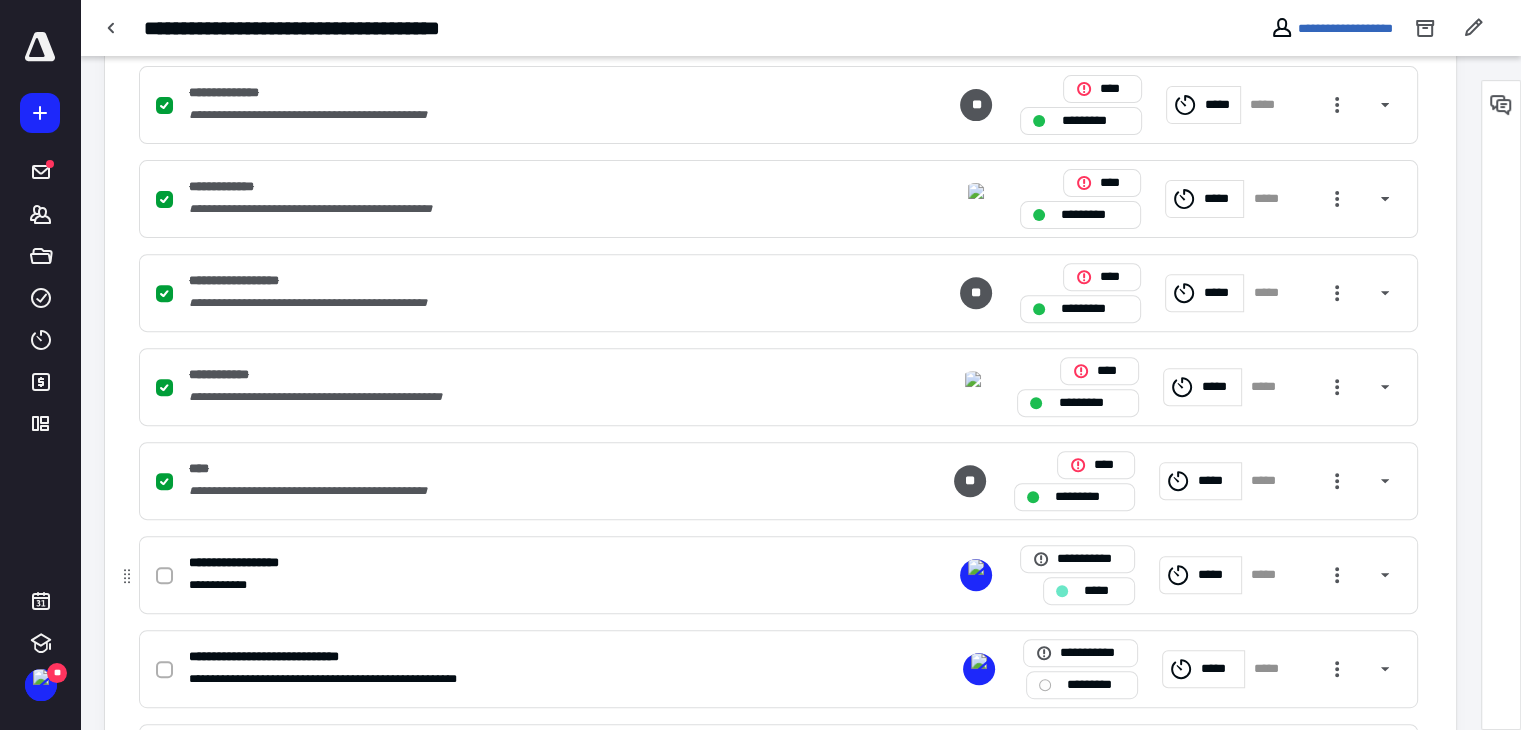 click 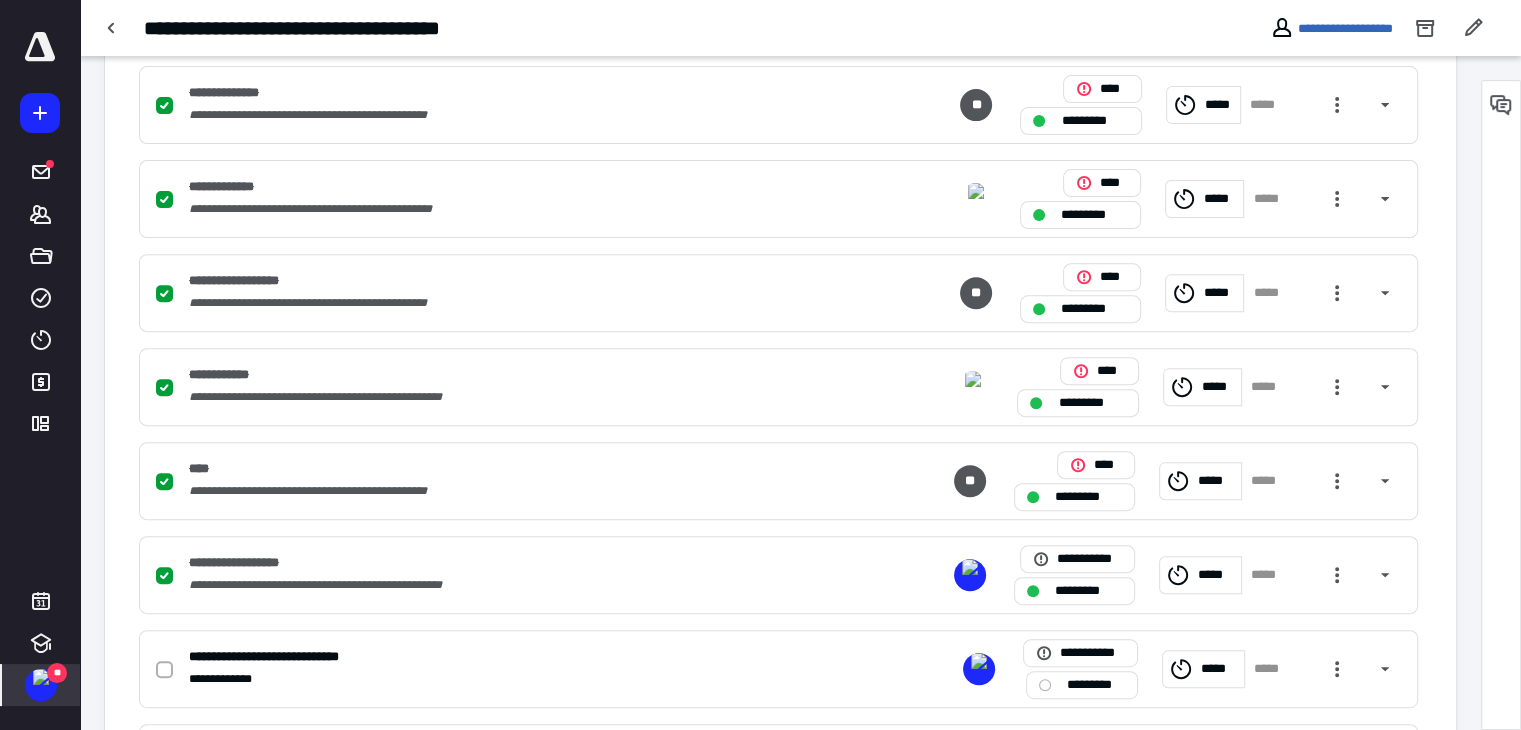 click at bounding box center (41, 677) 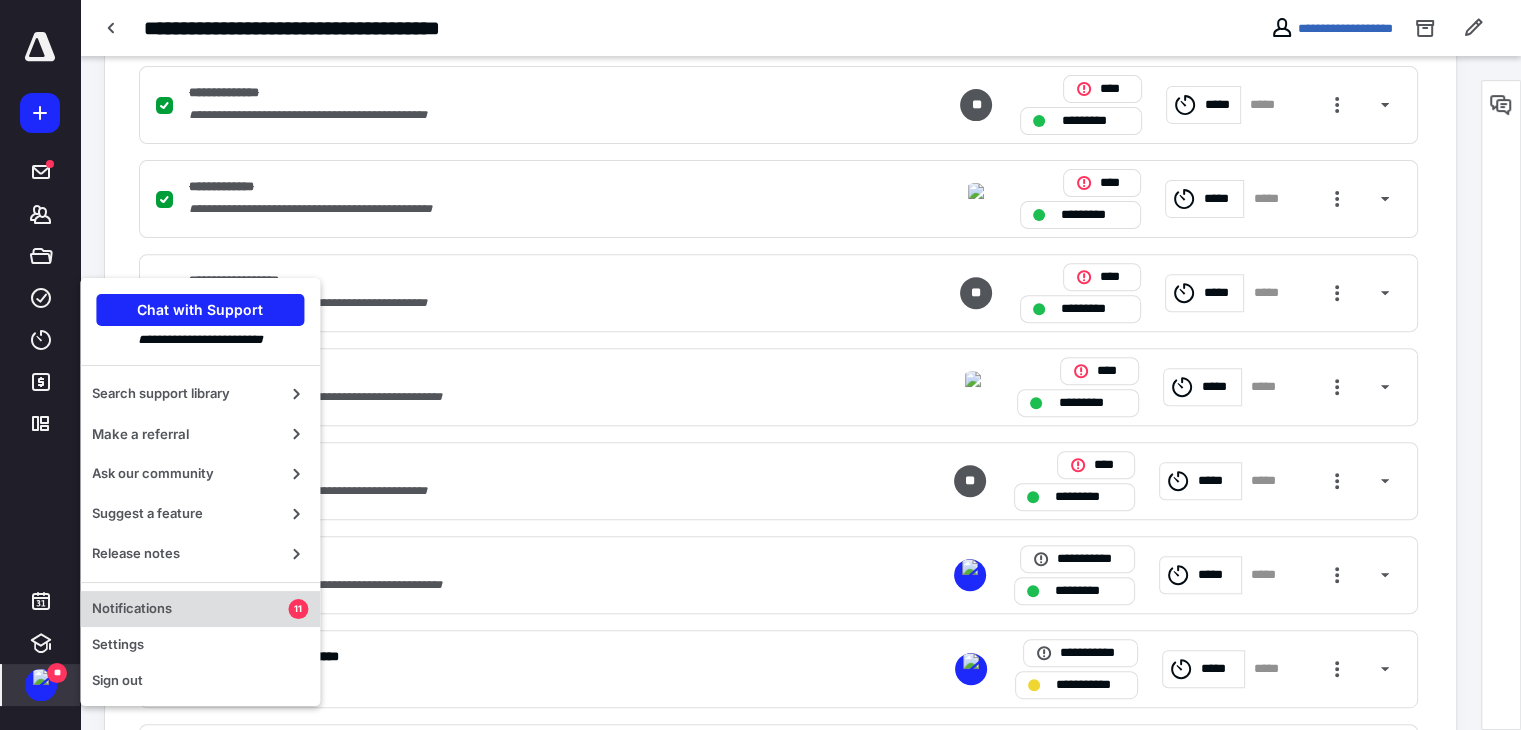 click on "Notifications" at bounding box center (190, 609) 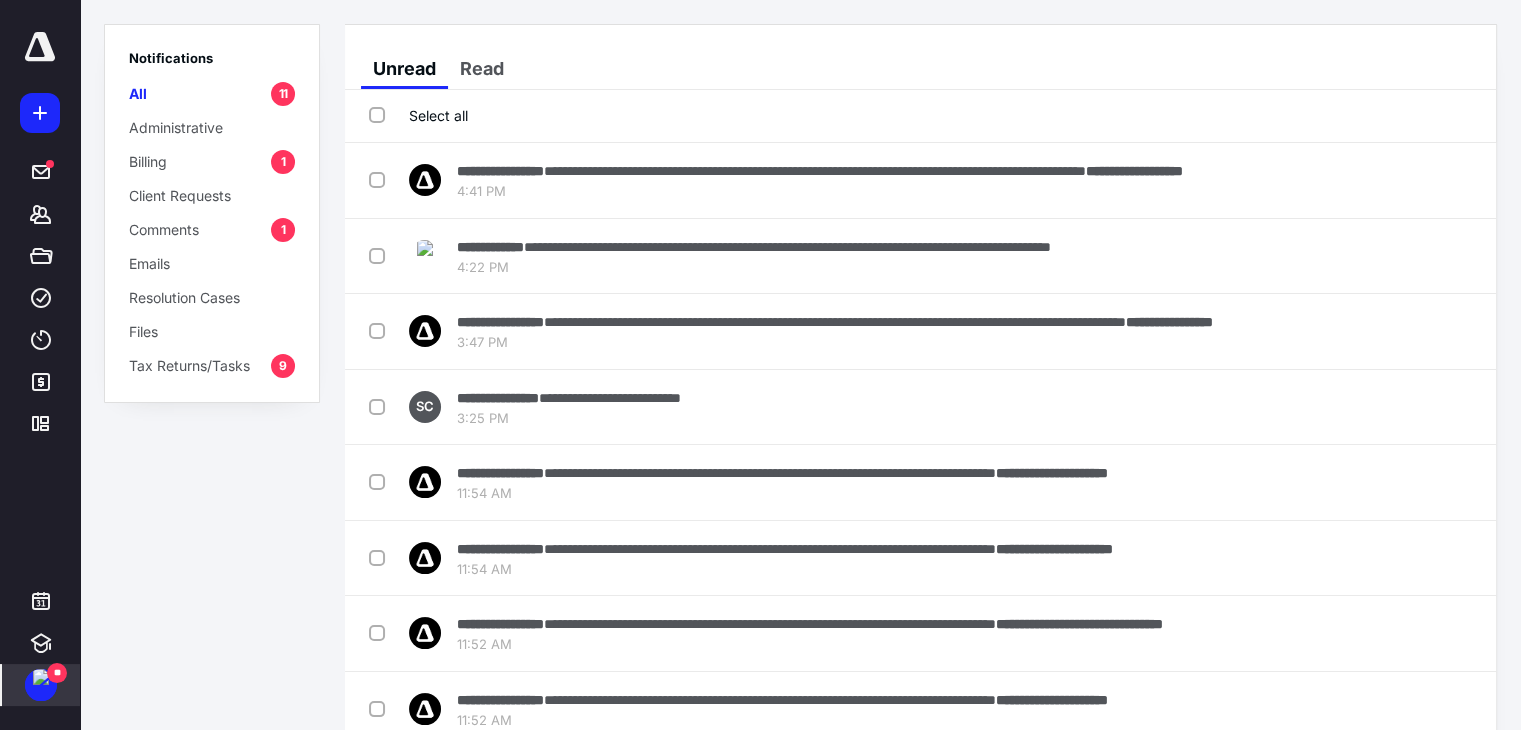 click on "Billing 1" at bounding box center [212, 161] 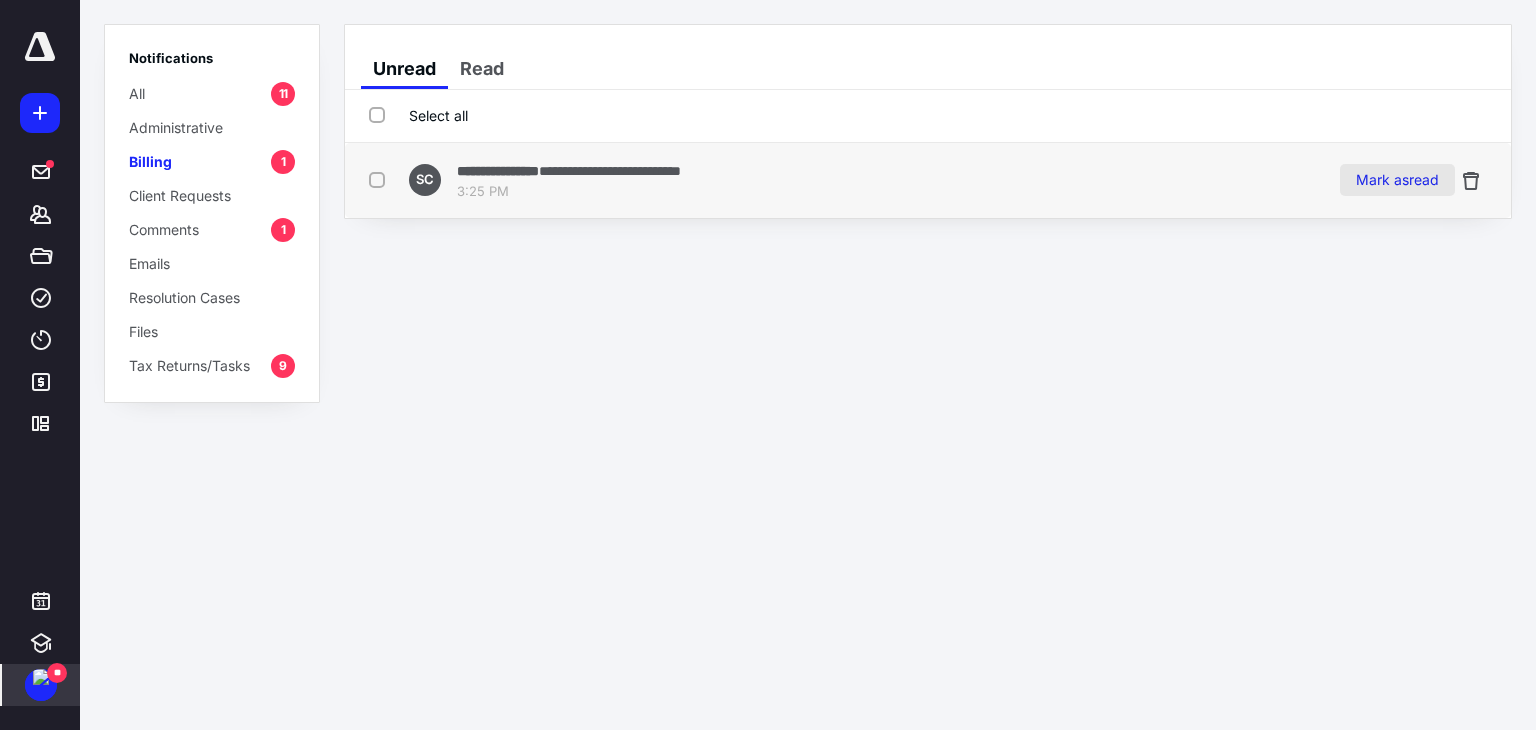click on "Mark as  read" at bounding box center (1397, 180) 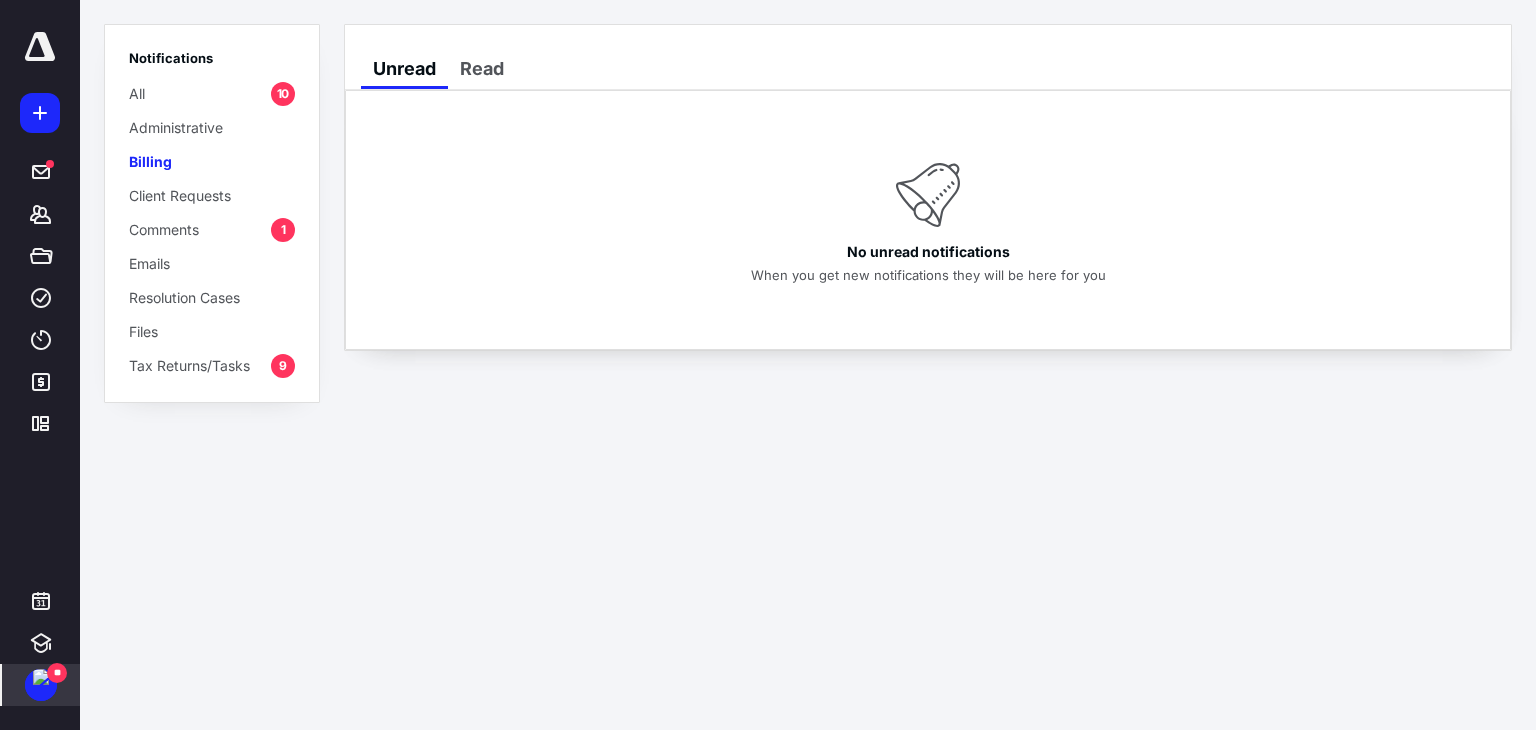click on "Comments 1" at bounding box center (212, 229) 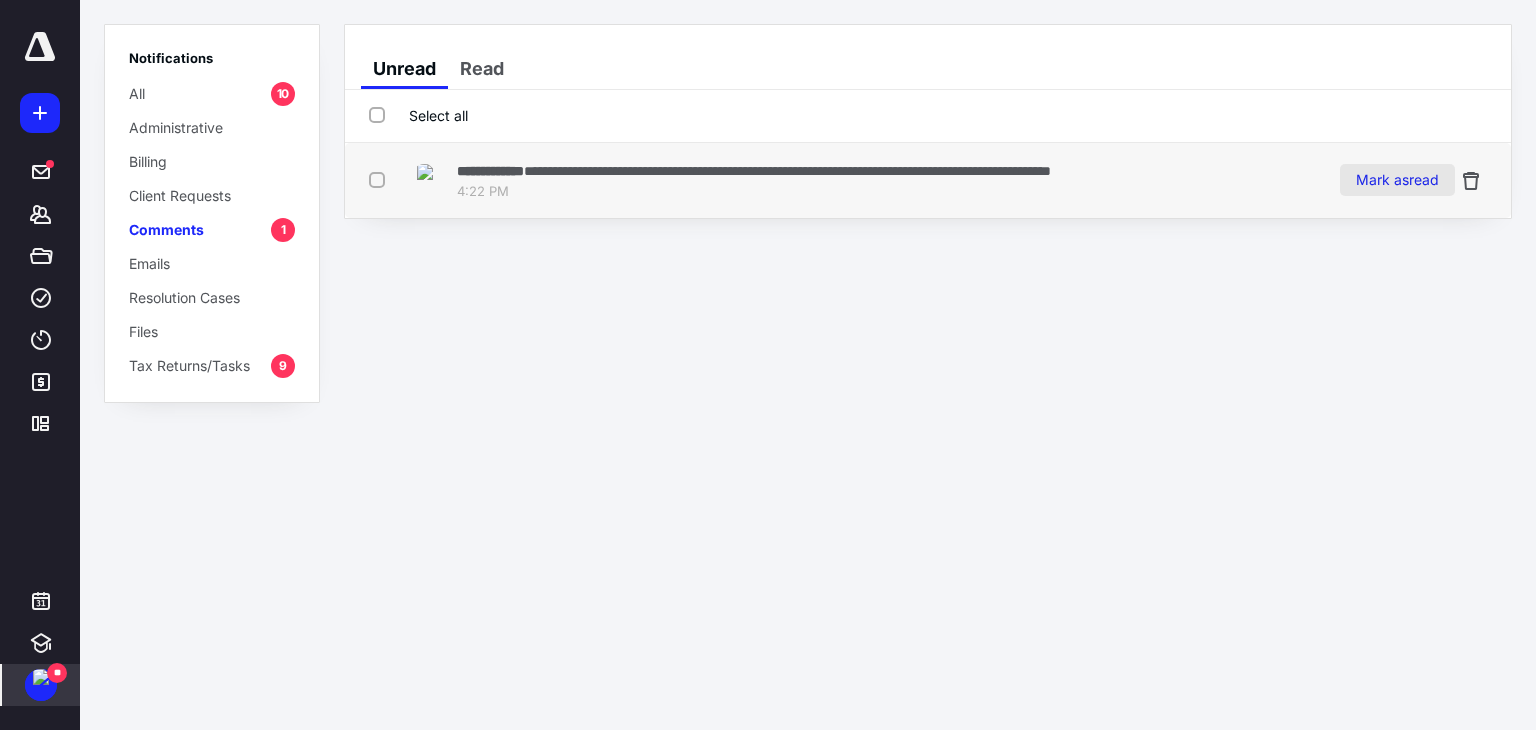 click on "Mark as  read" at bounding box center [1397, 180] 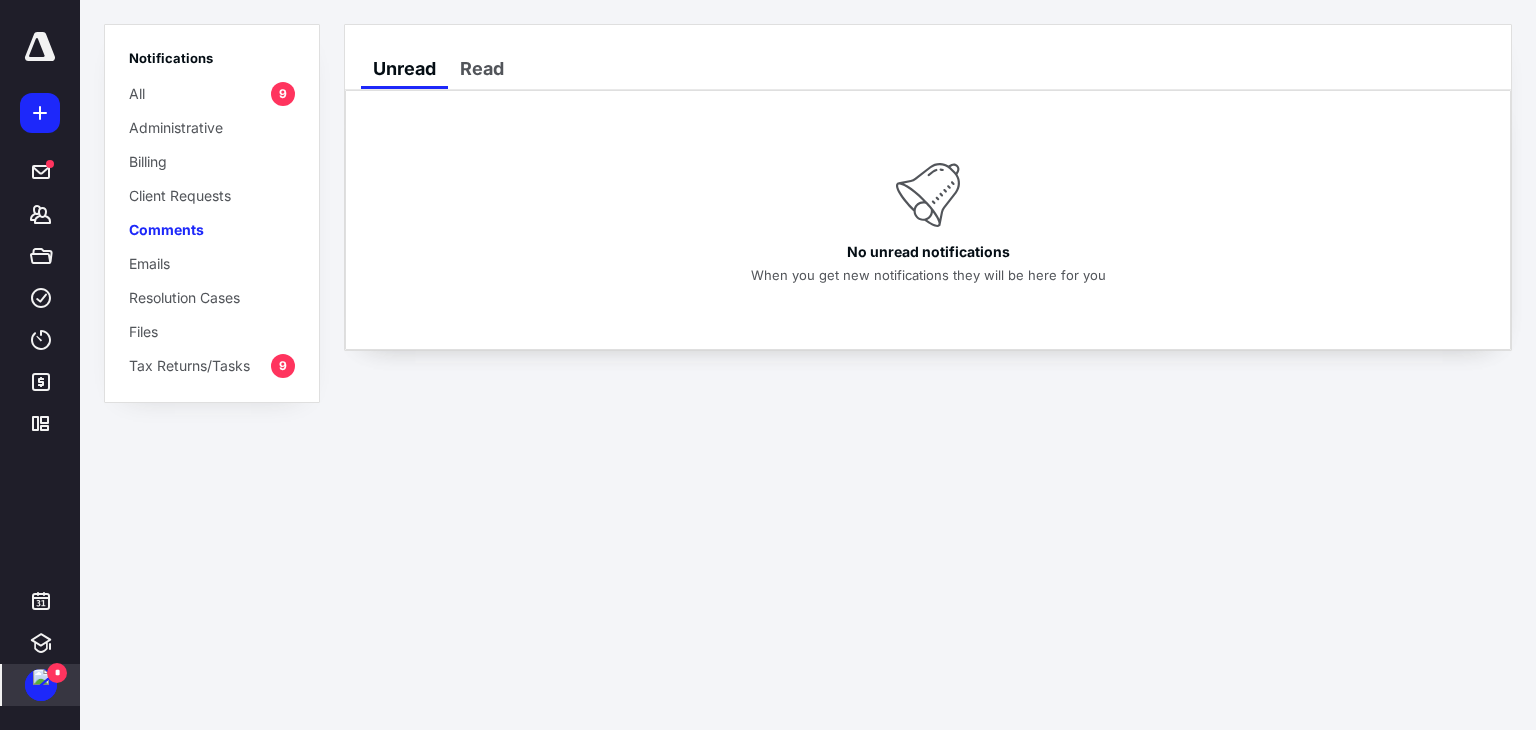click on "Tax Returns/Tasks" at bounding box center (189, 365) 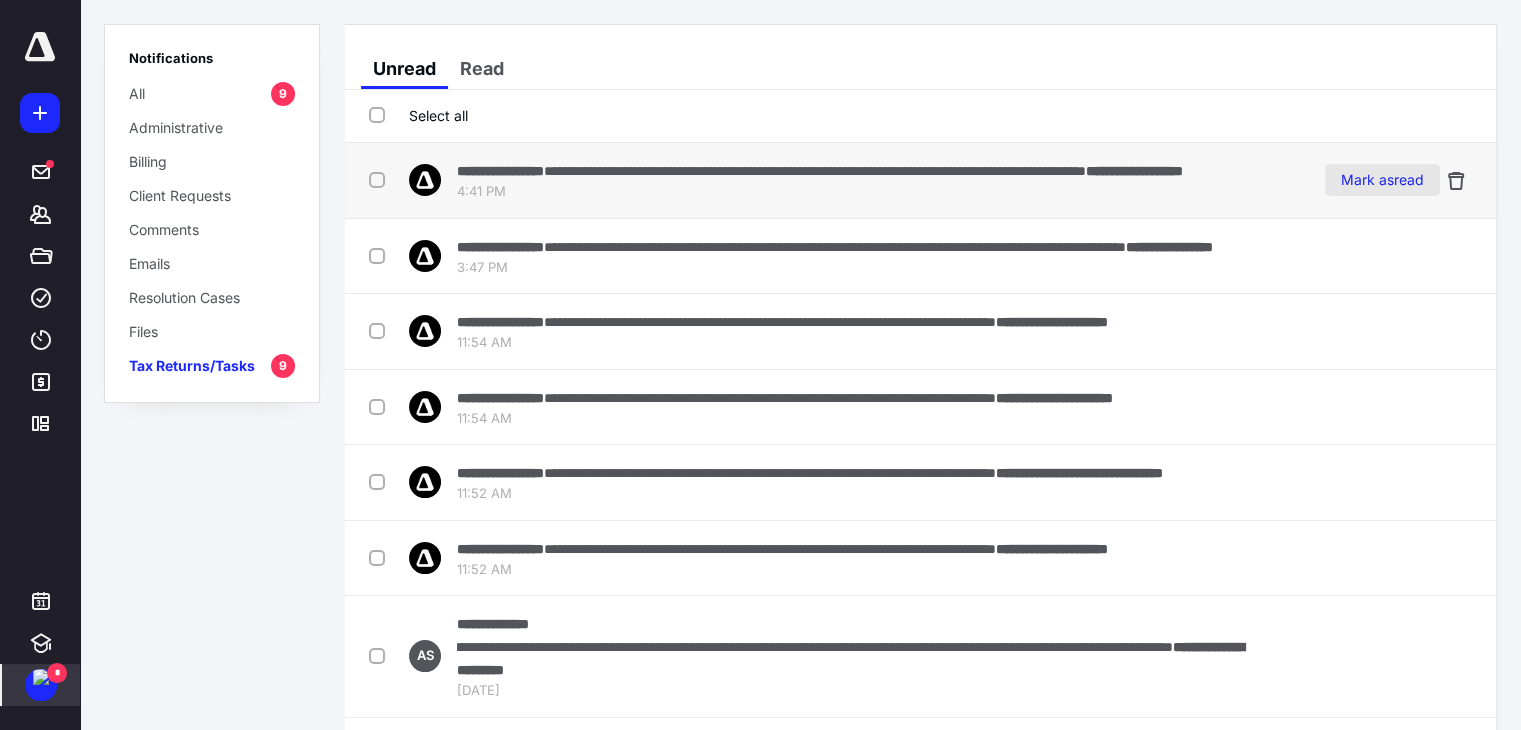 click on "Mark as  read" at bounding box center (1382, 180) 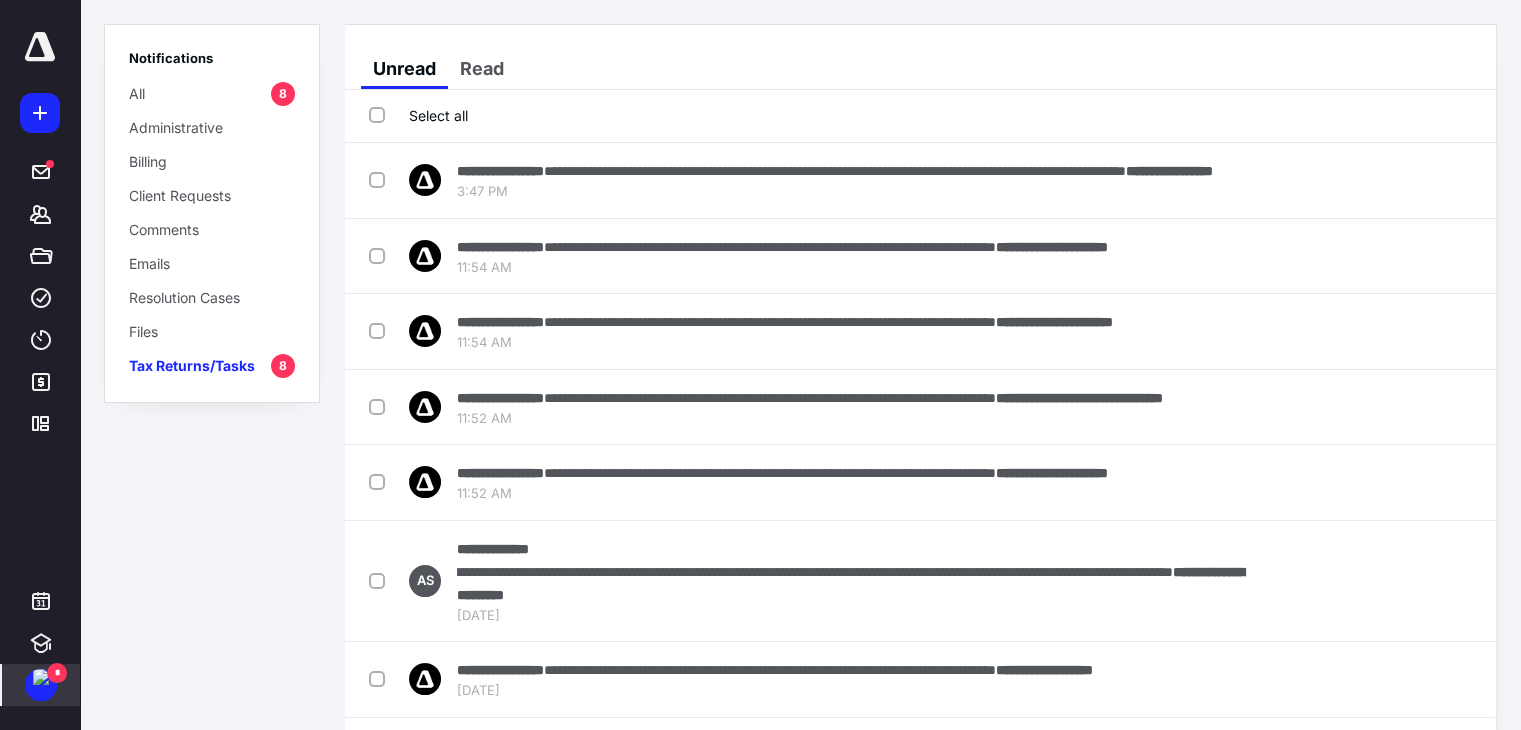 click on "Mark as  read" at bounding box center (1382, 180) 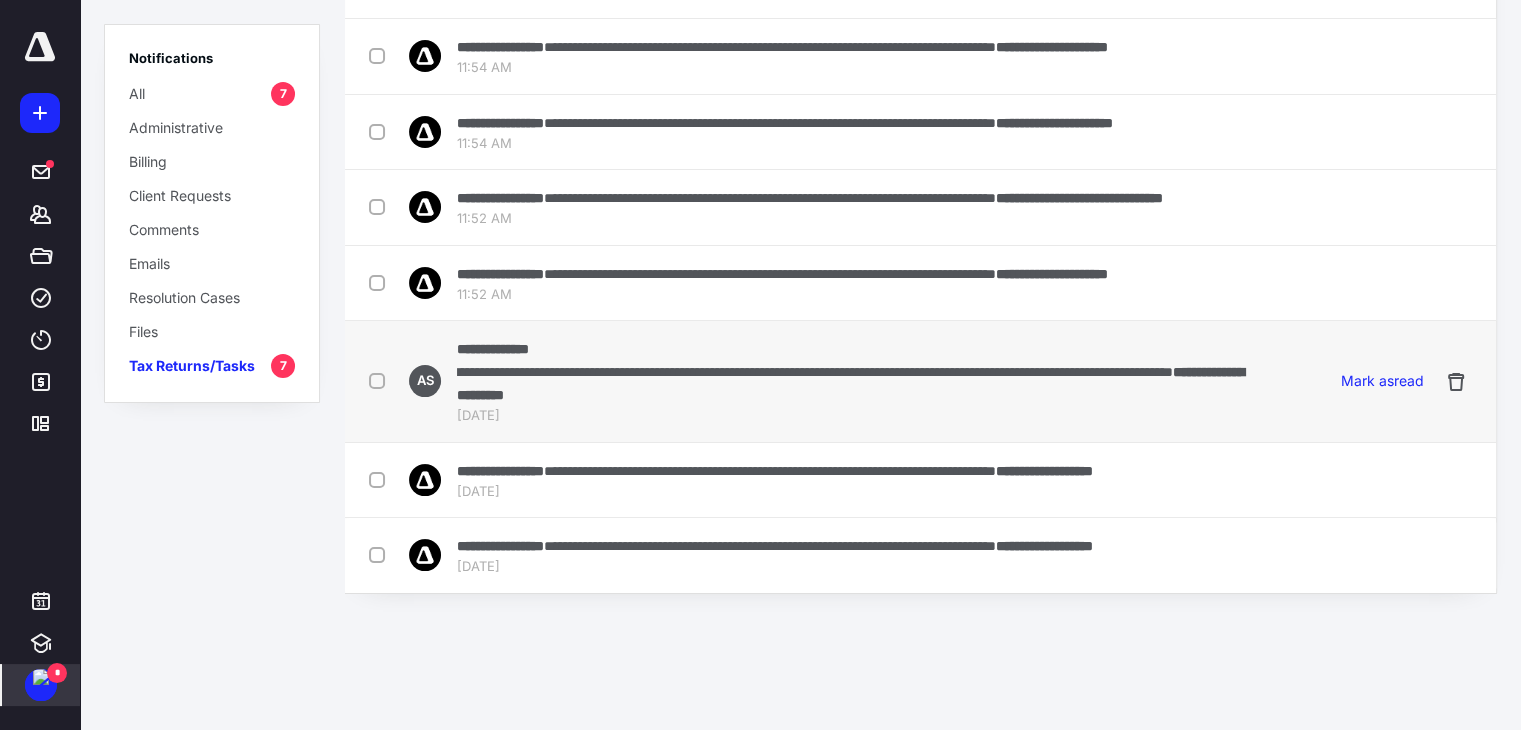scroll, scrollTop: 136, scrollLeft: 0, axis: vertical 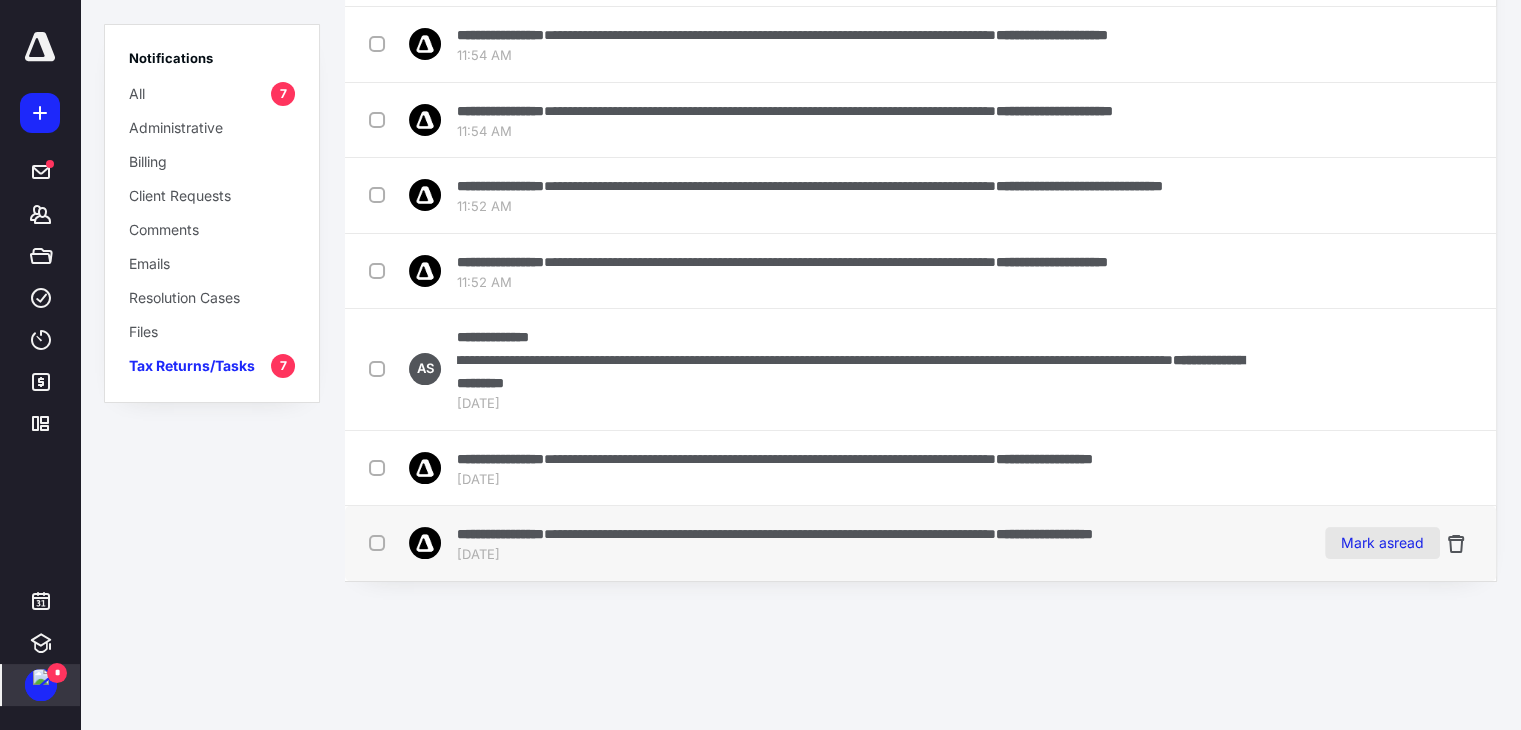click on "Mark as  read" at bounding box center (1382, 543) 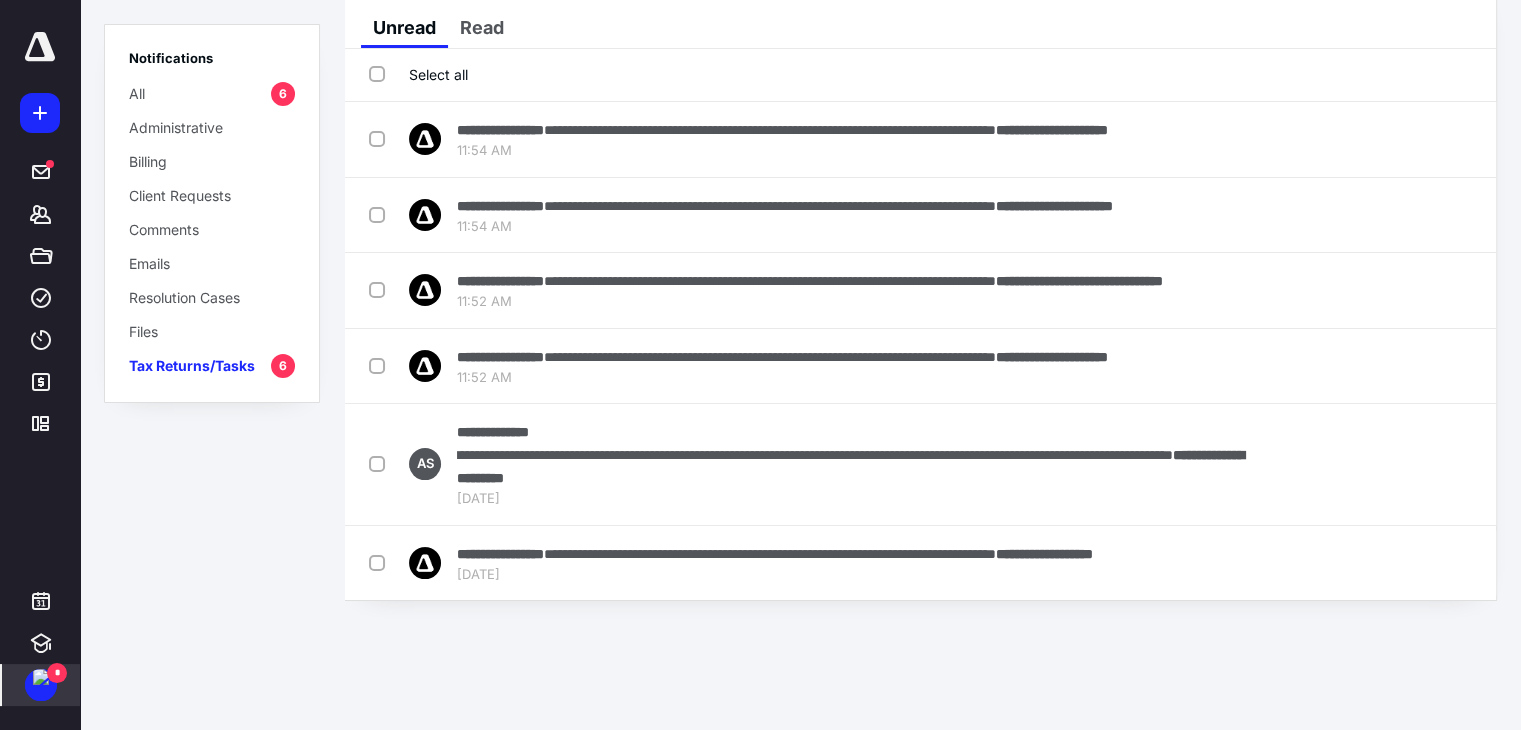scroll, scrollTop: 0, scrollLeft: 0, axis: both 